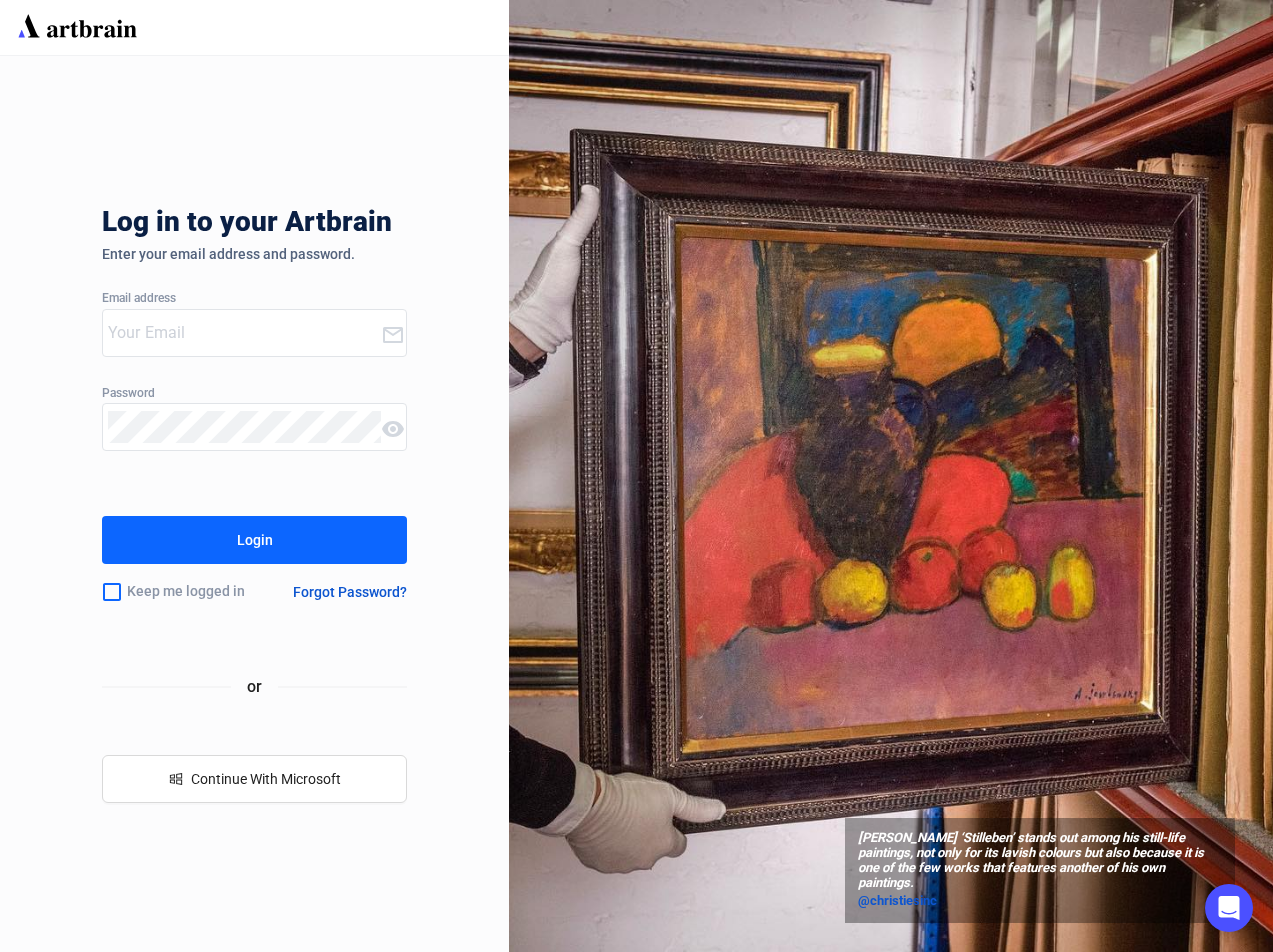 scroll, scrollTop: 0, scrollLeft: 0, axis: both 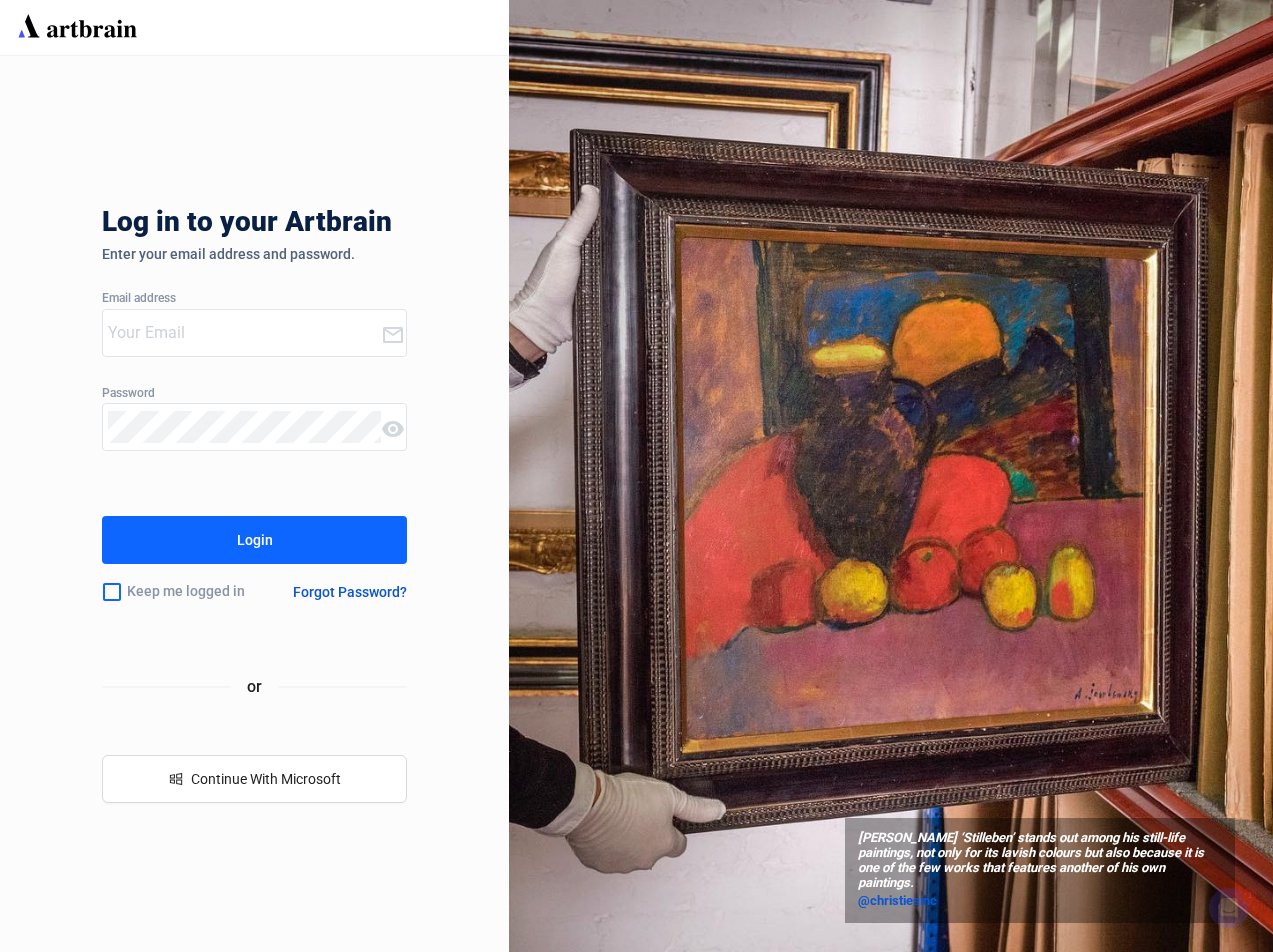 type on "nick@nyshowplace.com" 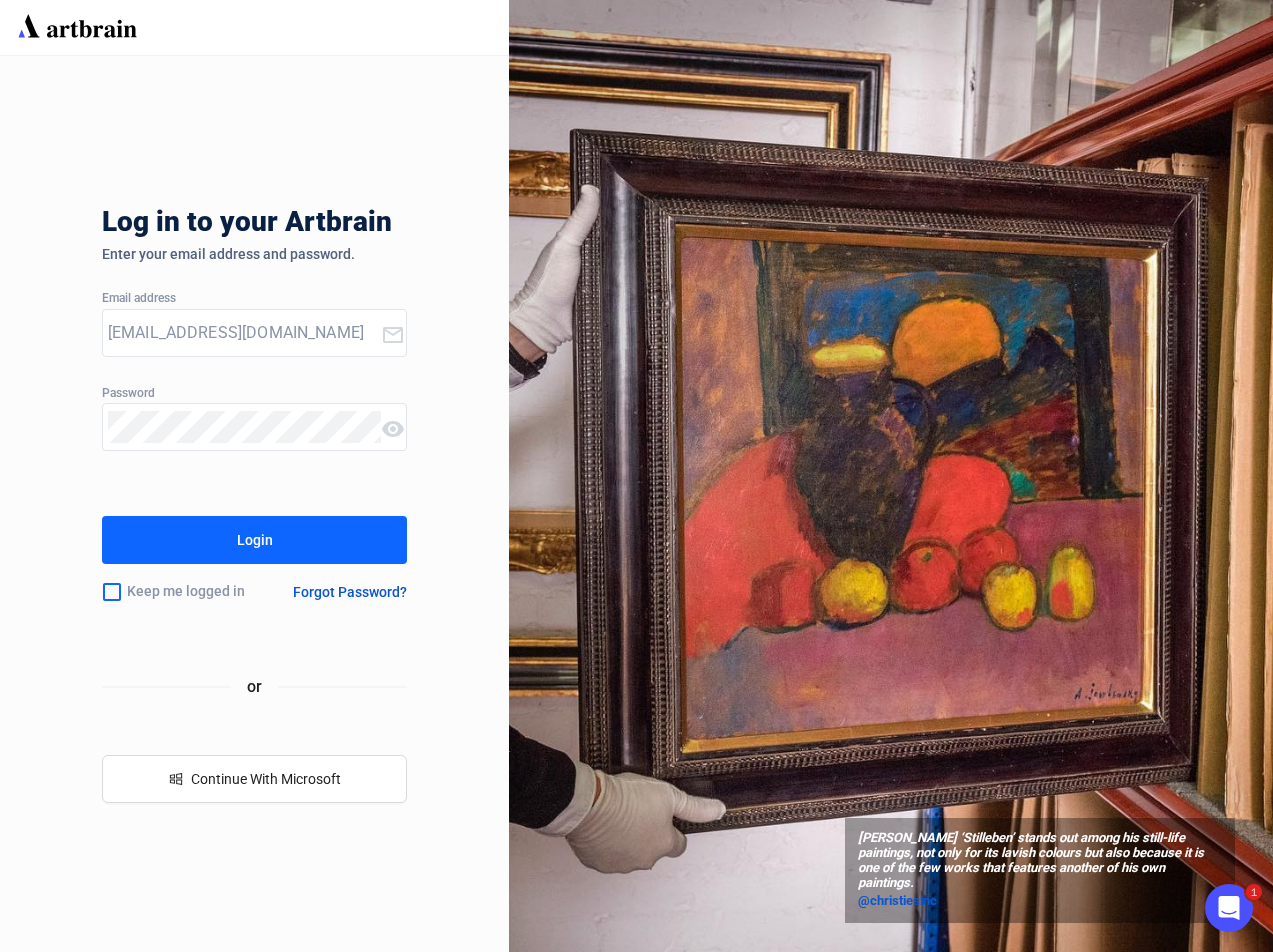 click on "Login" at bounding box center [255, 540] 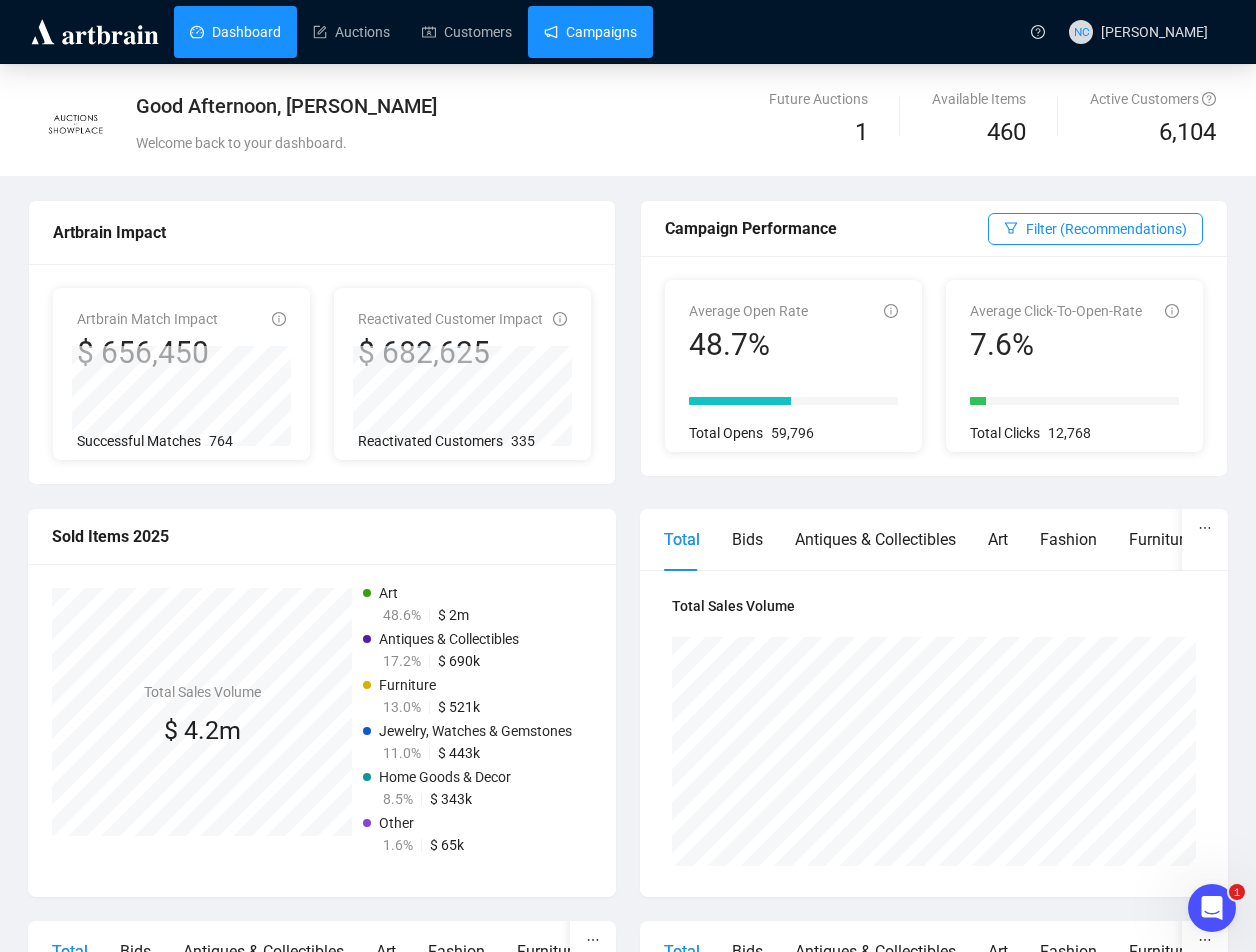 click on "Campaigns" at bounding box center [590, 32] 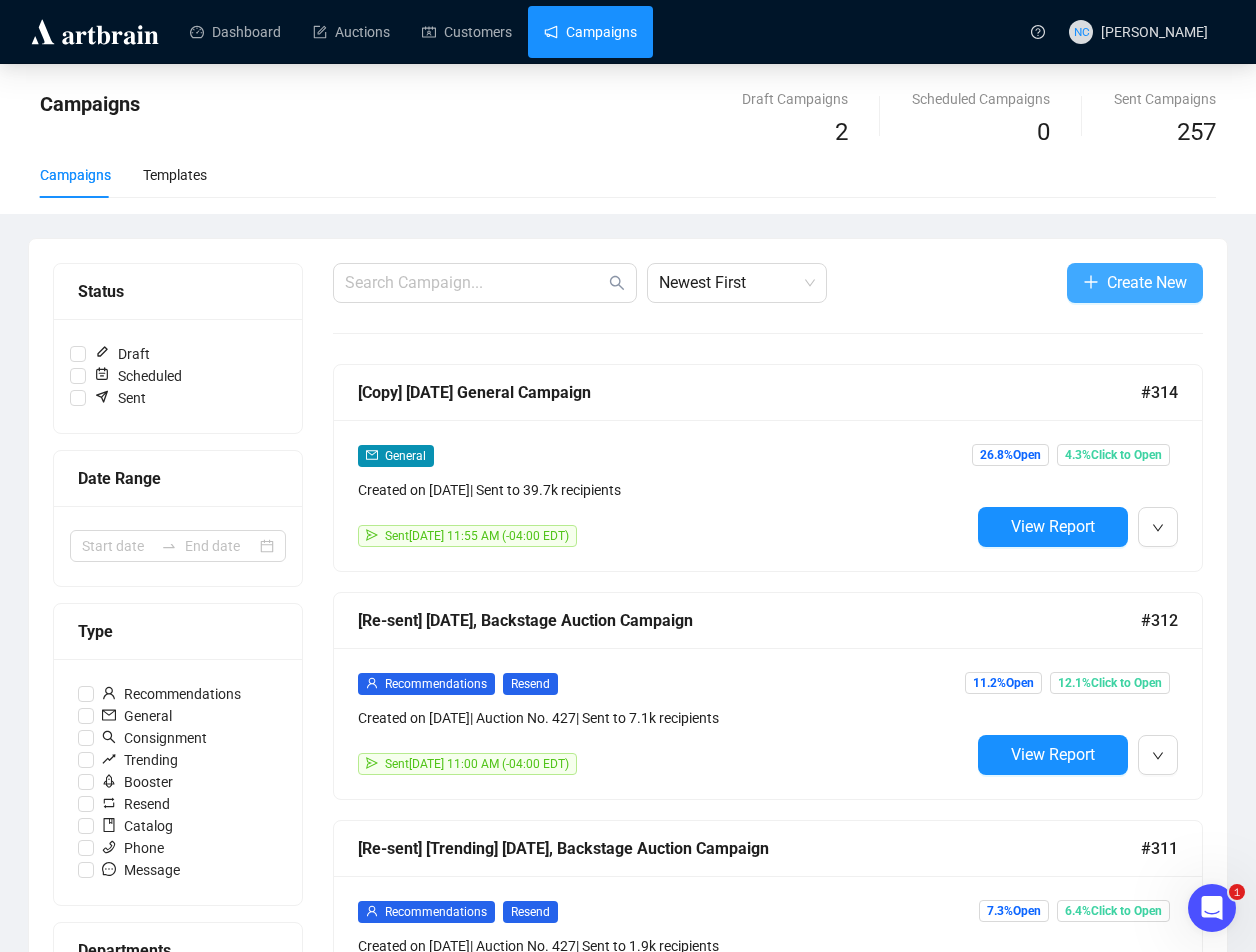 click on "Create New" at bounding box center [1147, 282] 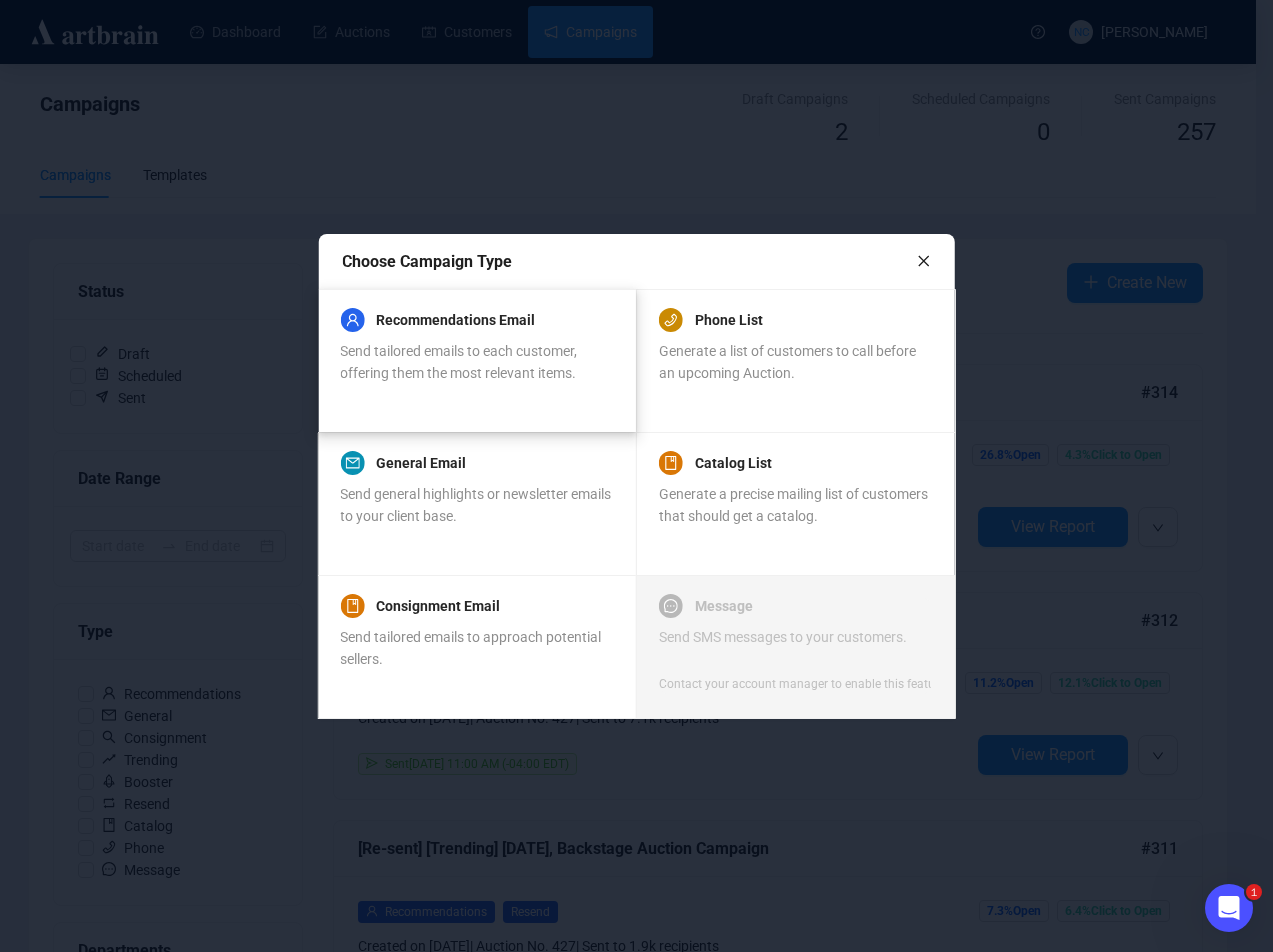 click on "Send tailored emails to each customer, offering them the most relevant items." at bounding box center [458, 362] 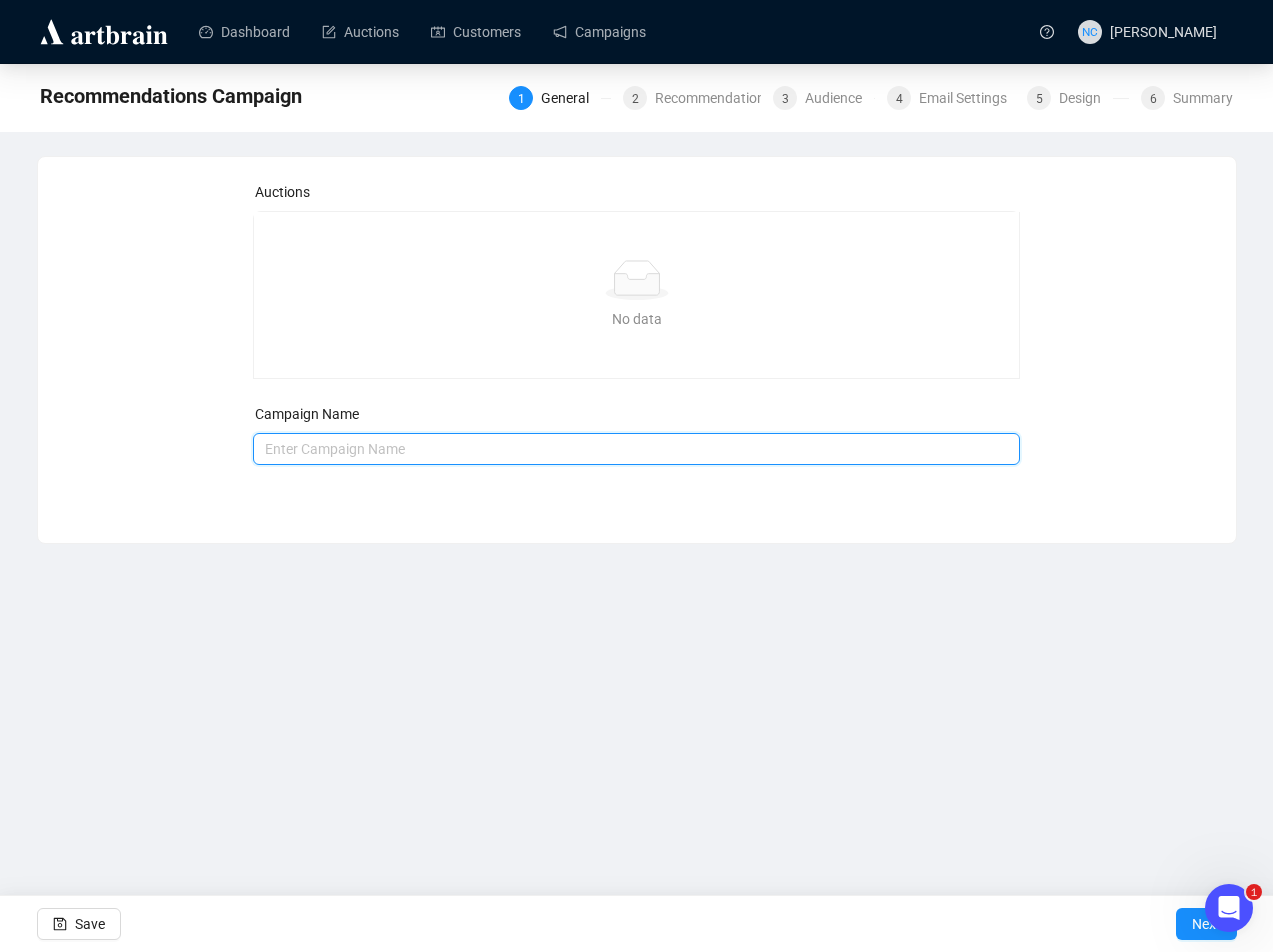 click at bounding box center [636, 449] 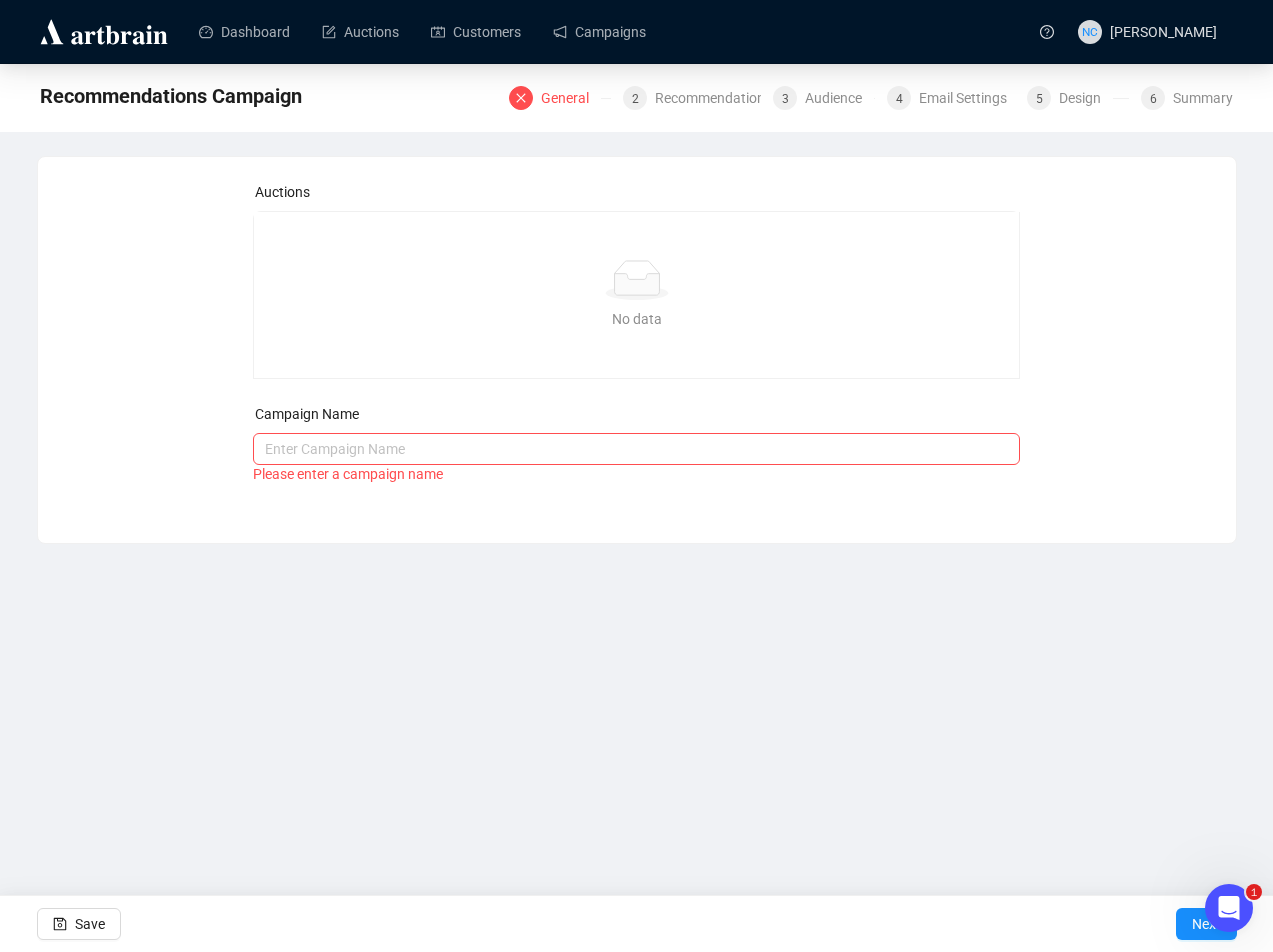 click on "No data No data" at bounding box center [637, 295] 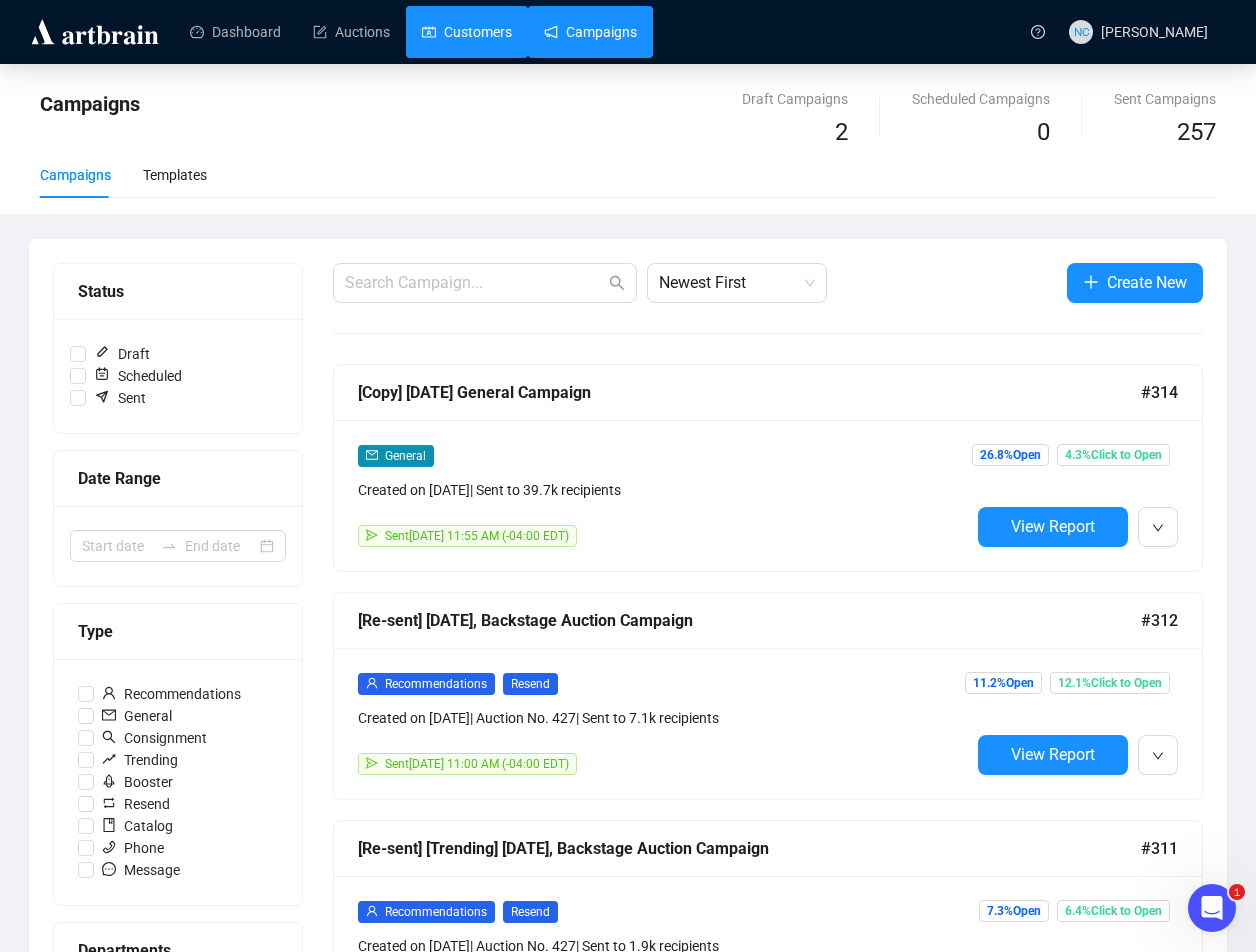 click on "Customers" at bounding box center (467, 32) 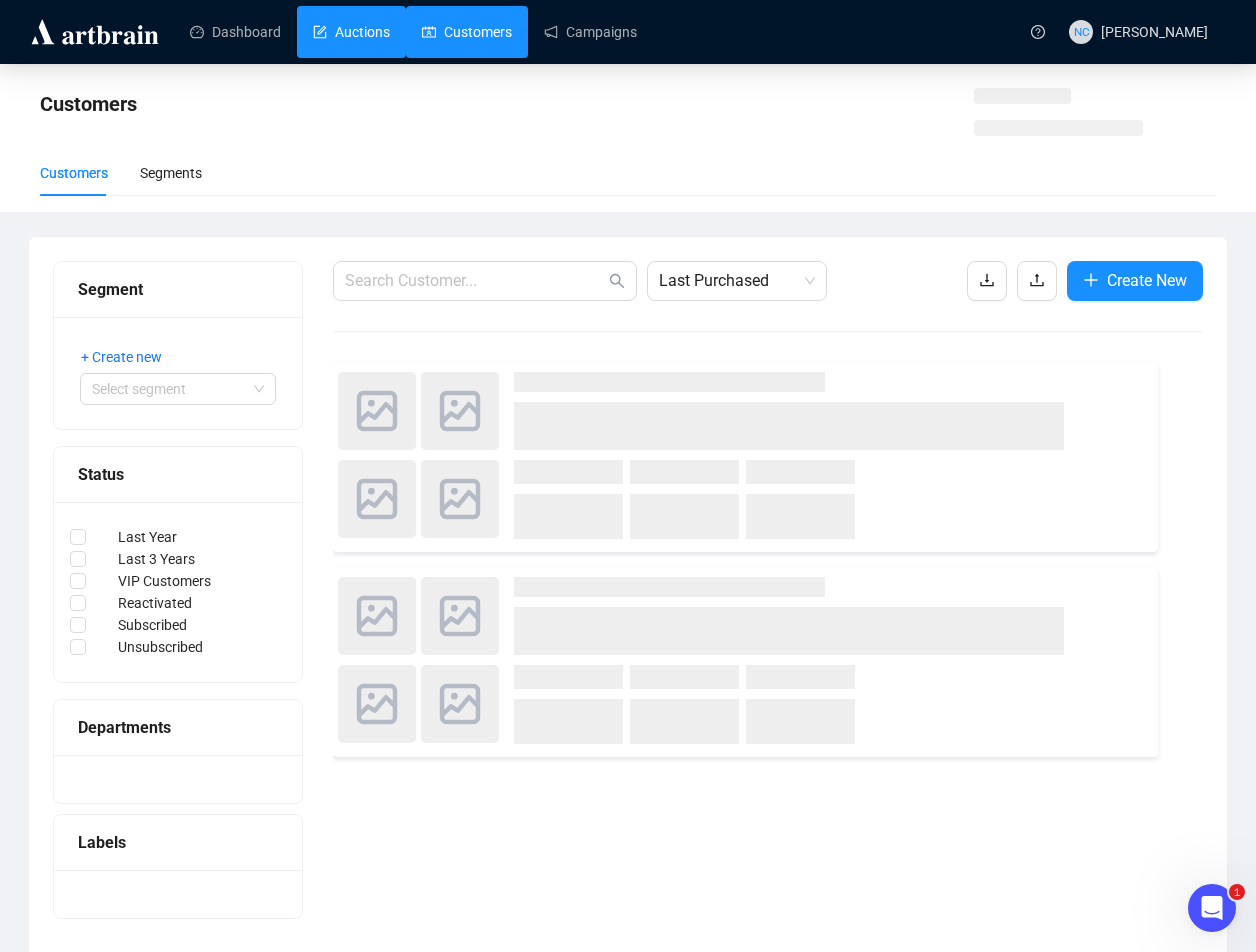 click on "Auctions" at bounding box center (351, 32) 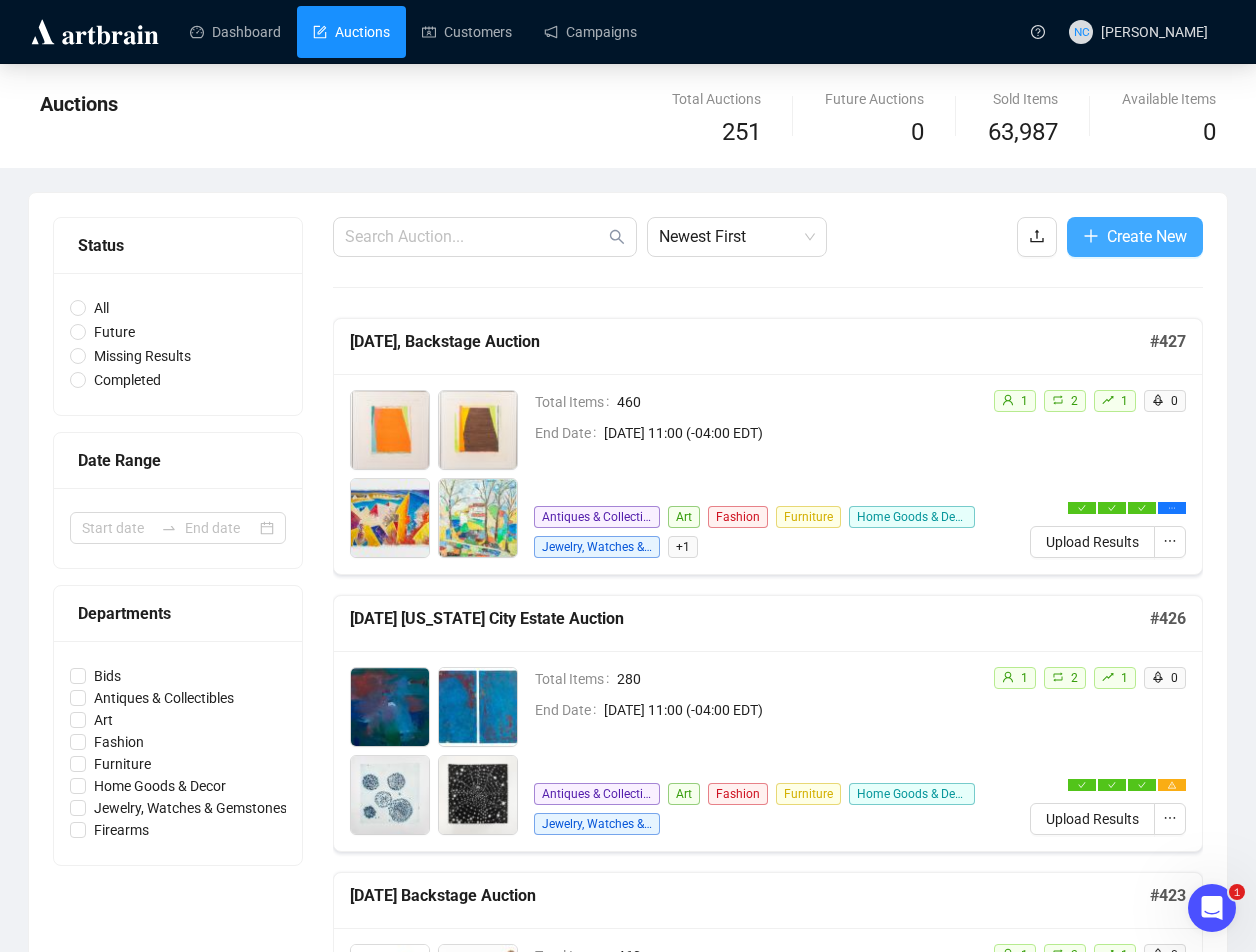 click 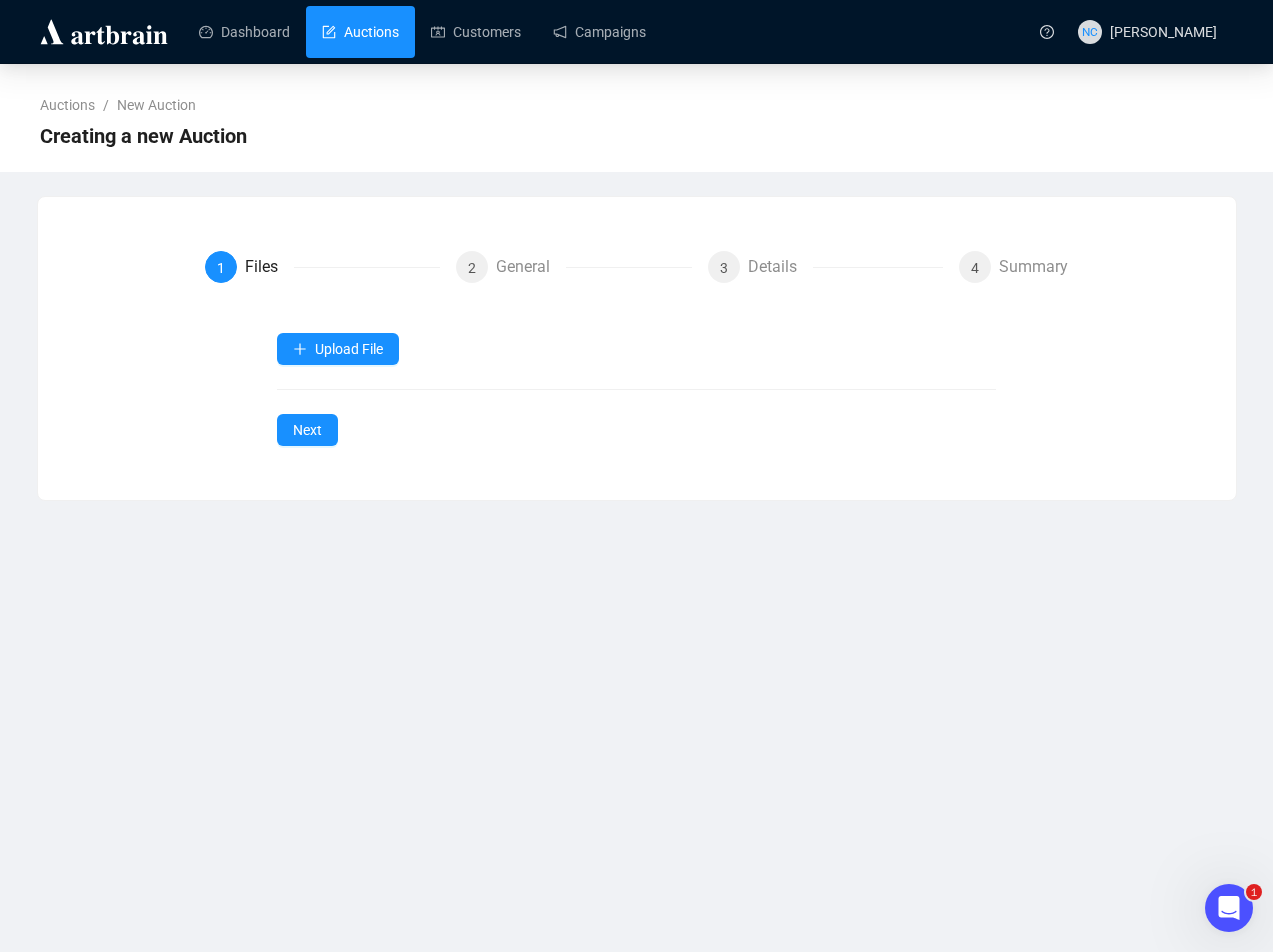 click on "Auctions" at bounding box center [360, 32] 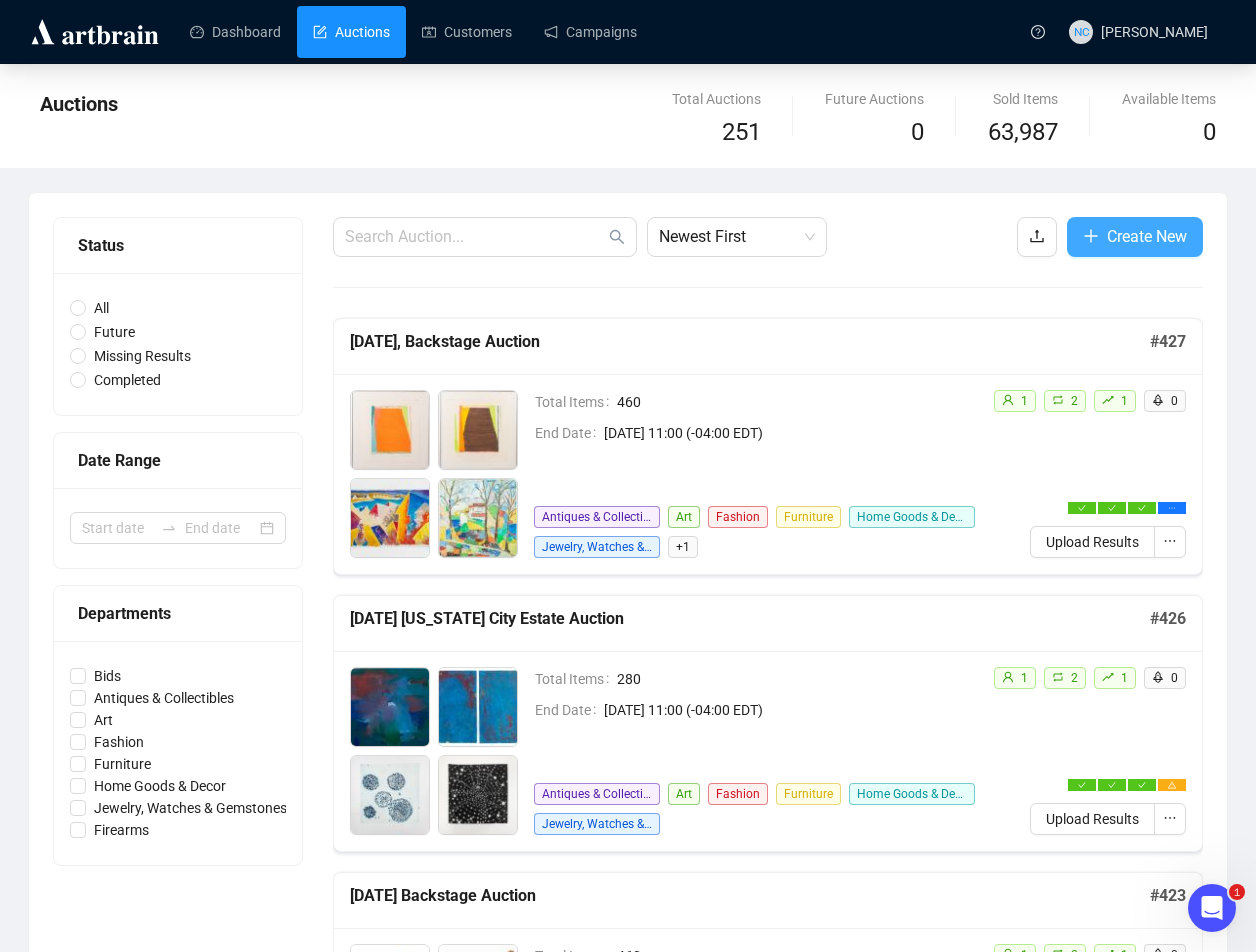 click on "Create New" at bounding box center (1147, 236) 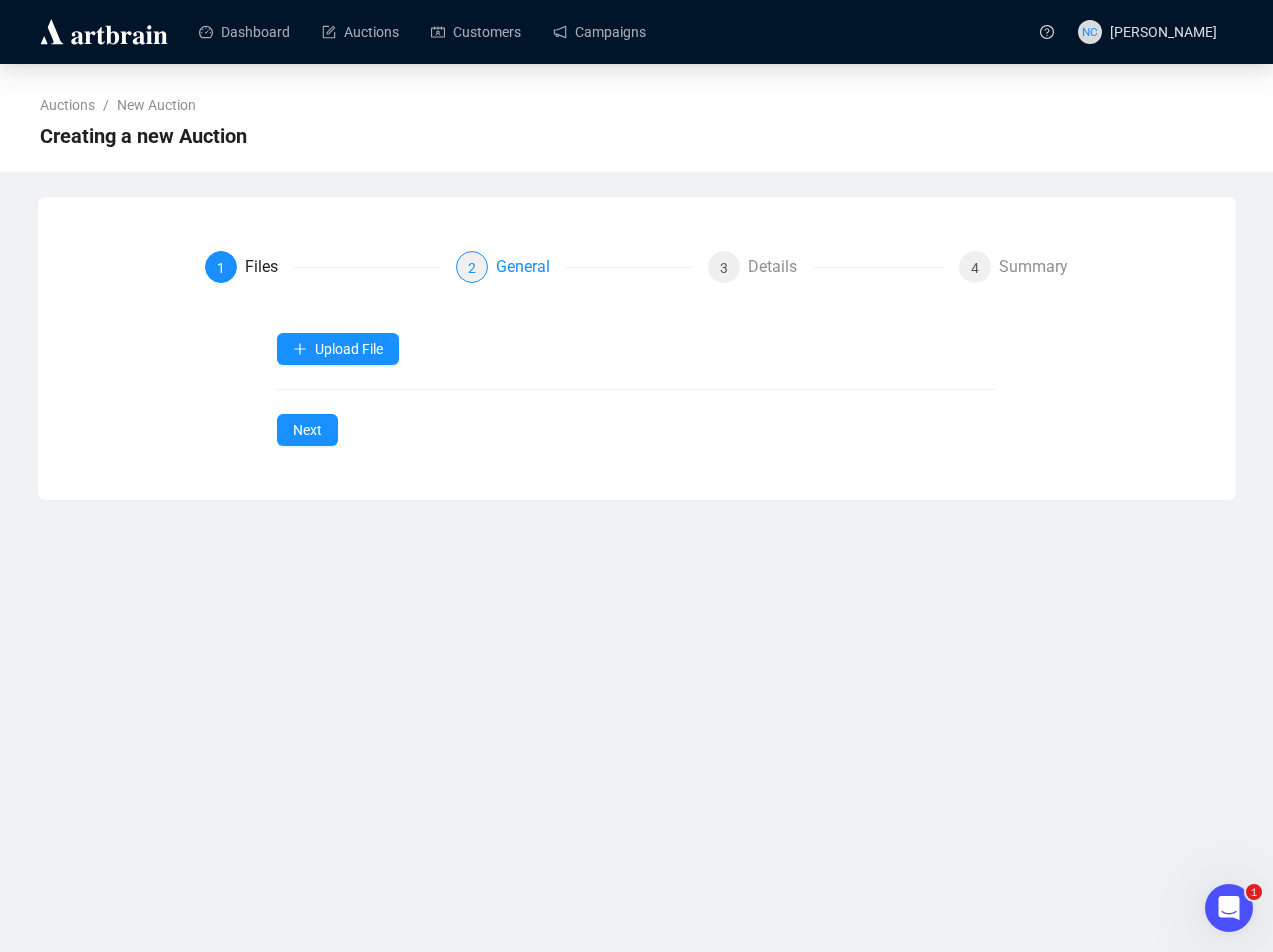 click on "General" at bounding box center (531, 267) 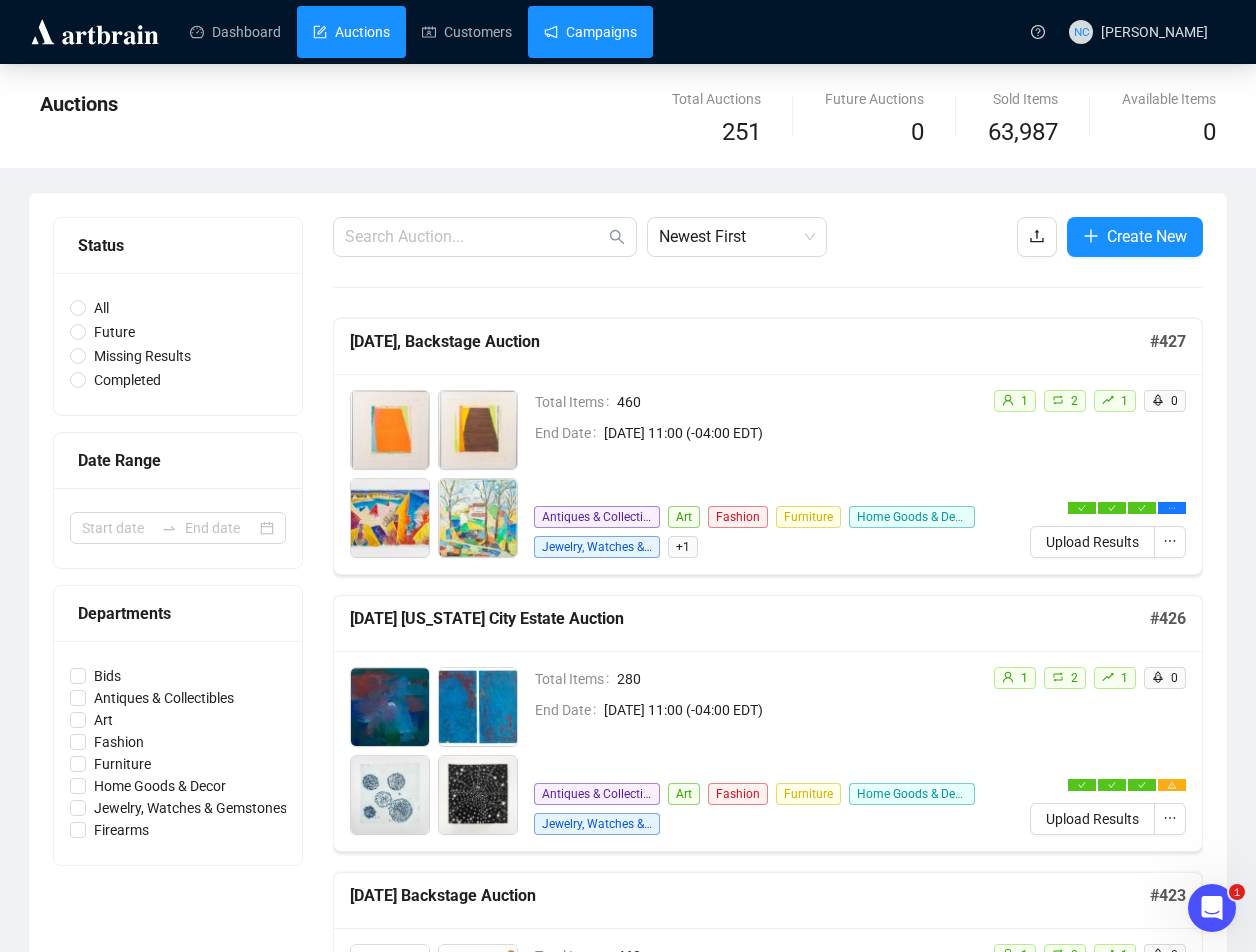 click on "Campaigns" at bounding box center (590, 32) 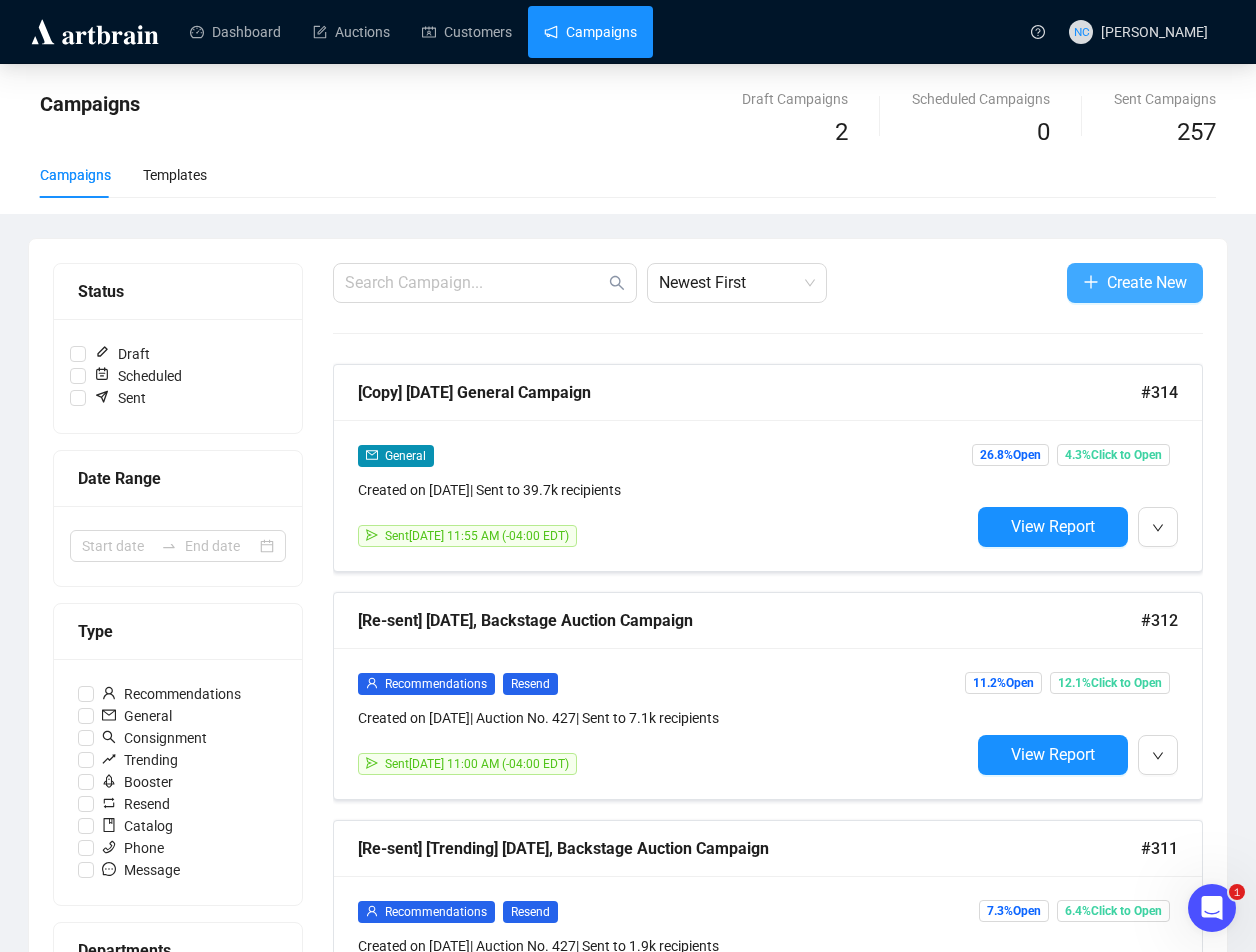 click on "Create New" at bounding box center [1147, 282] 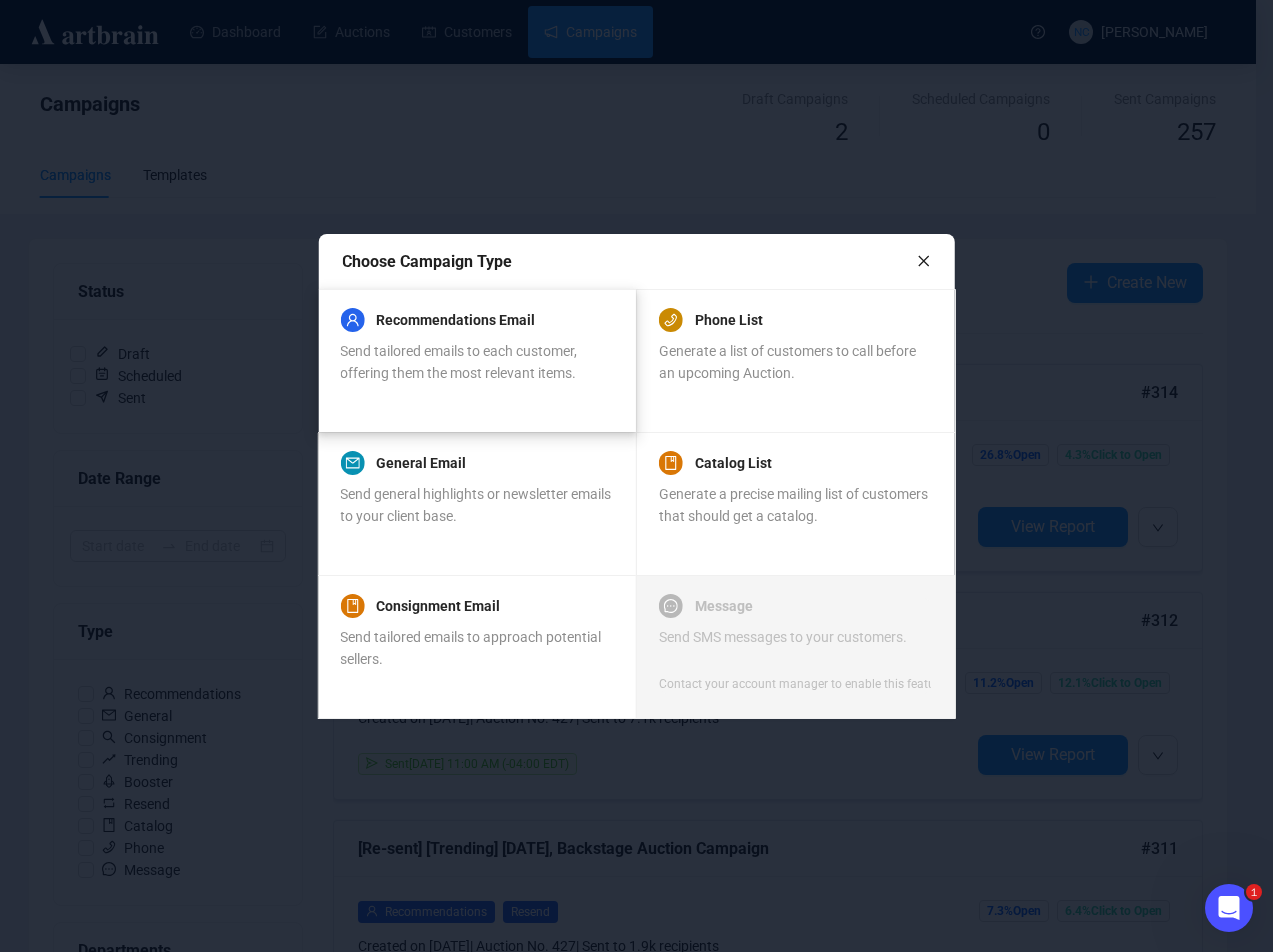 click on "Send tailored emails to each customer, offering them the most relevant items." at bounding box center (458, 362) 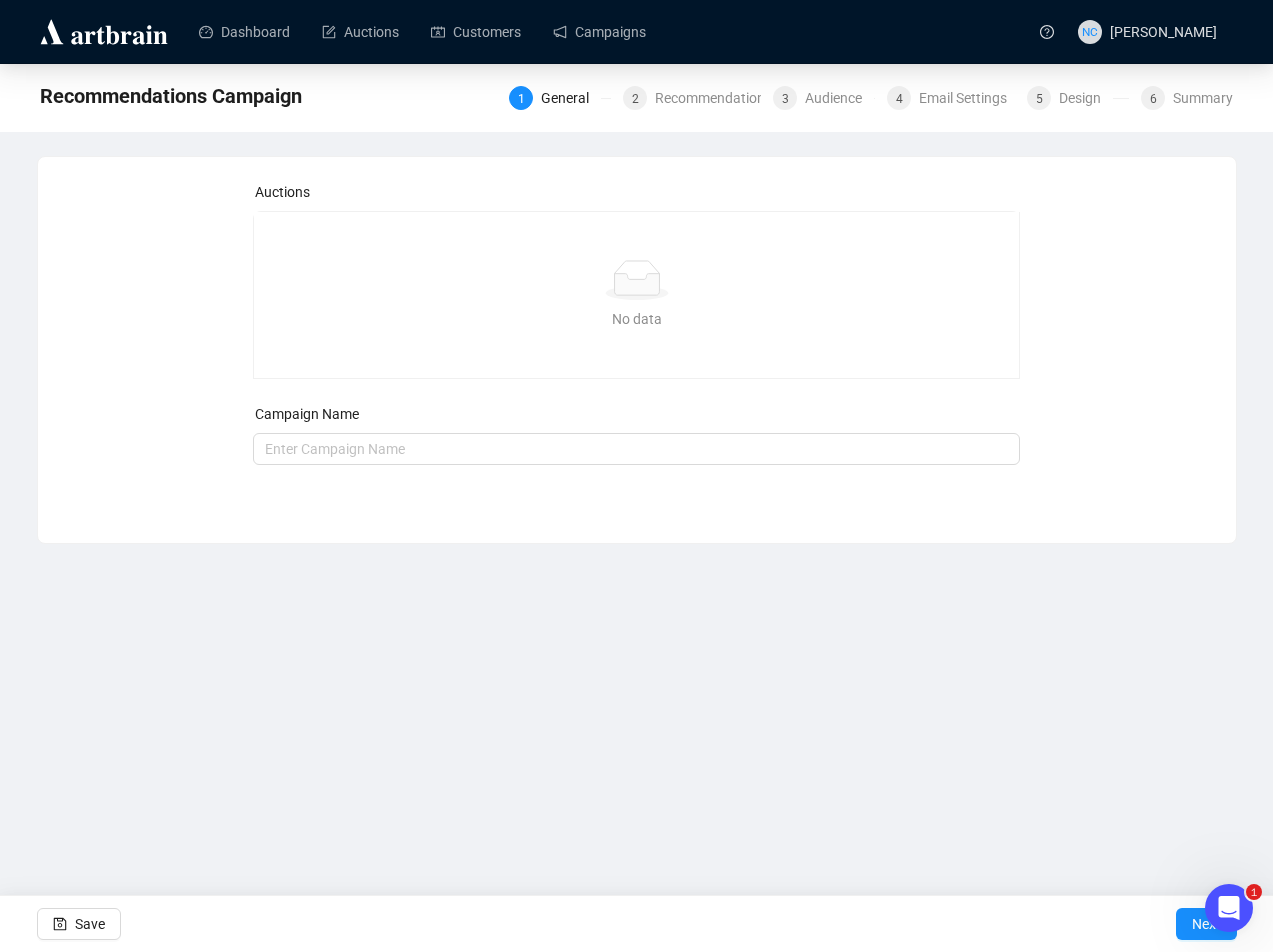 click on "No data" at bounding box center (636, 319) 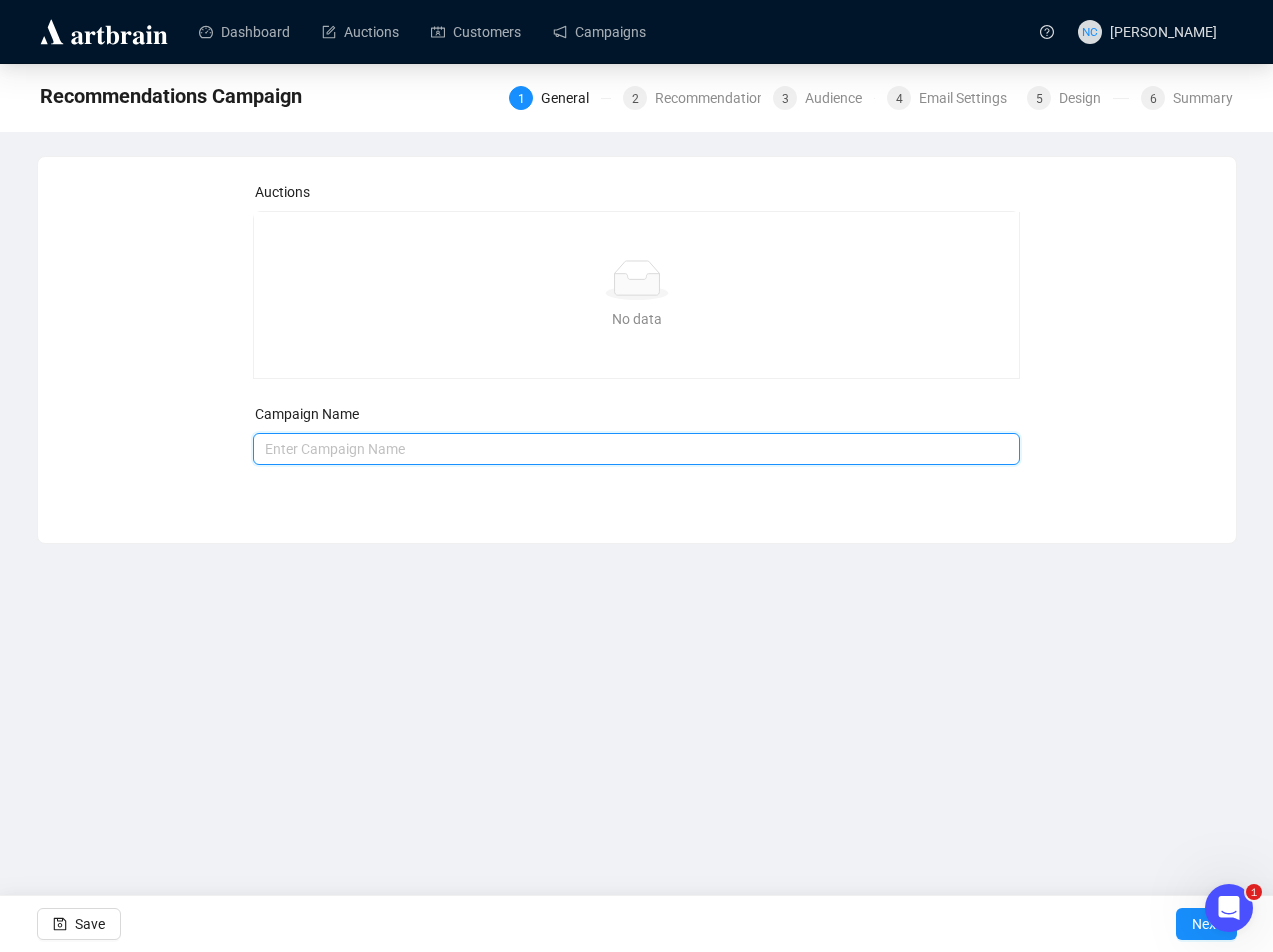 click at bounding box center (636, 449) 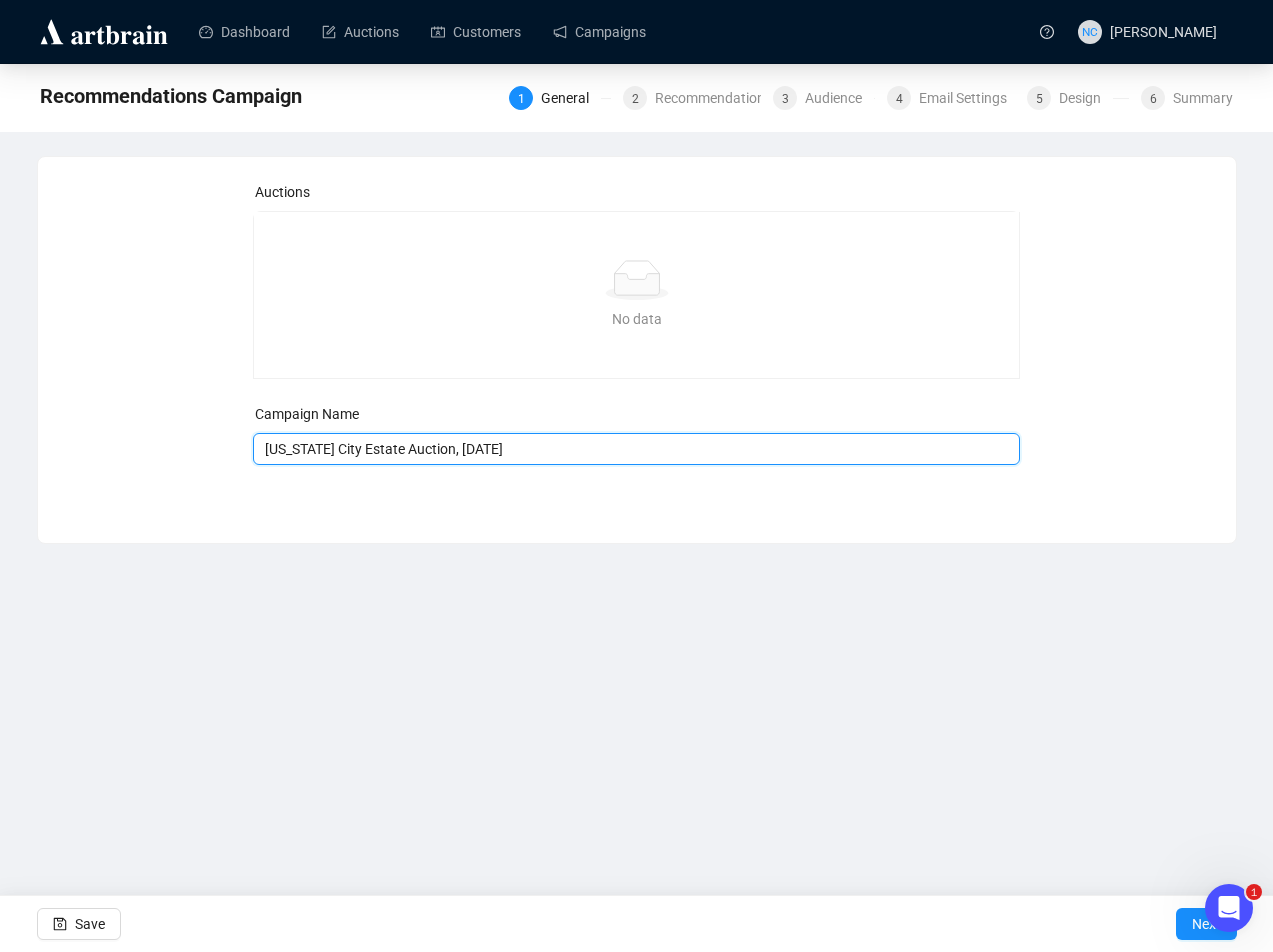 click on "New York City Estate Auction, November 17, 2024" at bounding box center [636, 449] 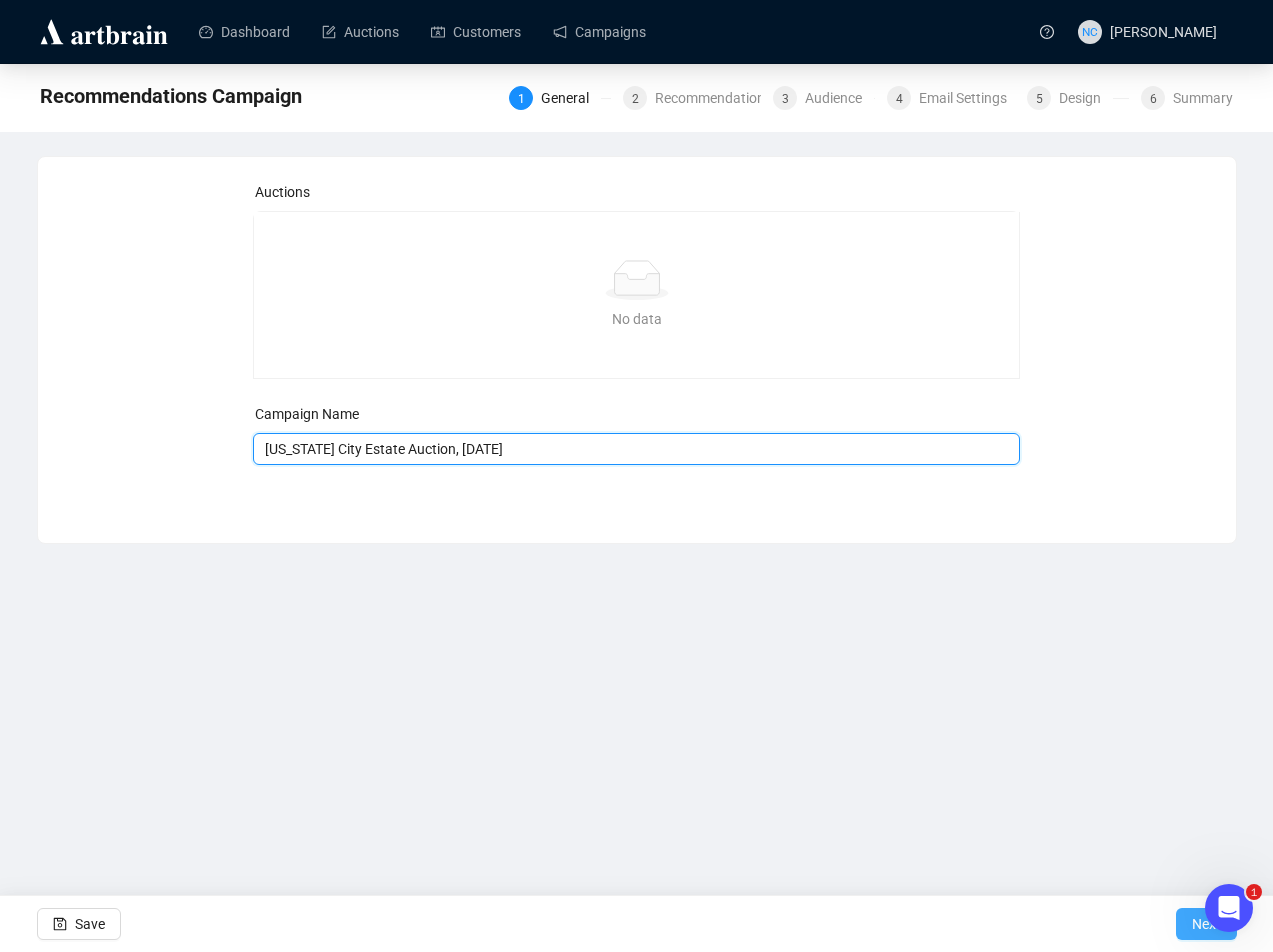 type on "New York City Estate Auction, July 24, 2025" 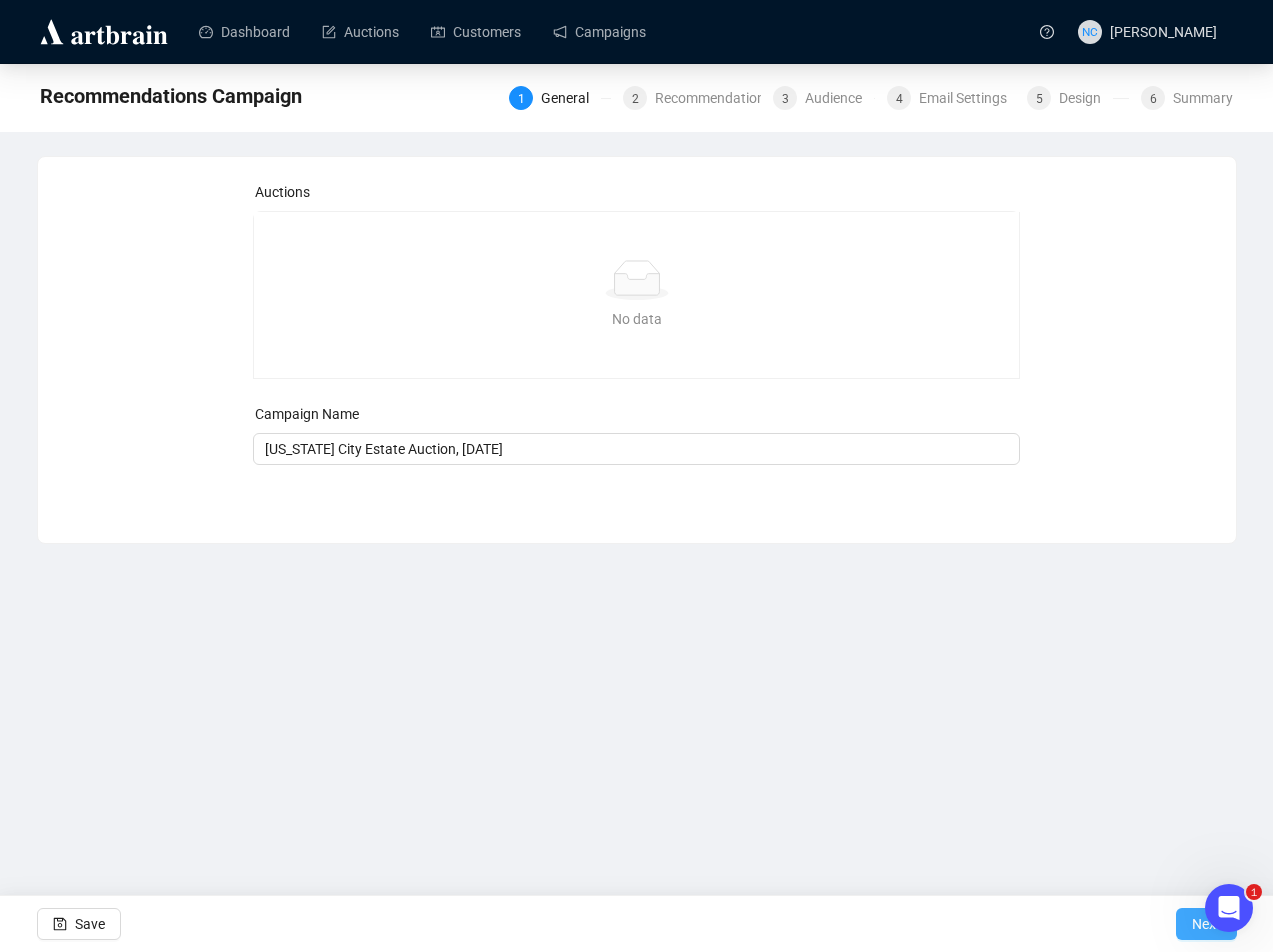 click on "Next" at bounding box center (1206, 924) 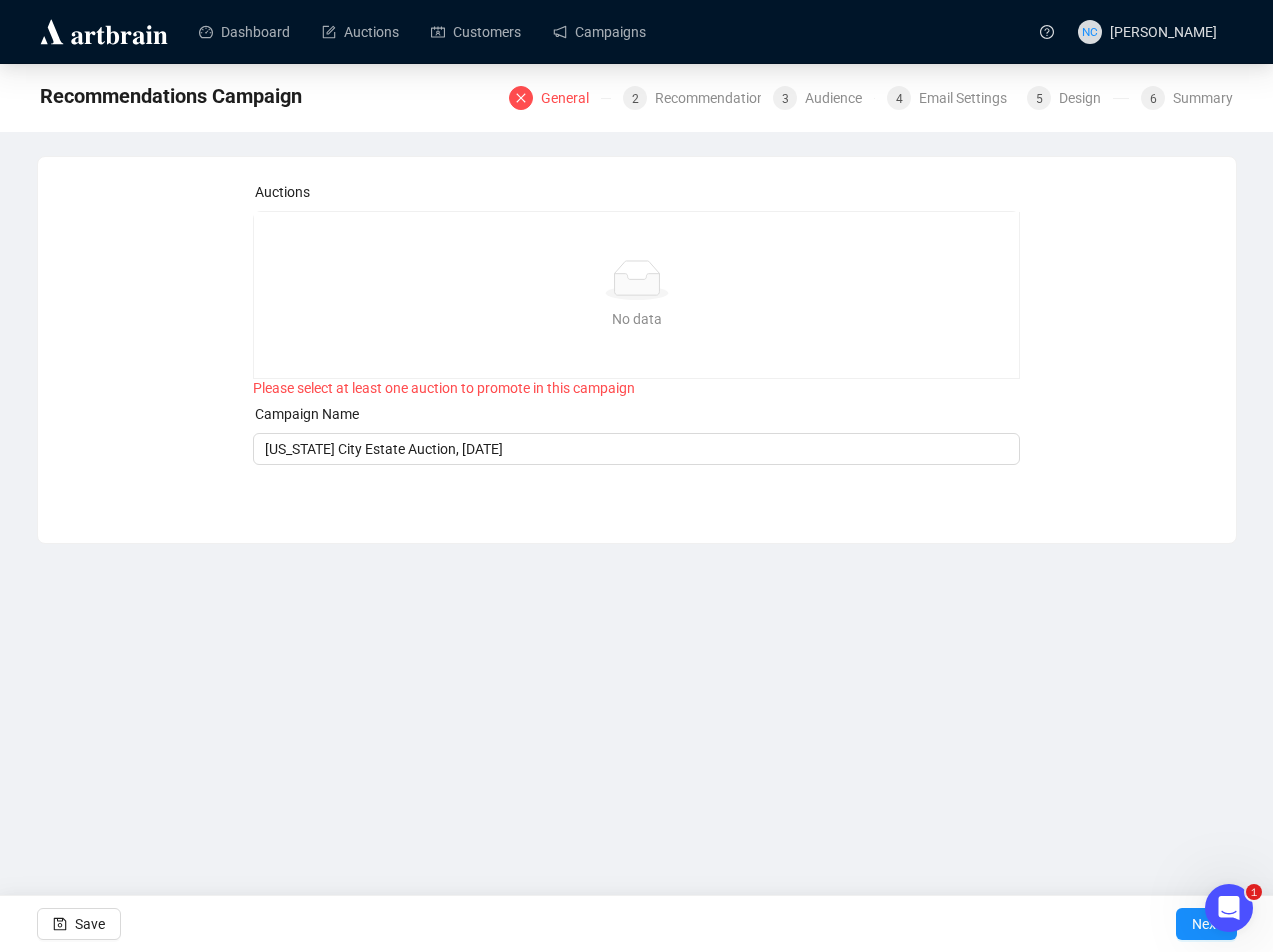 click on "No data" at bounding box center [636, 280] 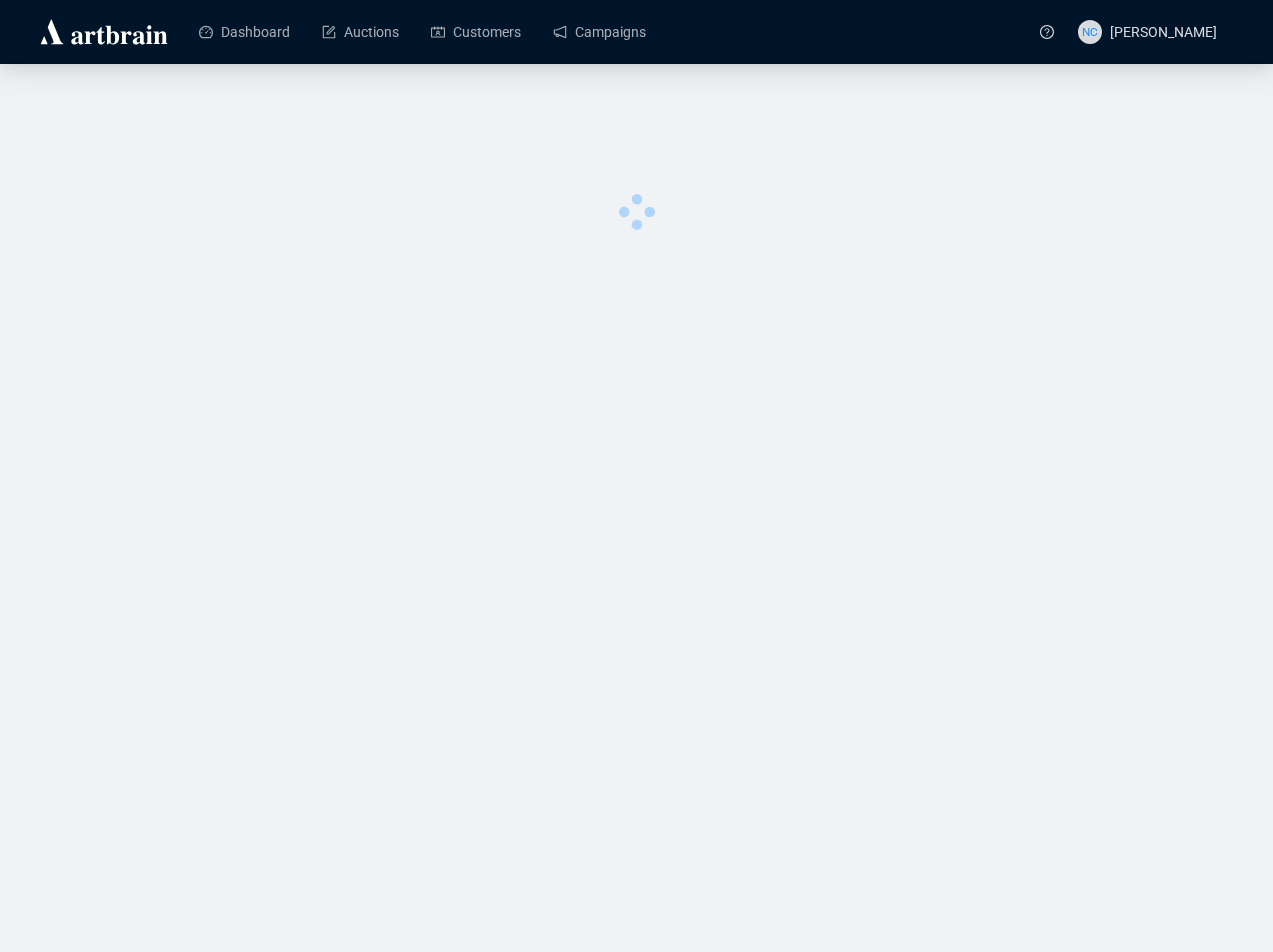 scroll, scrollTop: 0, scrollLeft: 0, axis: both 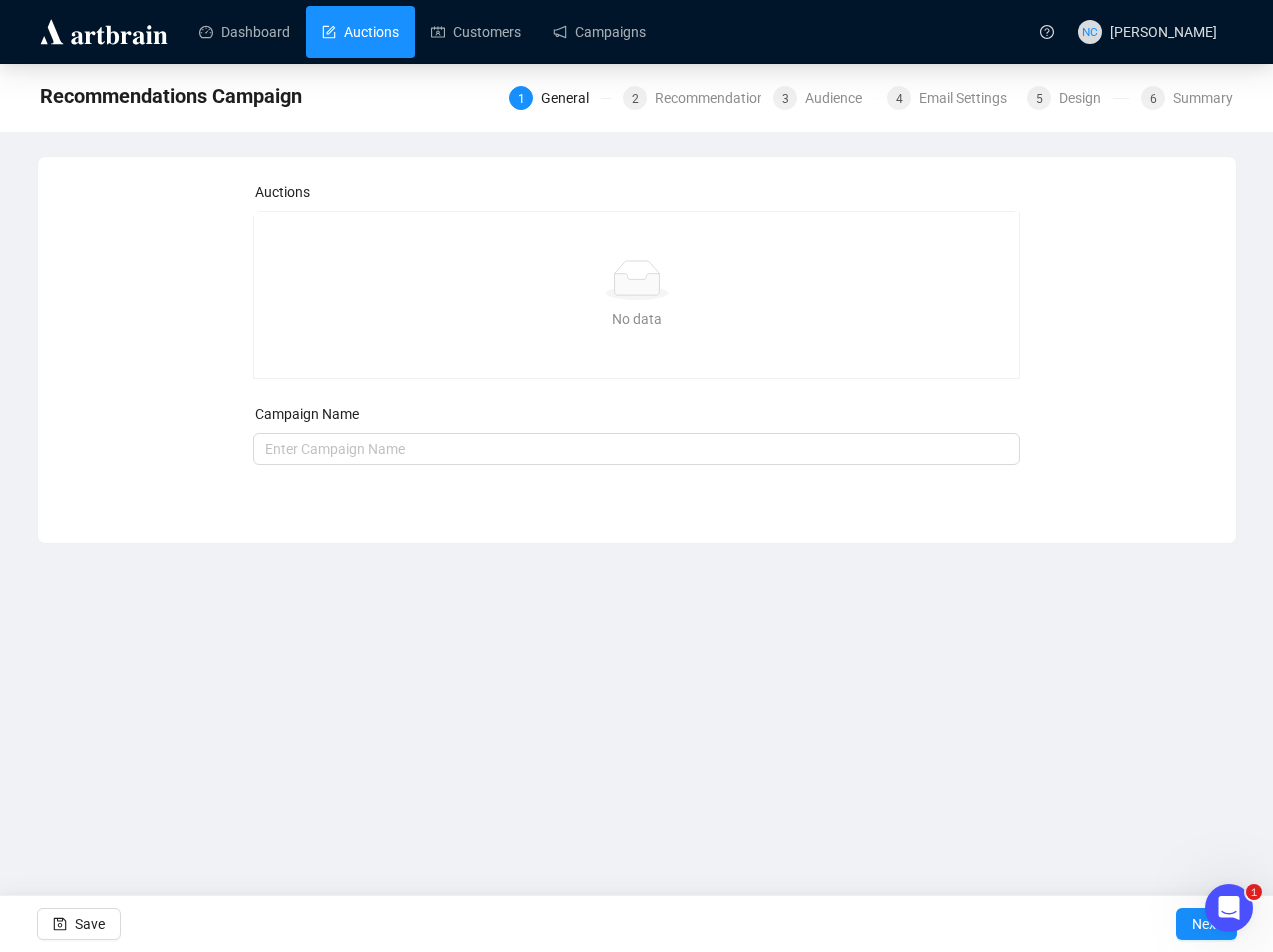 click on "Auctions" at bounding box center [360, 32] 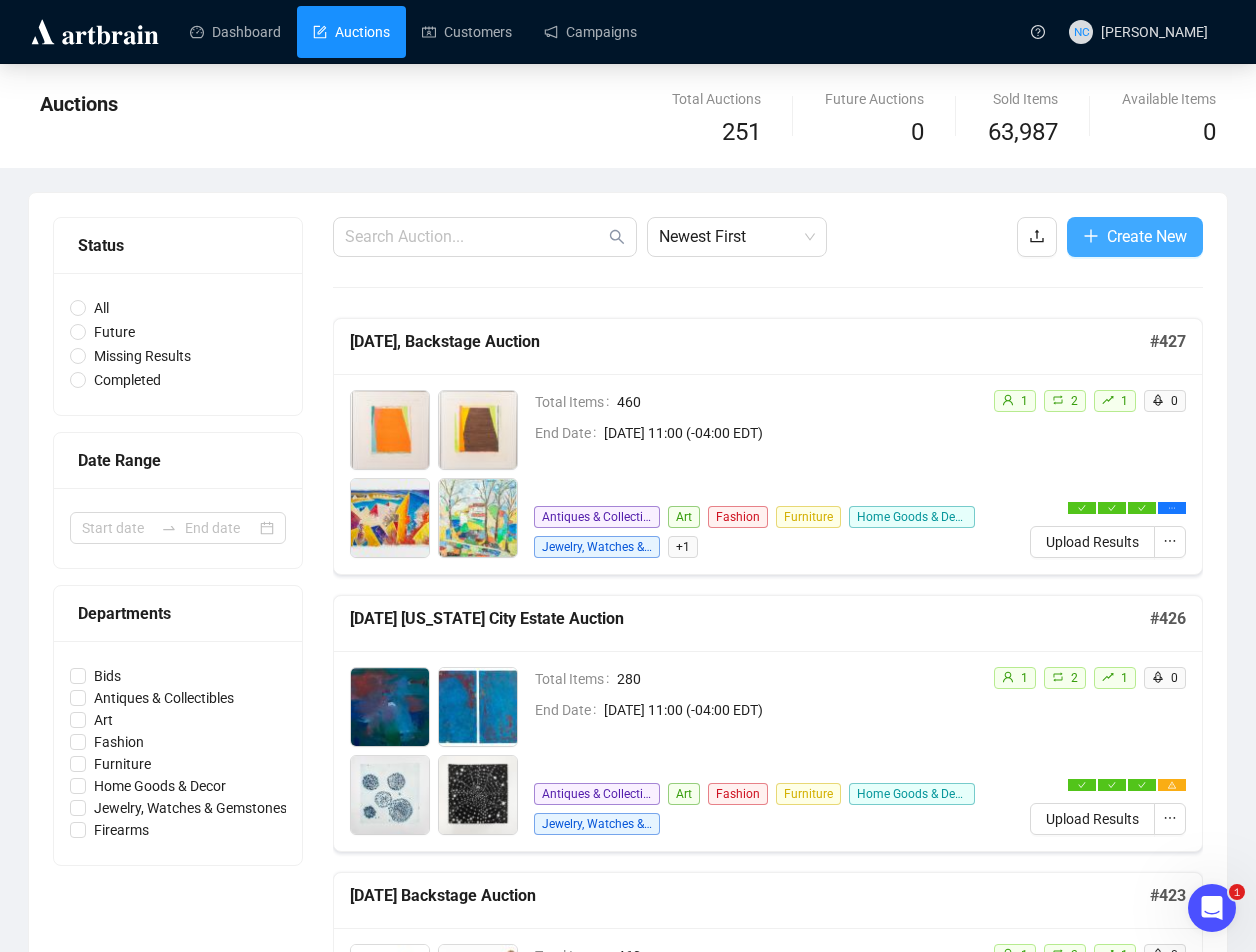 click 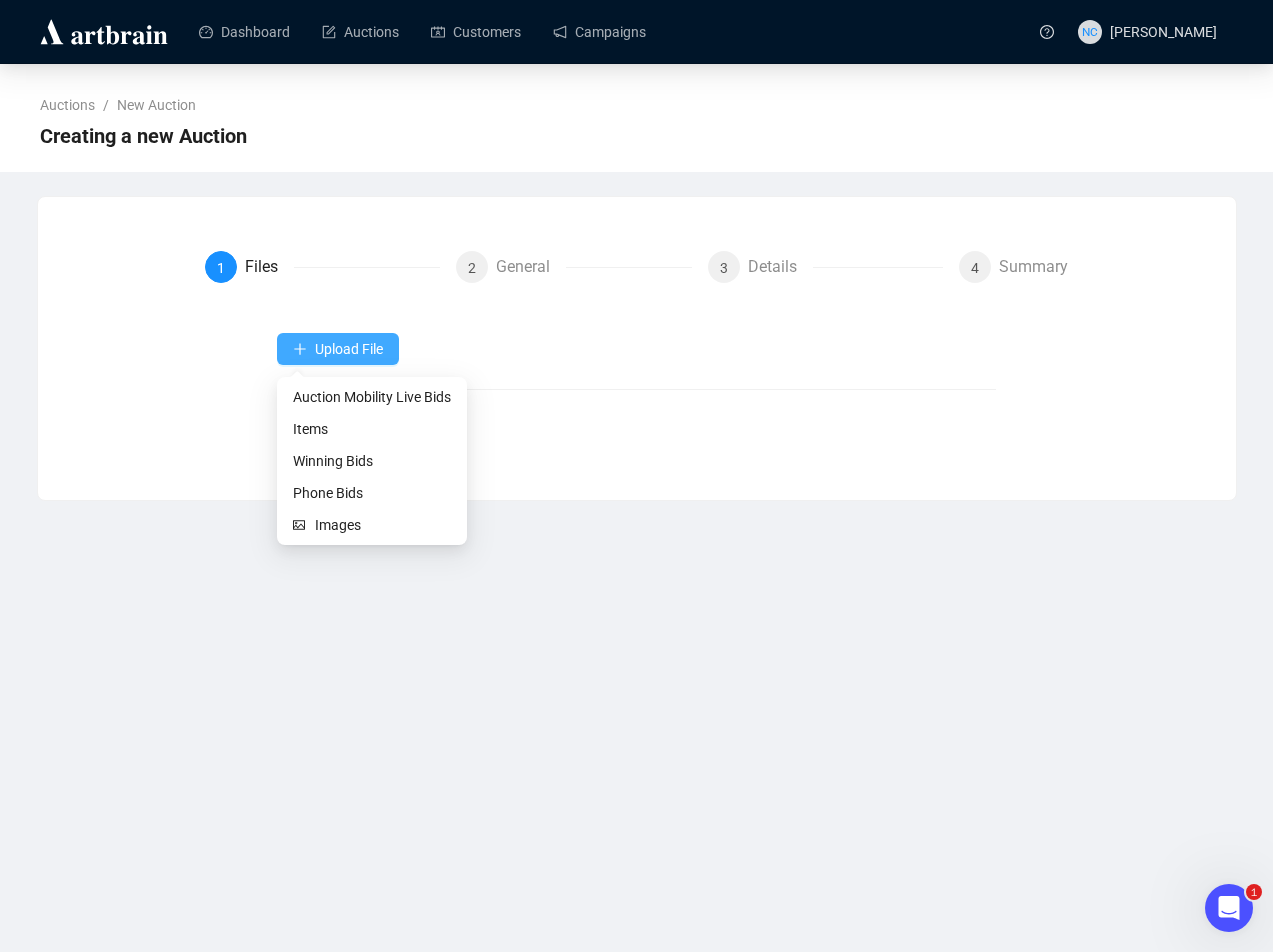 click on "Upload File" at bounding box center (338, 349) 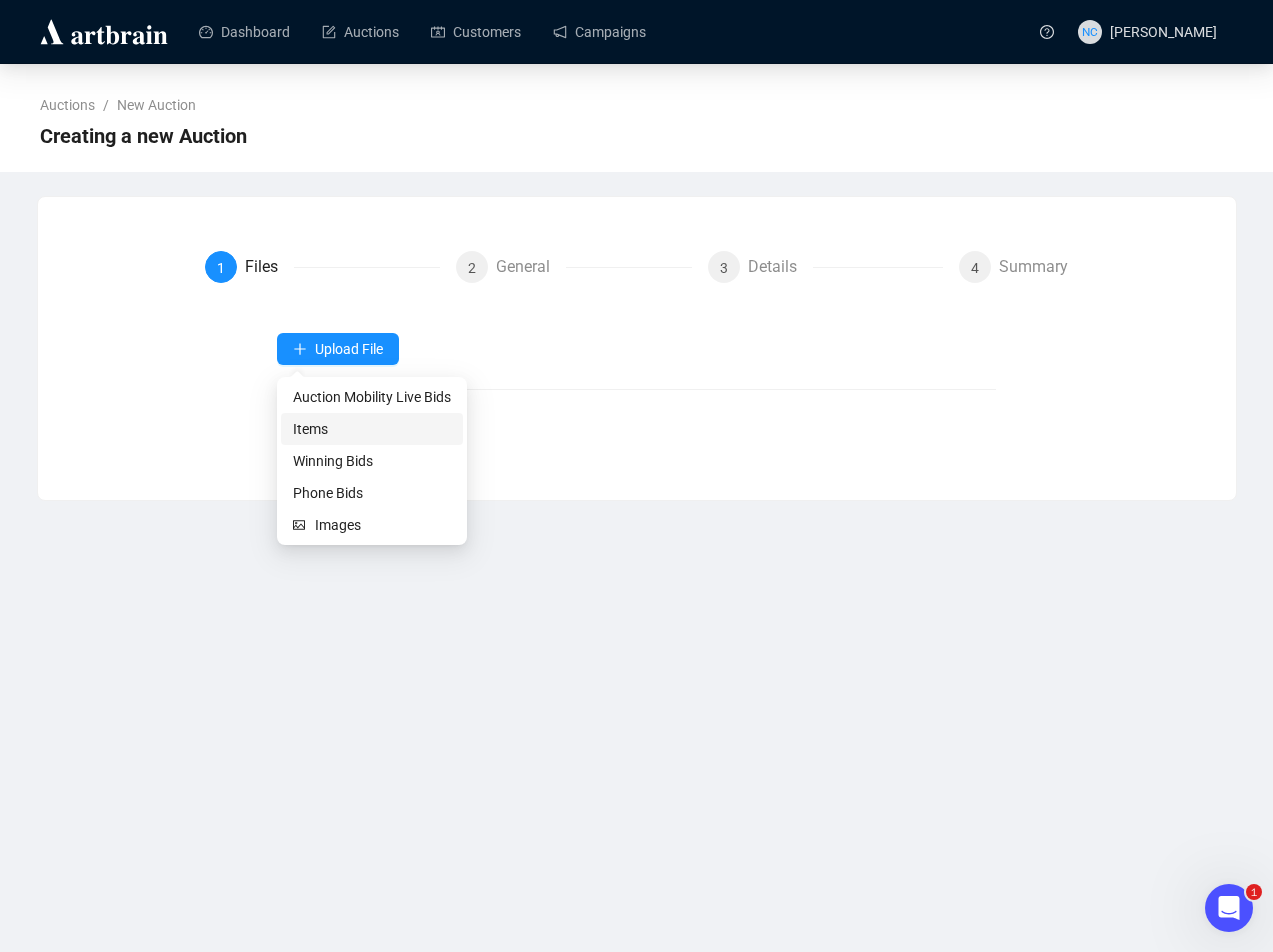 click on "Items" at bounding box center [372, 429] 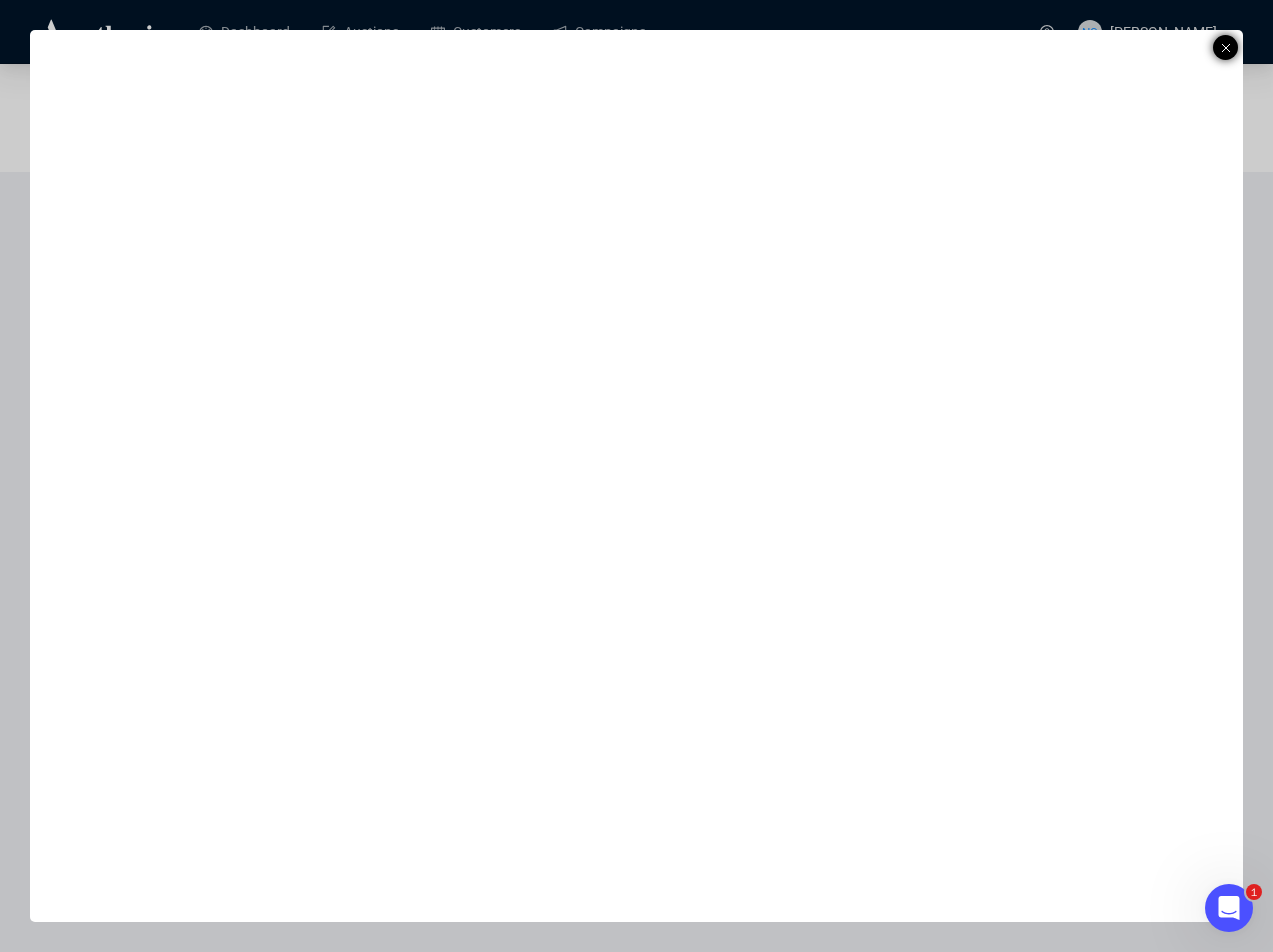click 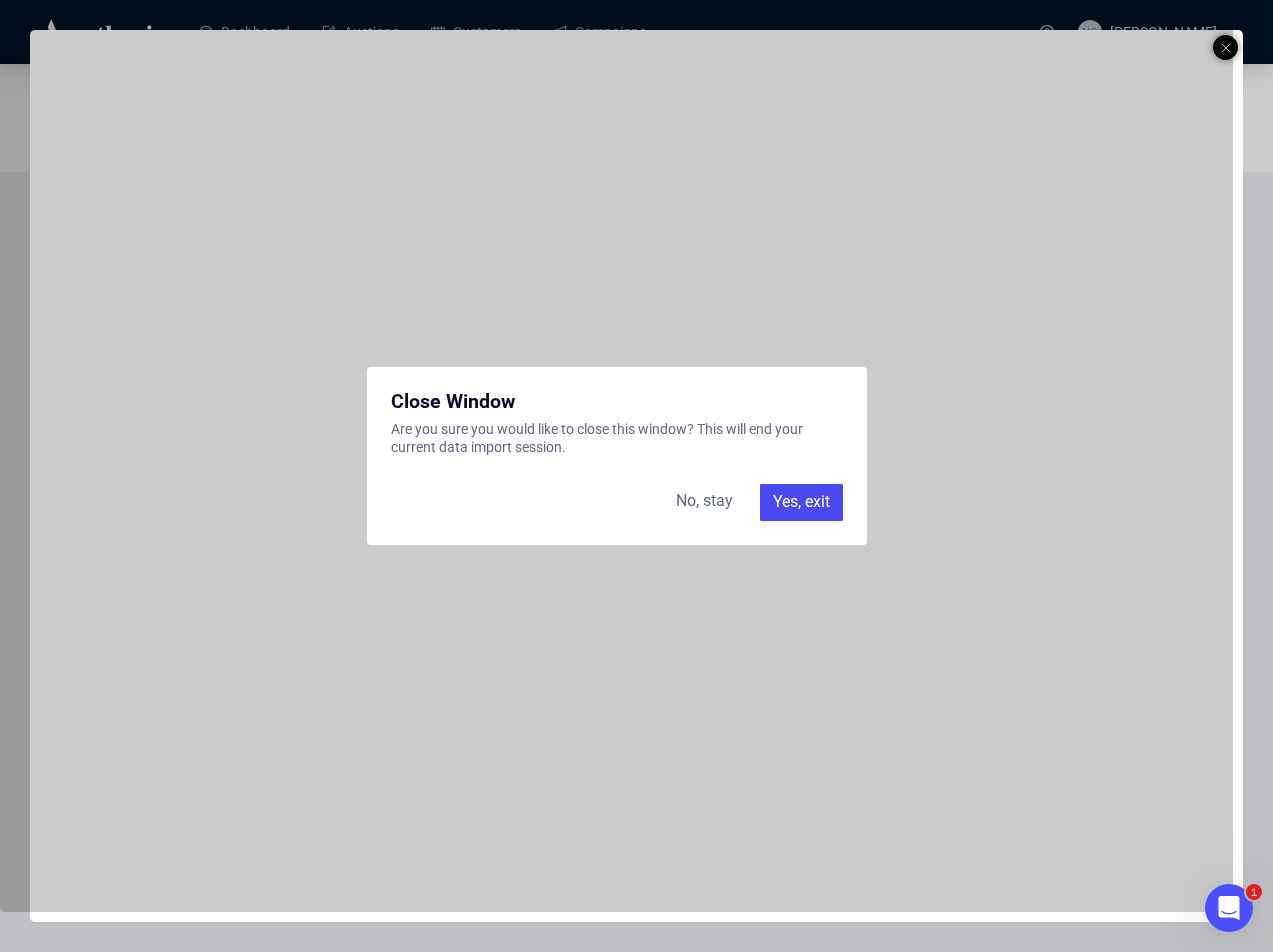 click on "Yes, exit" at bounding box center (801, 502) 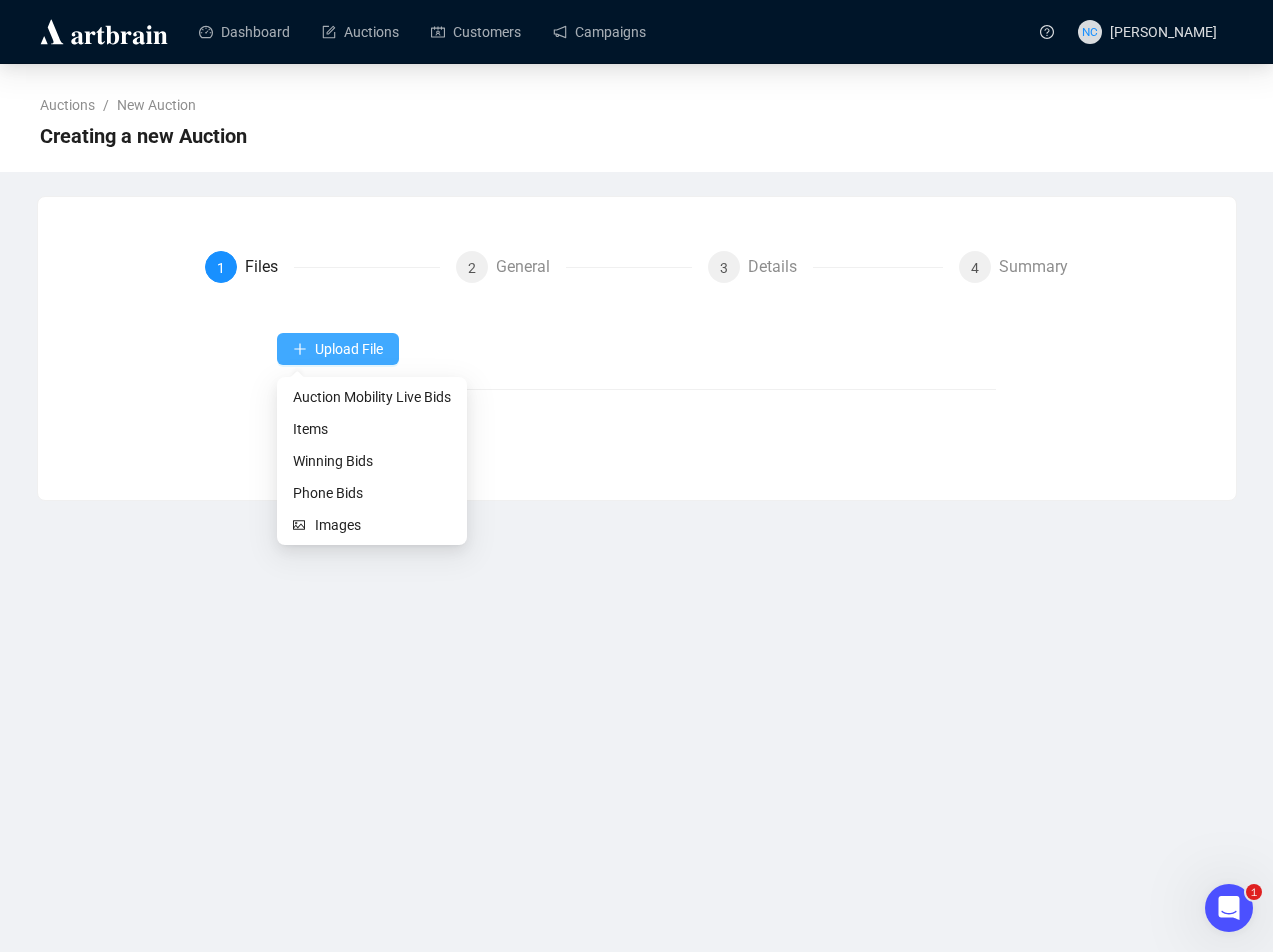 click on "Upload File" at bounding box center (349, 349) 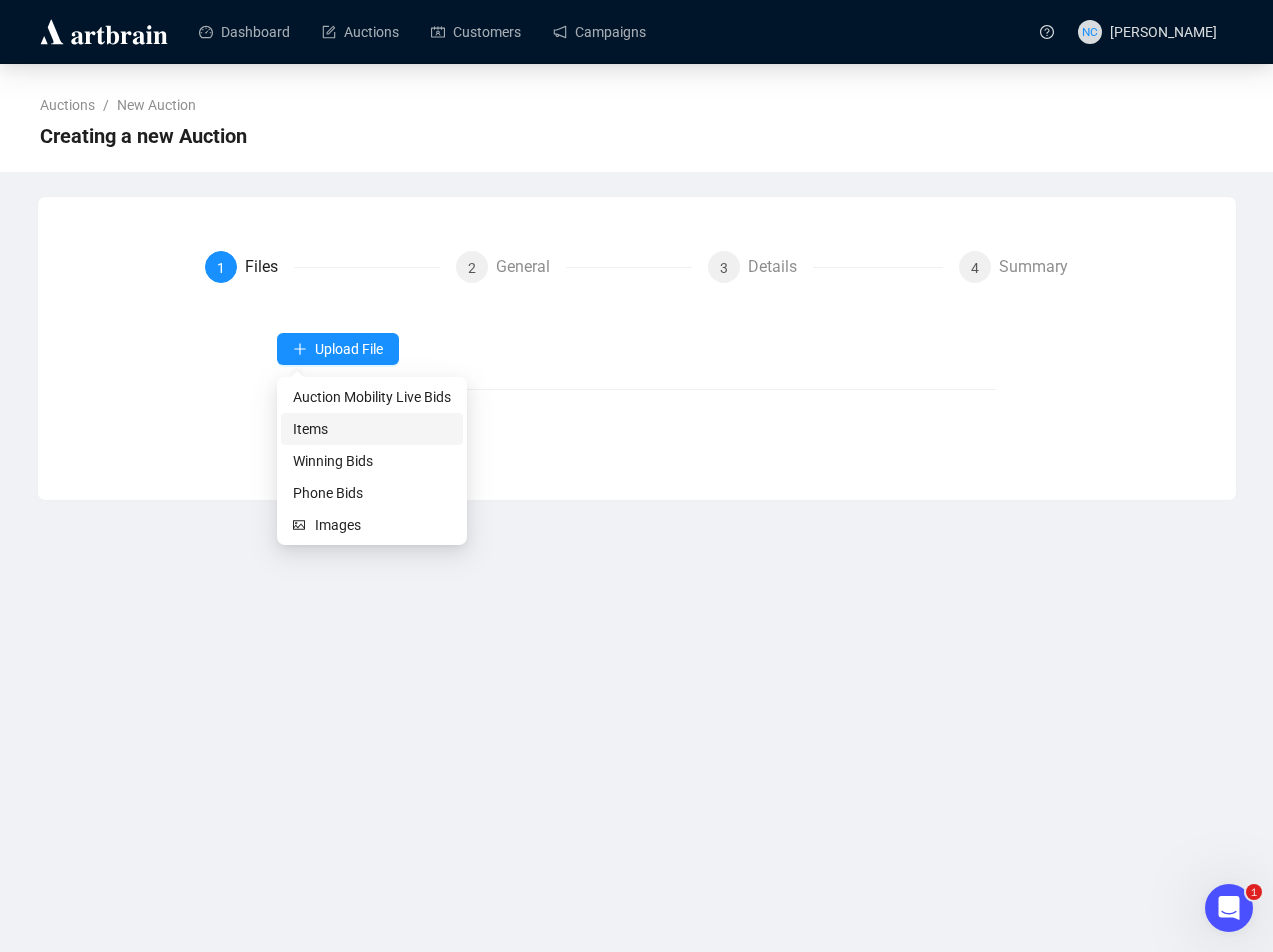 click on "Items" at bounding box center (372, 429) 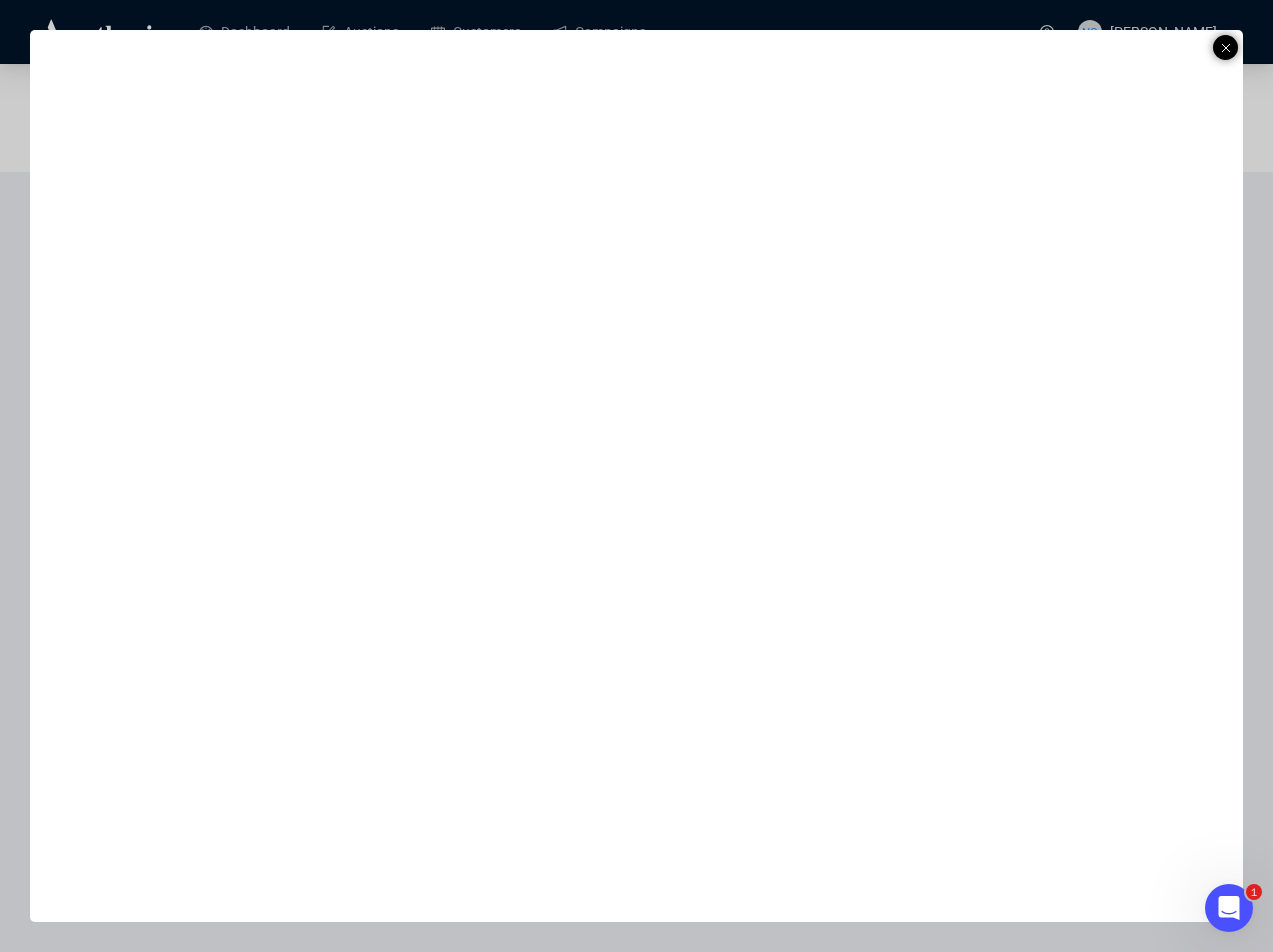 click at bounding box center [636, 476] 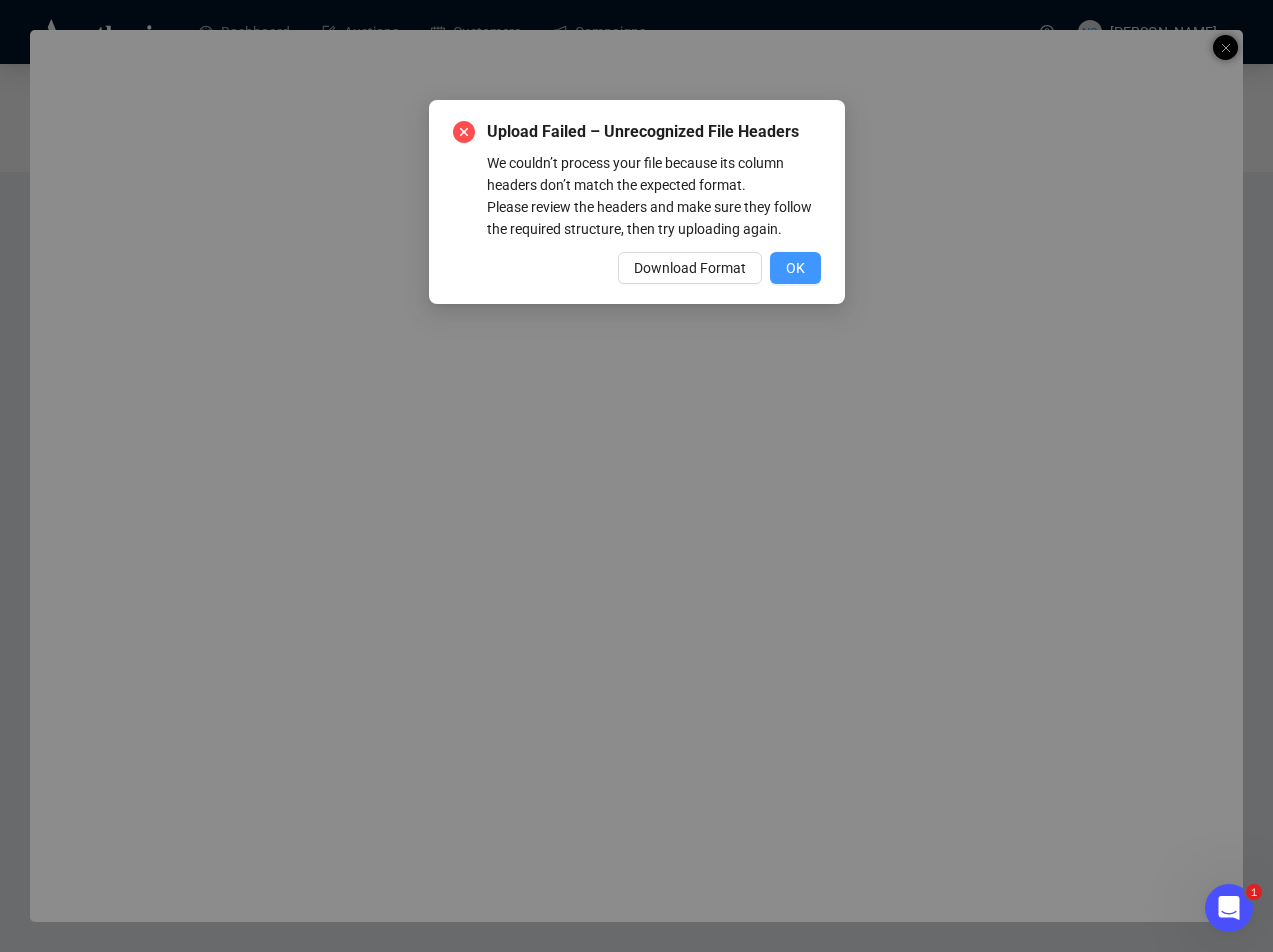 click on "OK" at bounding box center [795, 268] 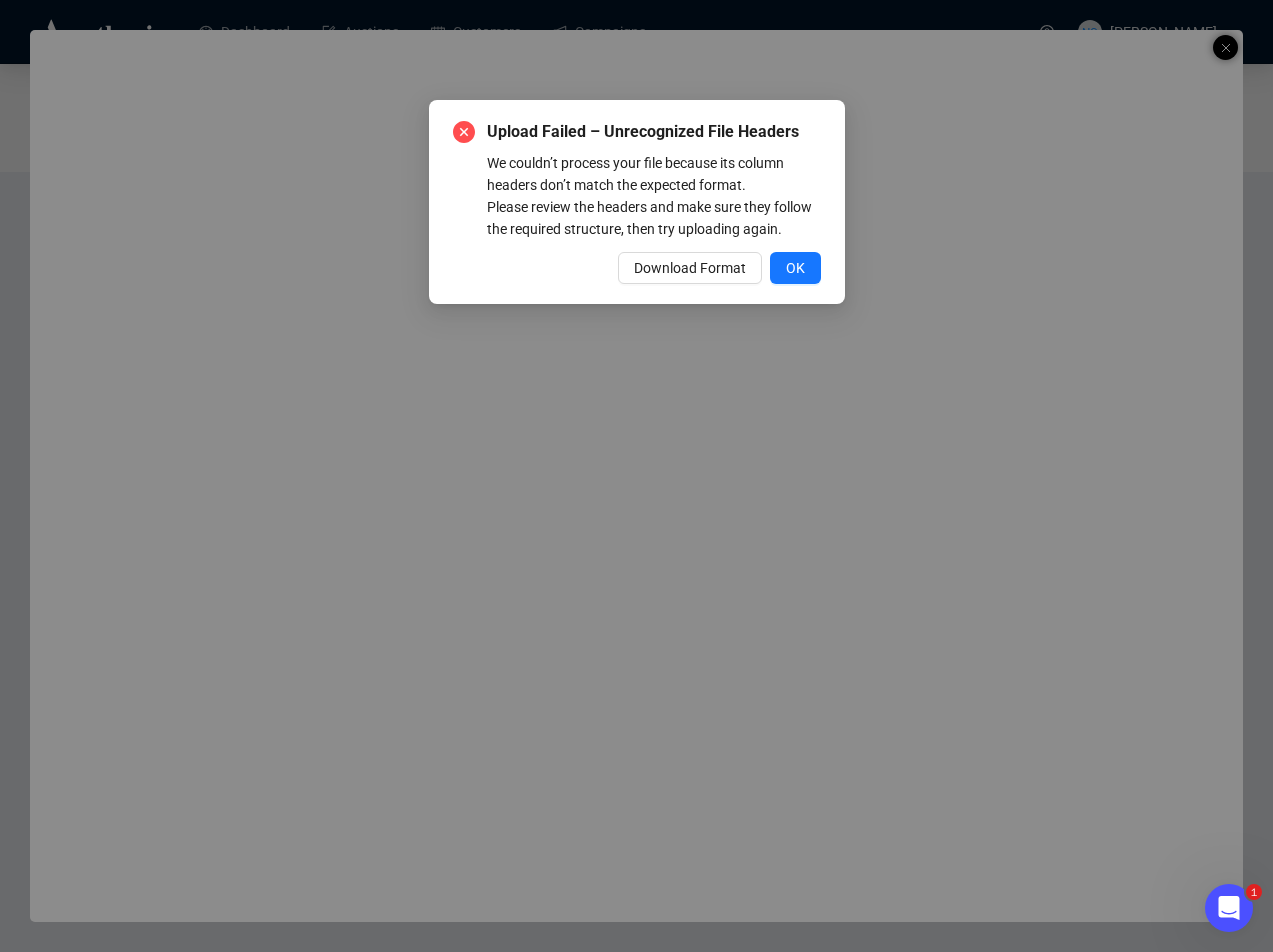 click on "Upload Failed – Unrecognized File Headers We couldn’t process your file because its column headers don’t match the expected format. Please review the headers and make sure they follow the required structure, then try uploading again. Download Format OK" at bounding box center [636, 476] 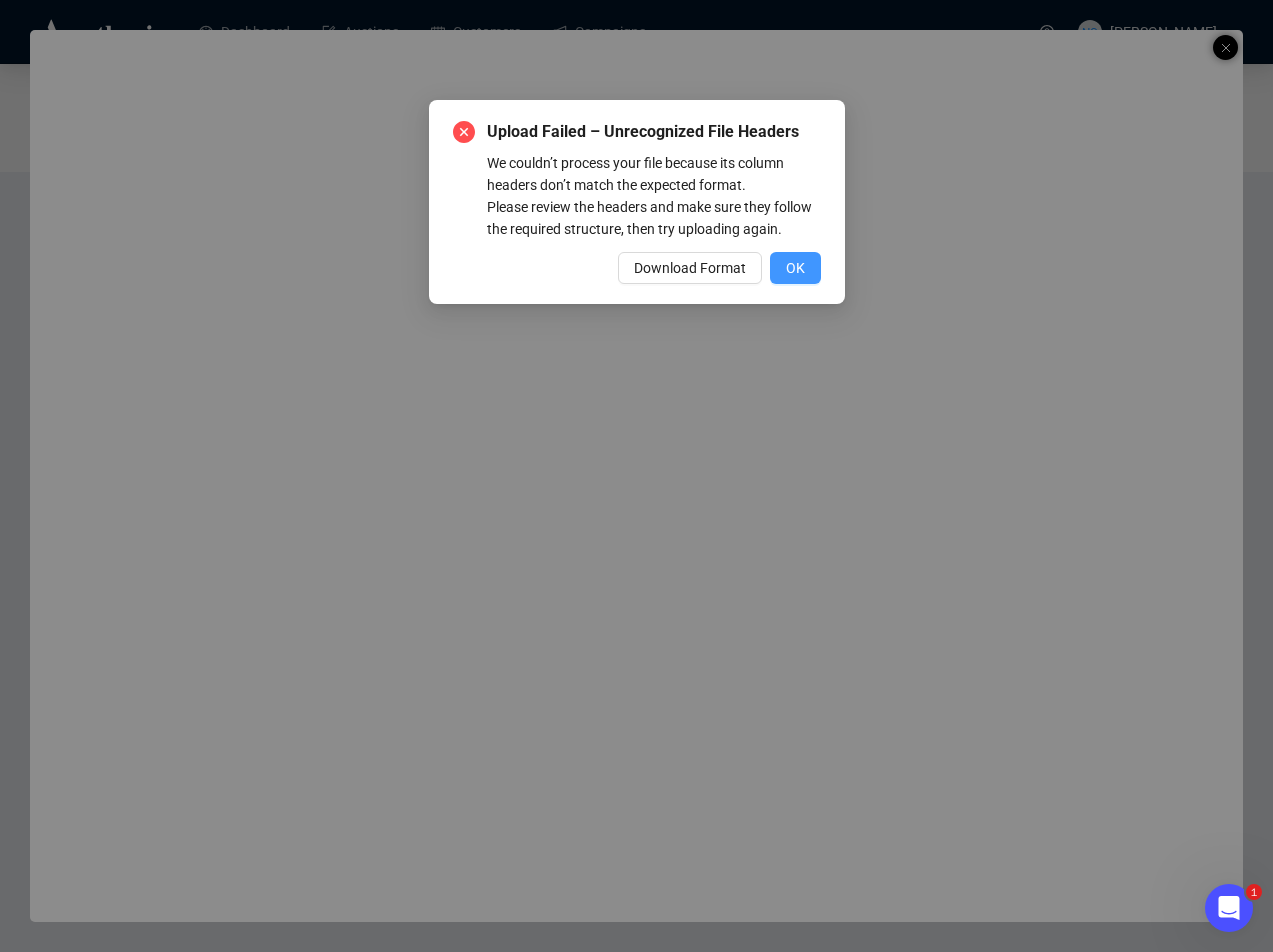 click on "OK" at bounding box center [795, 268] 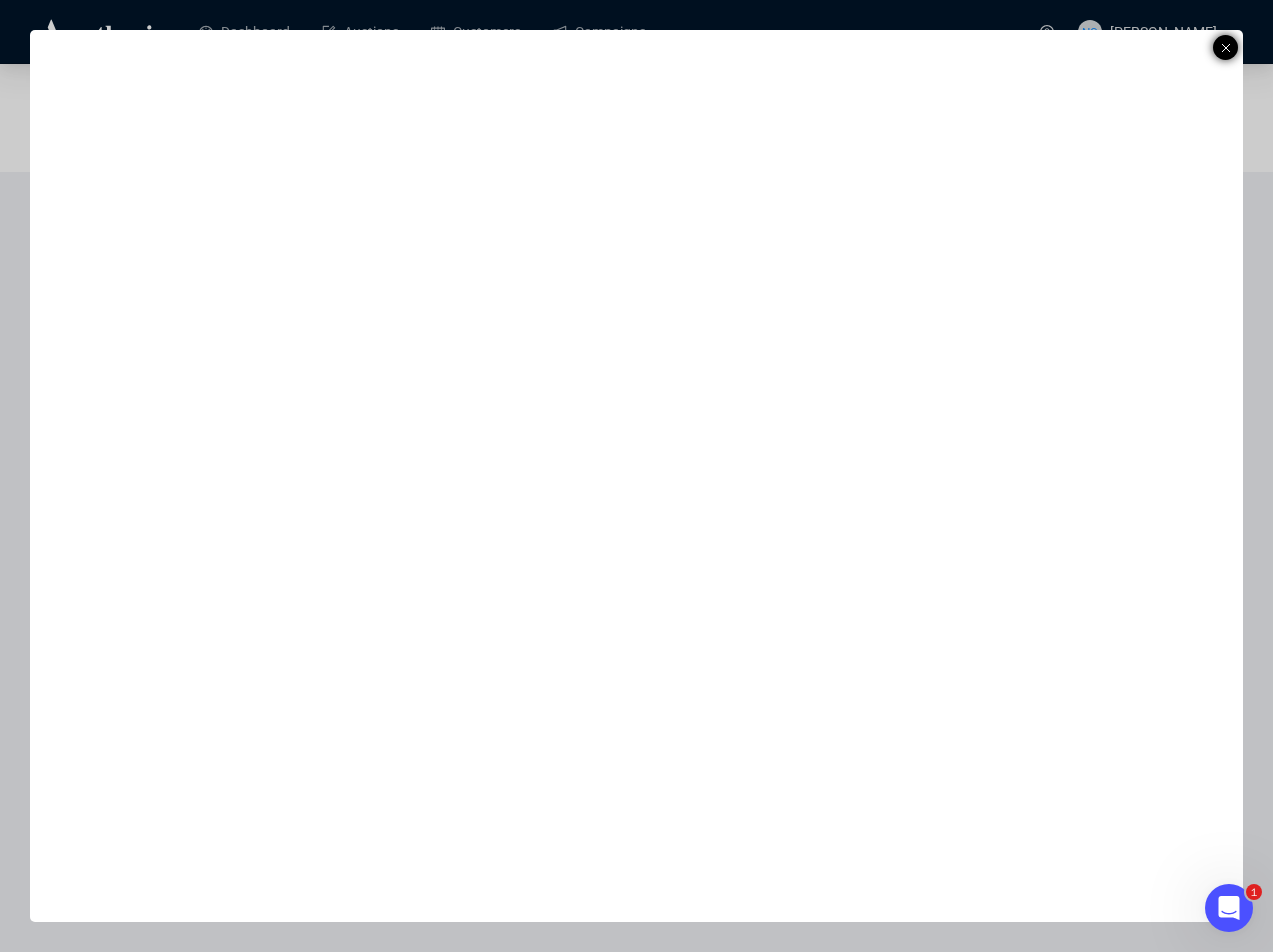 click 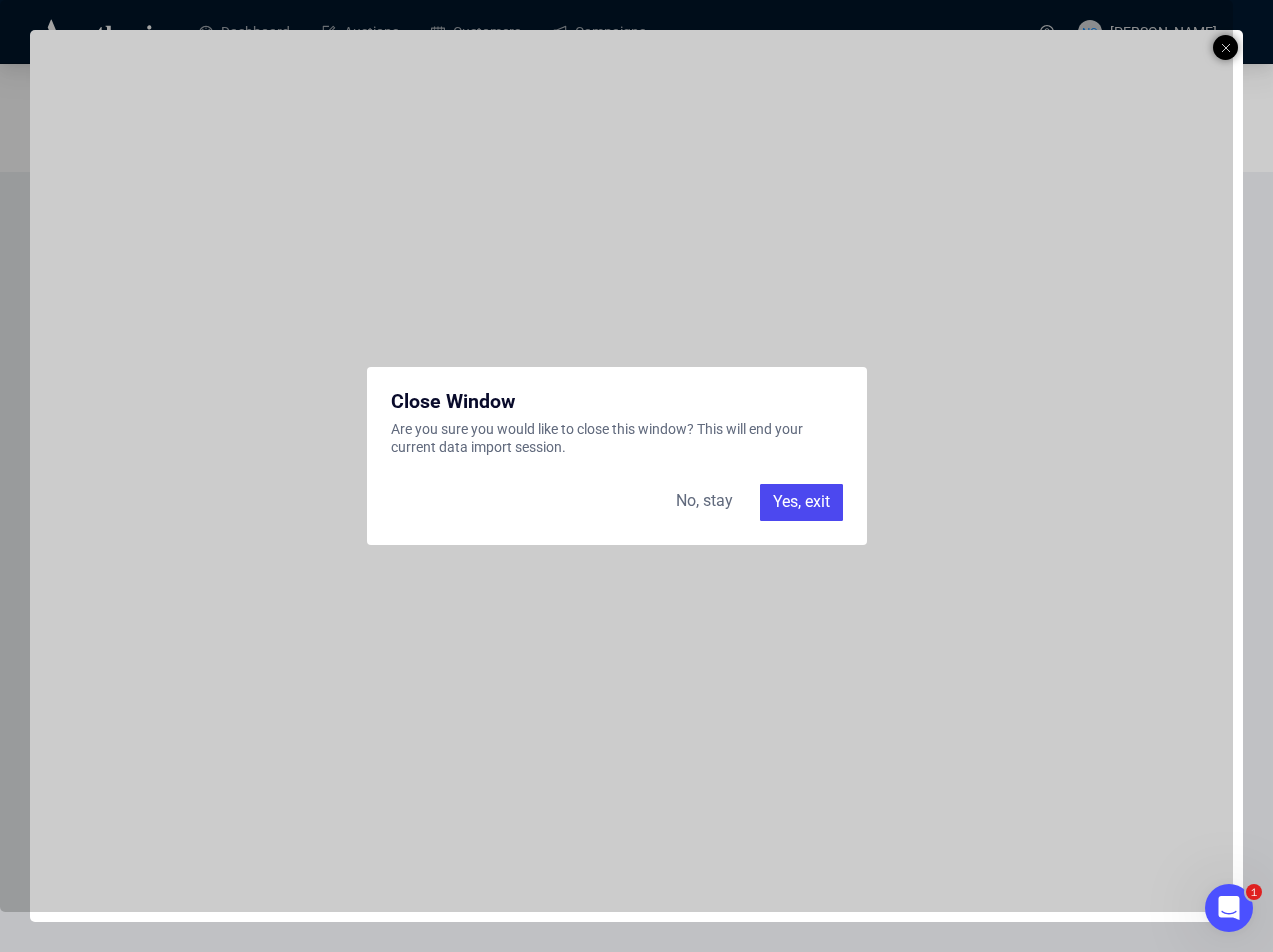 click on "Yes, exit" at bounding box center [801, 502] 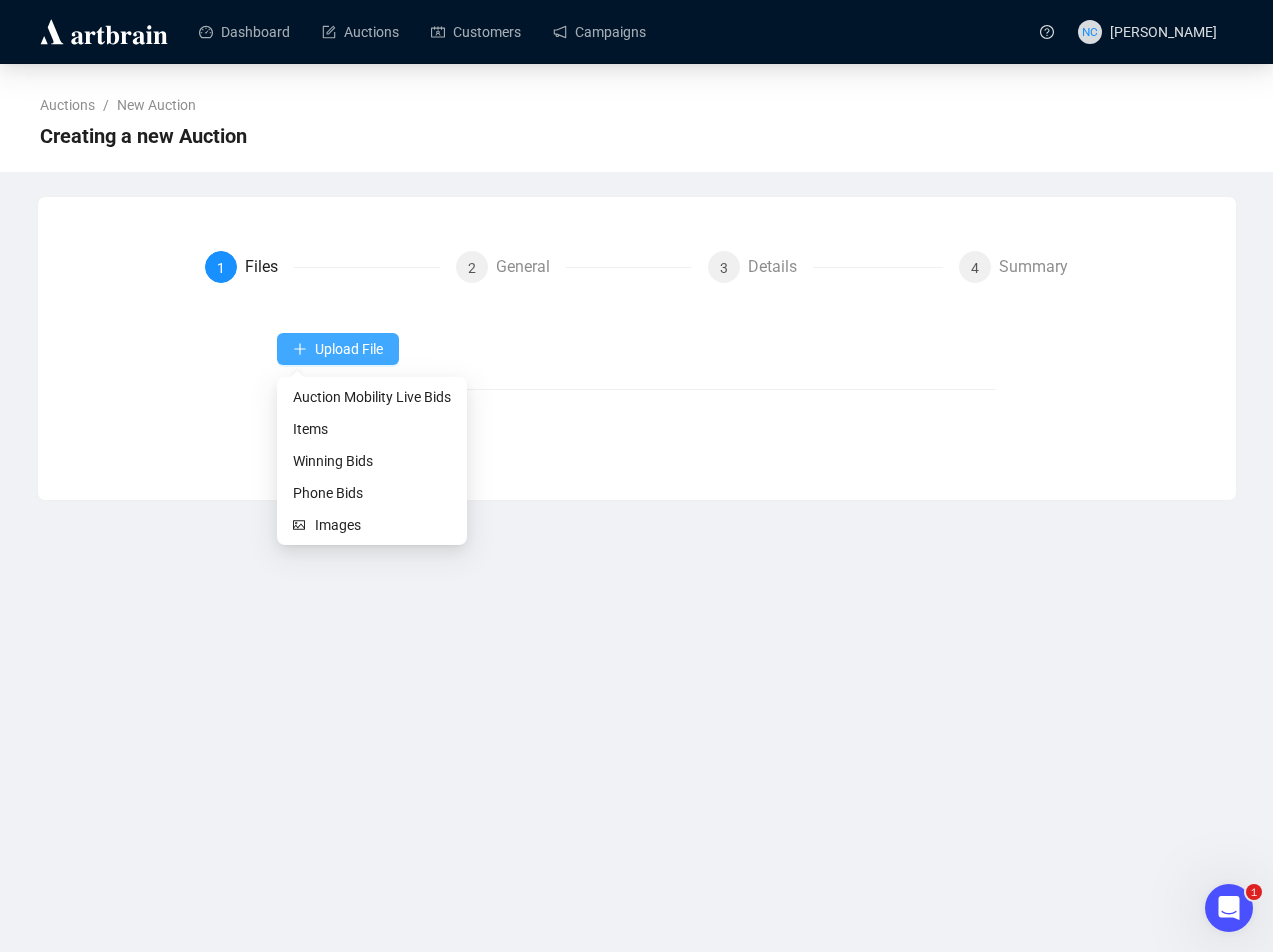 click on "Upload File" at bounding box center (349, 349) 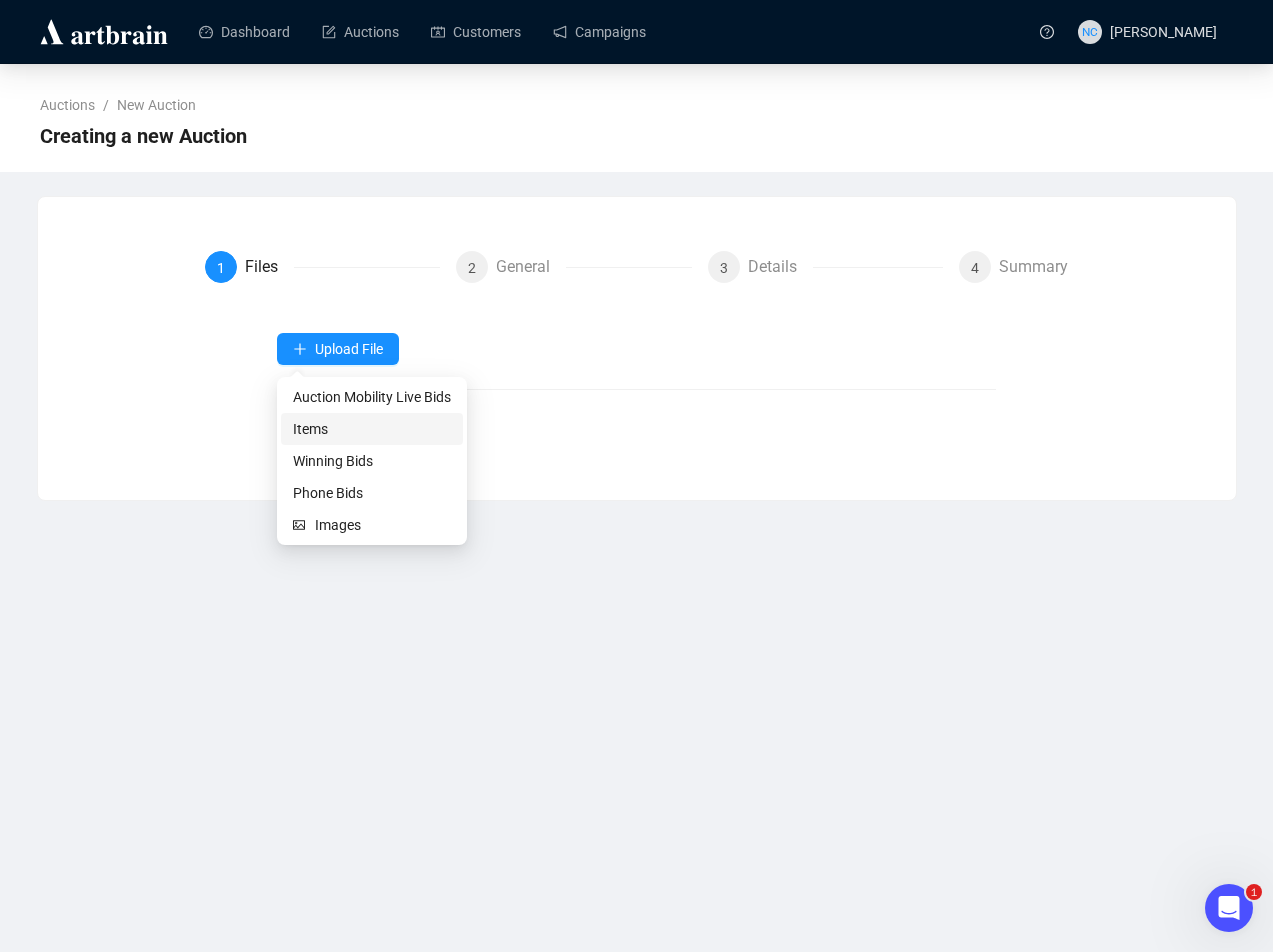 click on "Items" at bounding box center [372, 429] 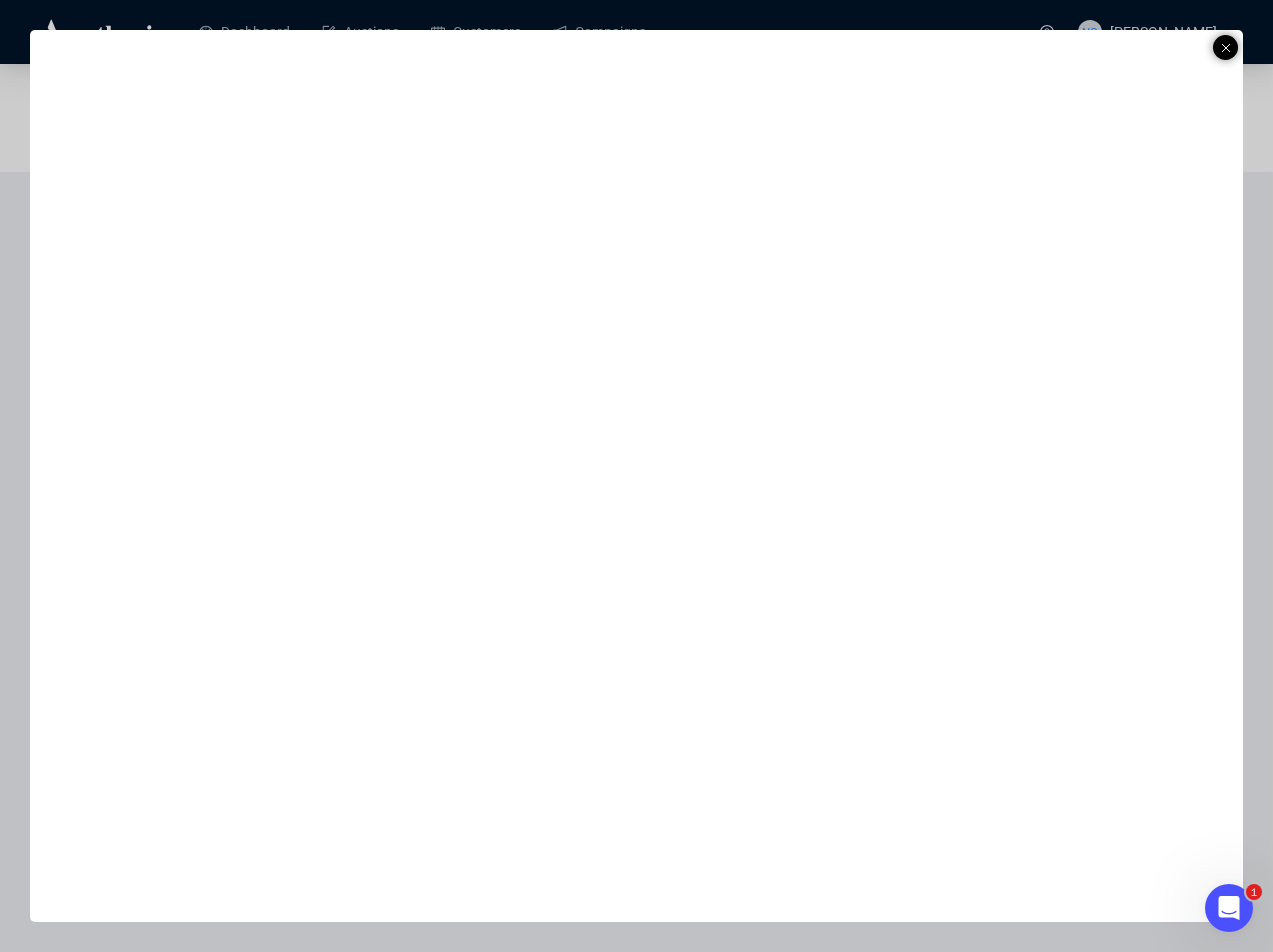 click 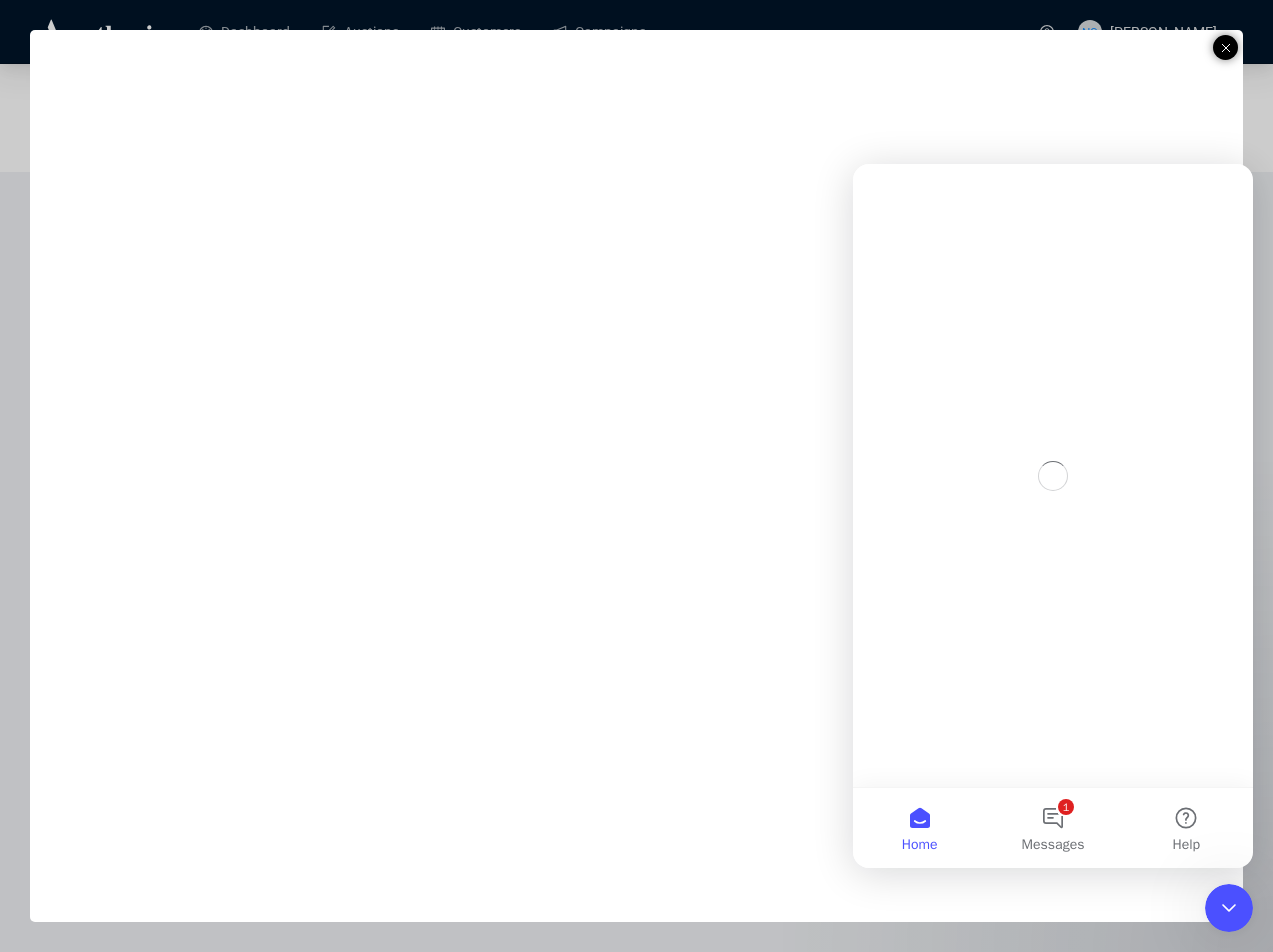 scroll, scrollTop: 0, scrollLeft: 0, axis: both 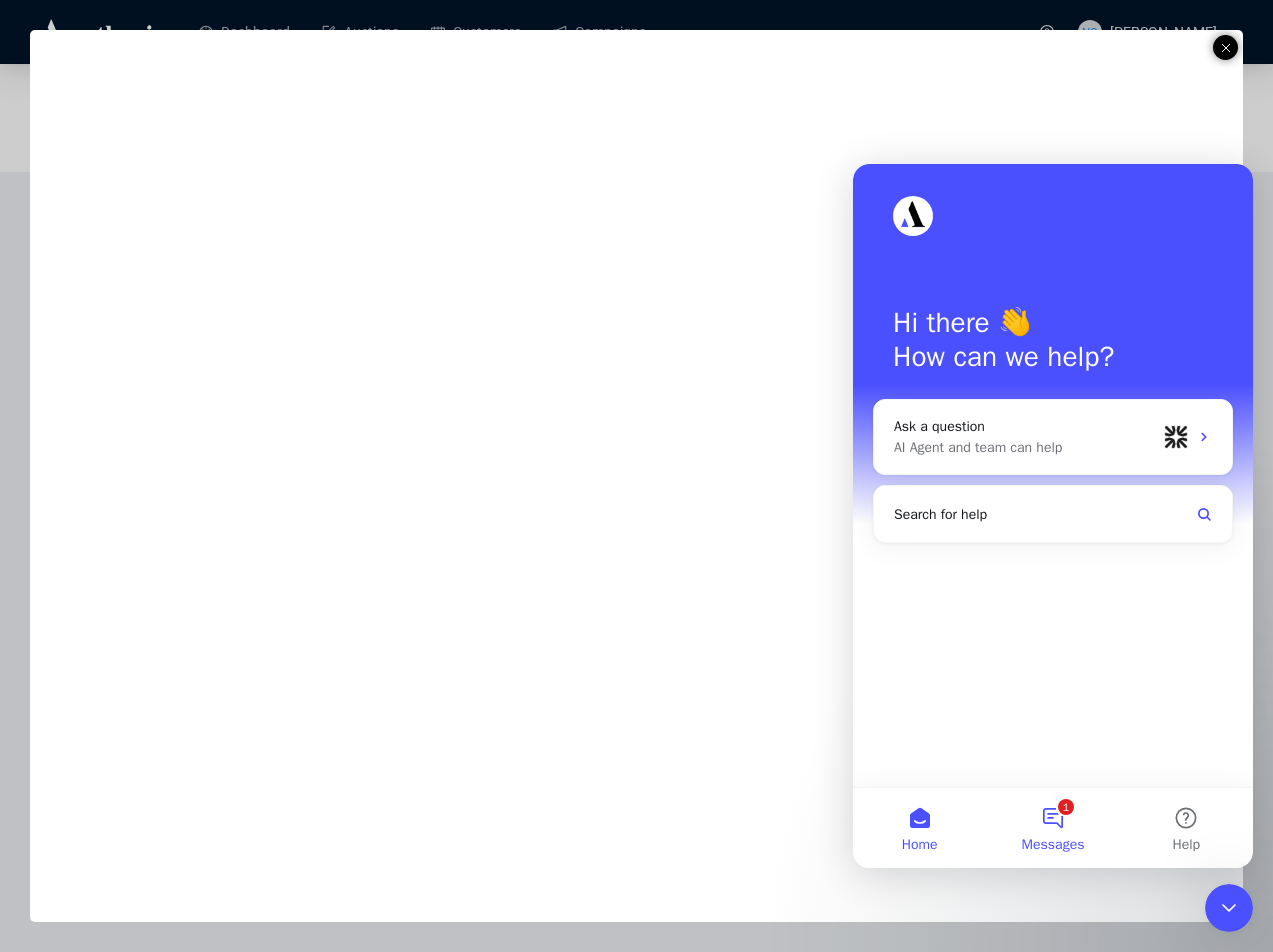 click on "1 Messages" at bounding box center (1052, 828) 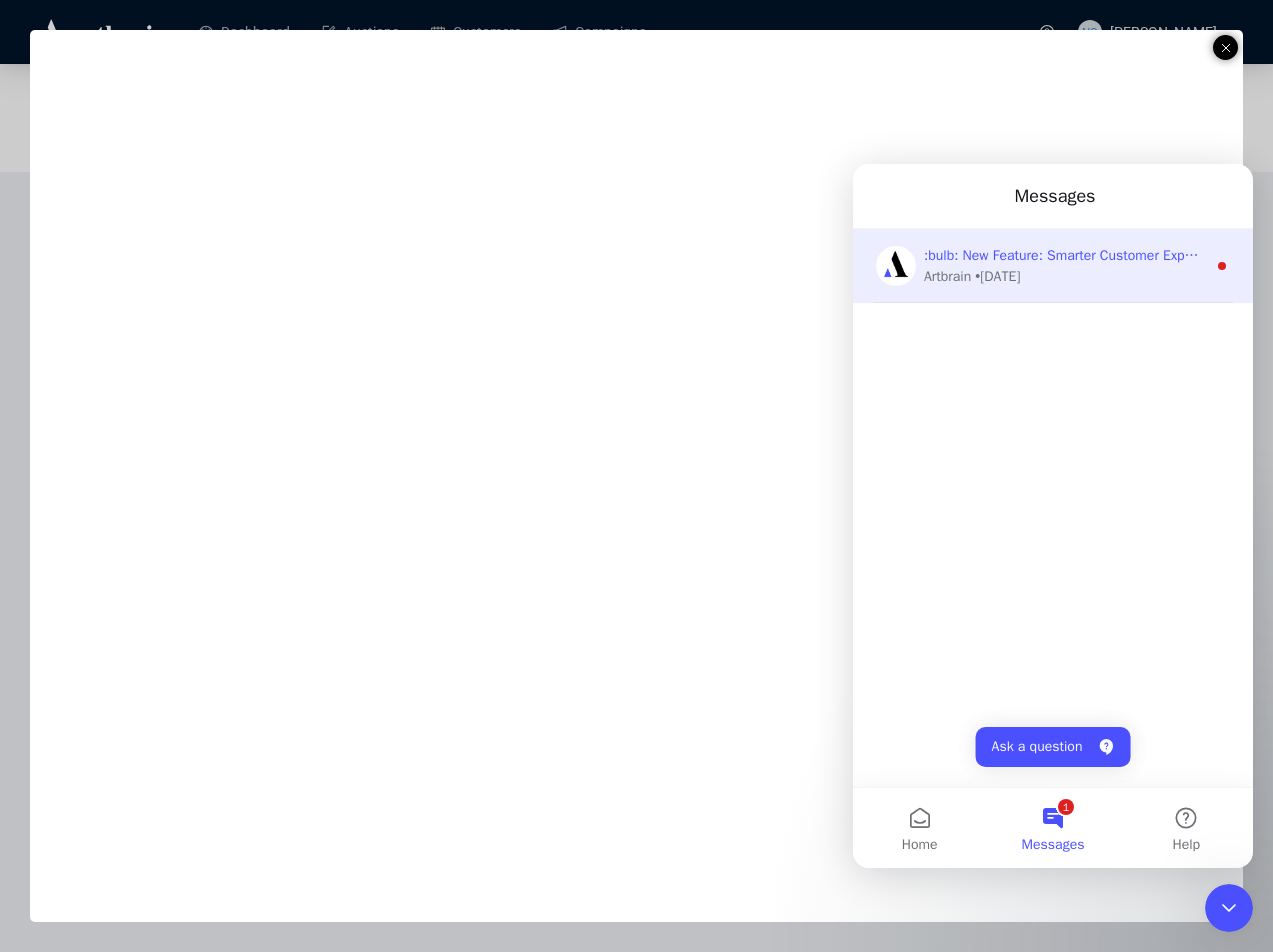 click on "Artbrain •  6d ago" at bounding box center [1065, 276] 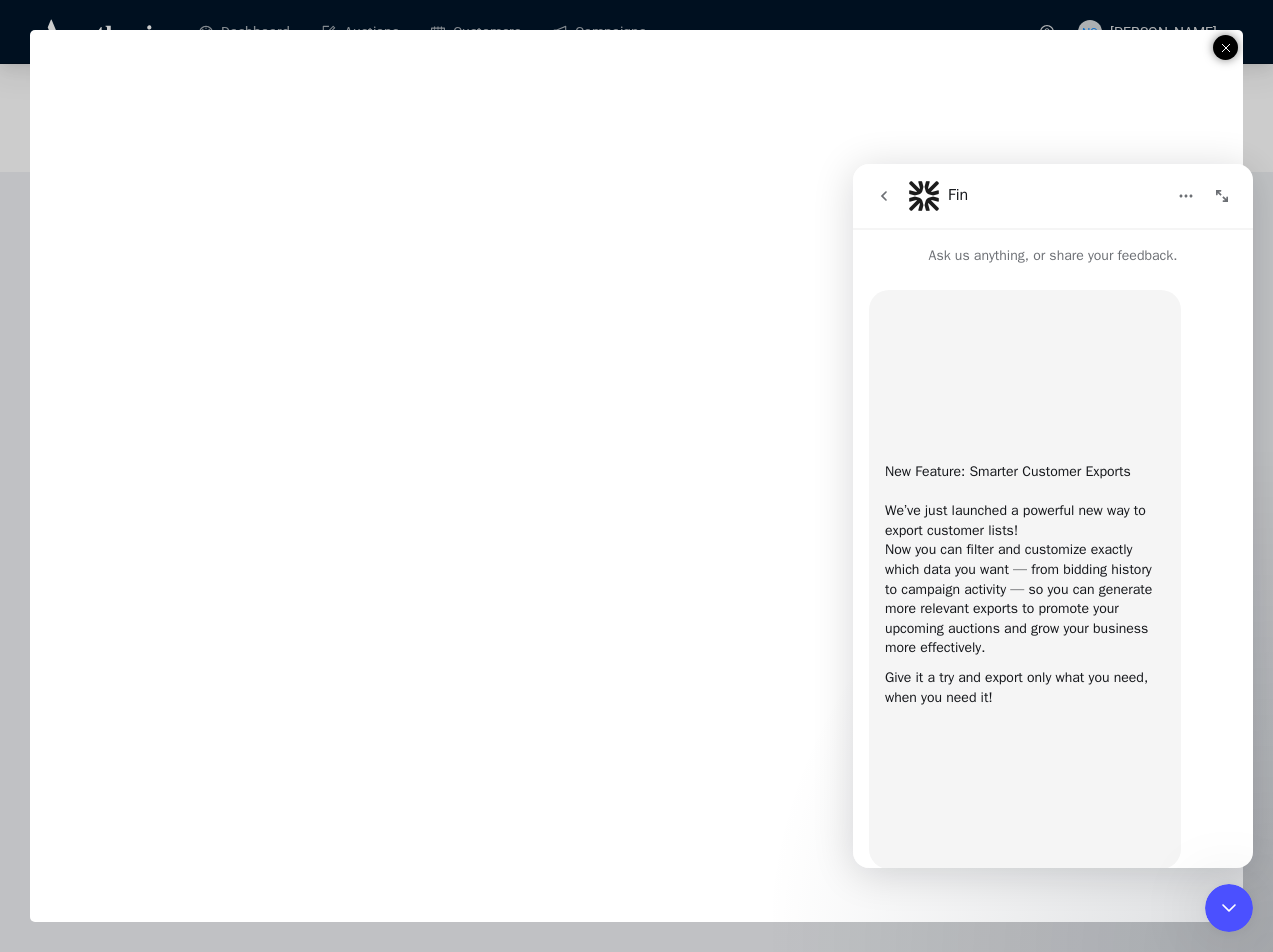 scroll, scrollTop: 0, scrollLeft: 0, axis: both 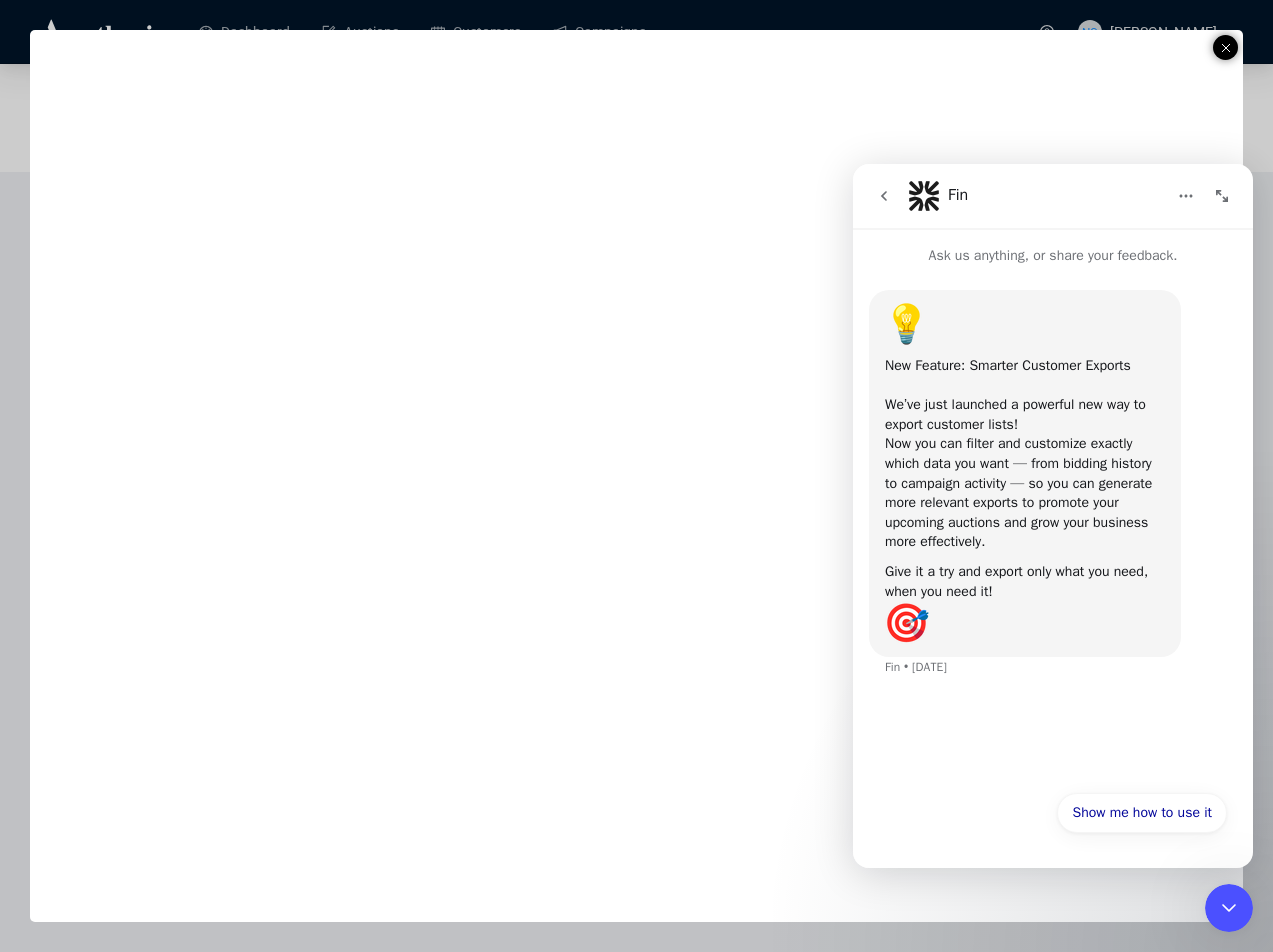 click 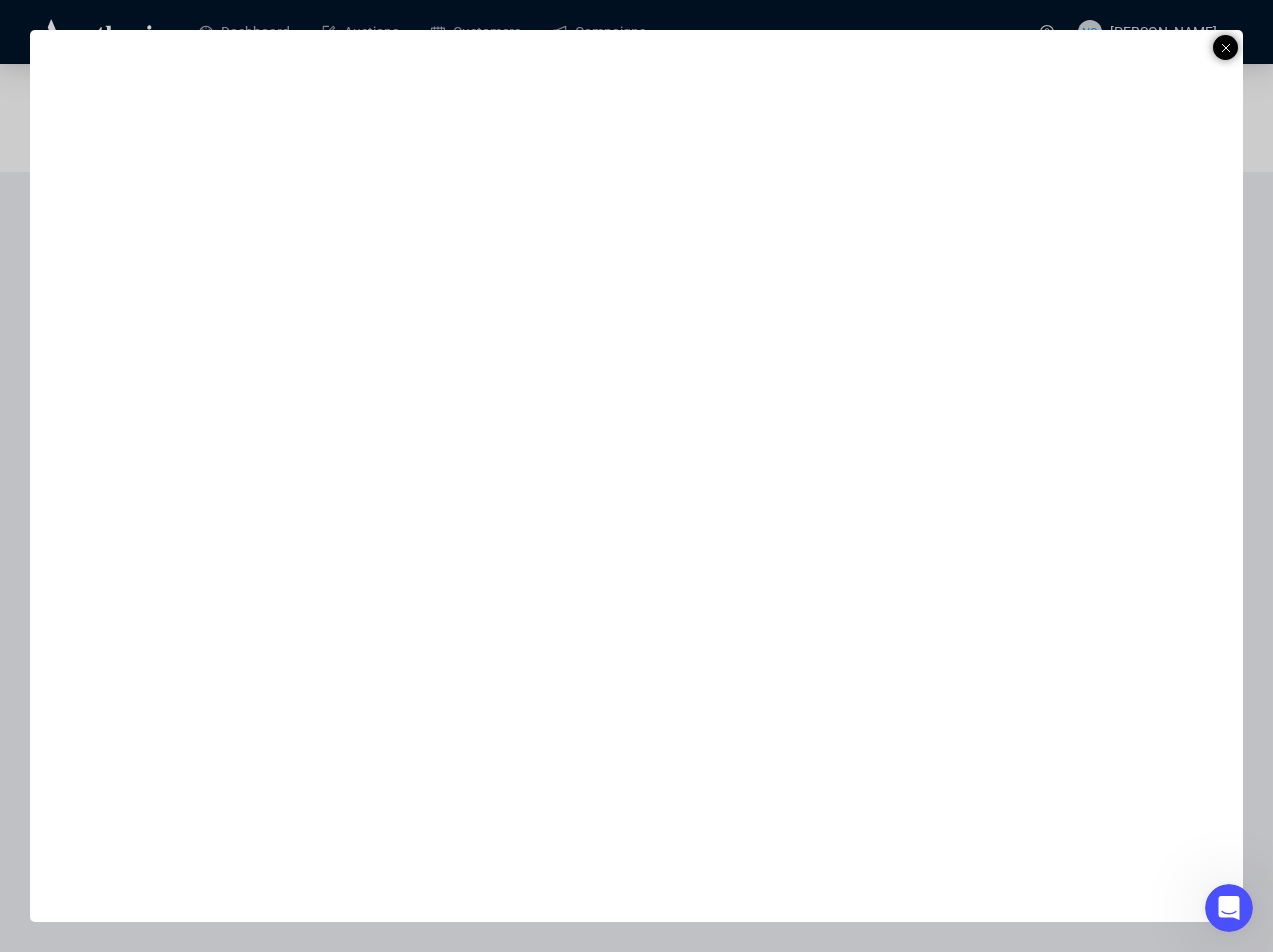 scroll, scrollTop: 0, scrollLeft: 0, axis: both 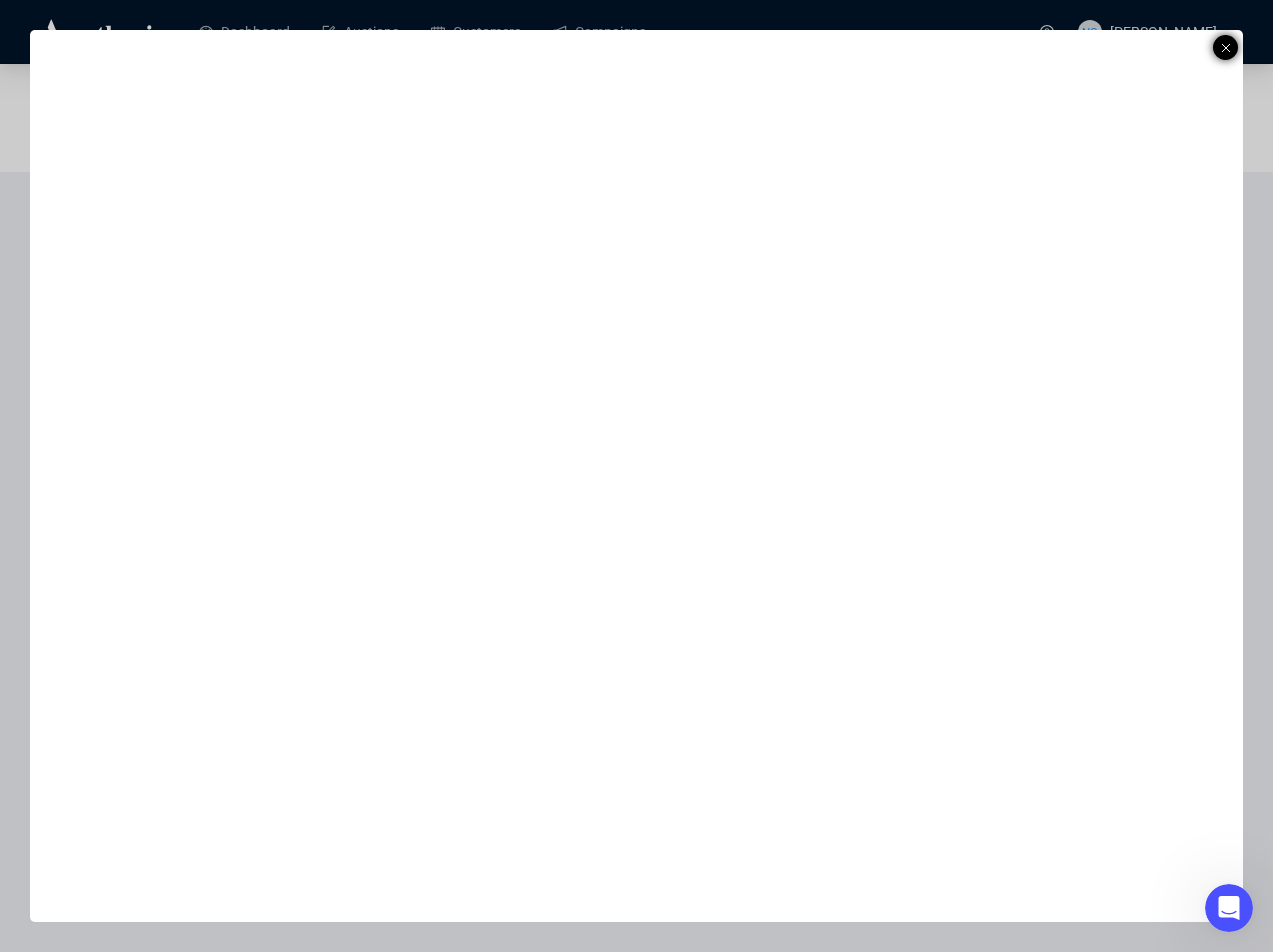 click 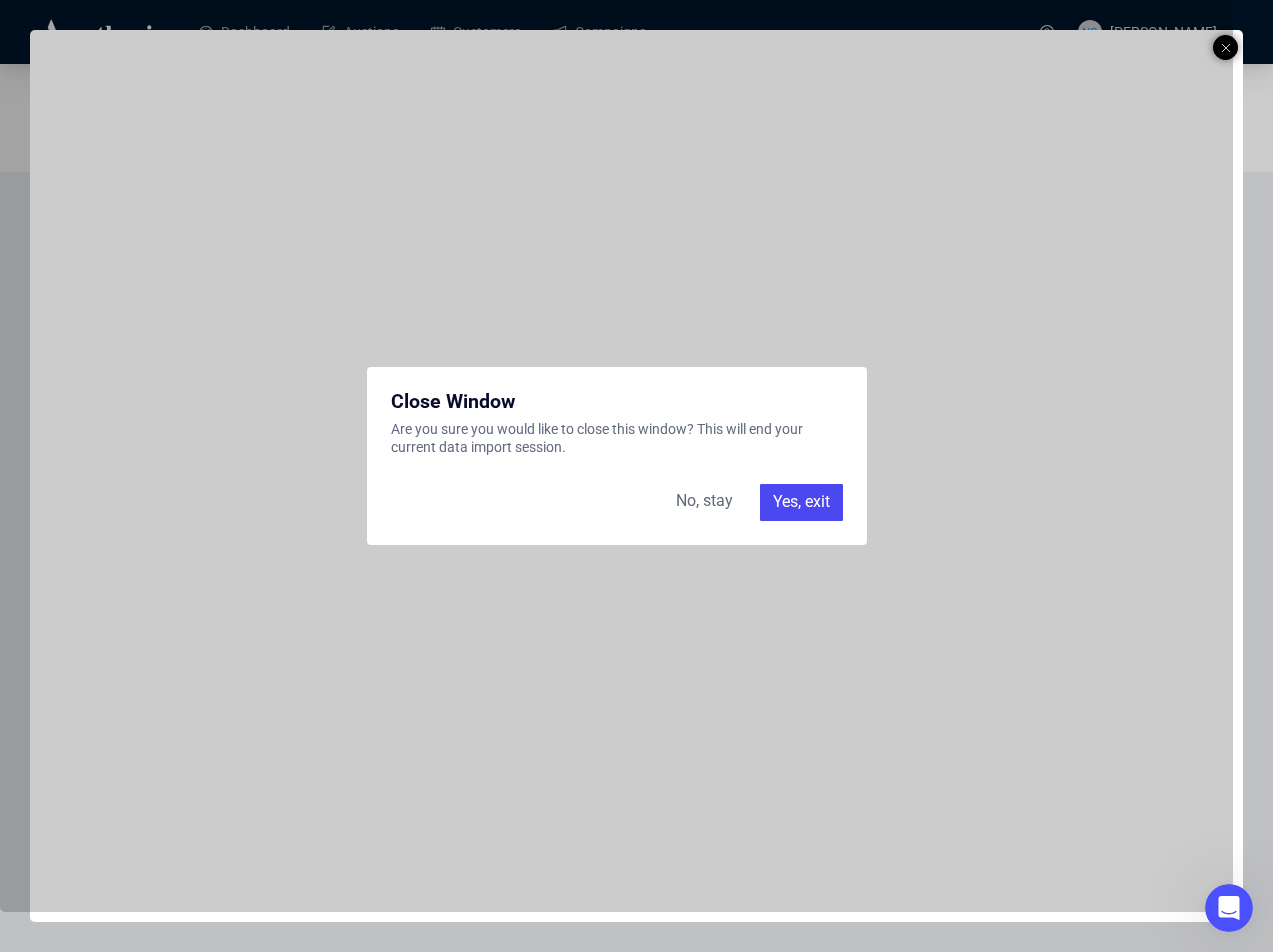 click on "No, stay" at bounding box center (704, 502) 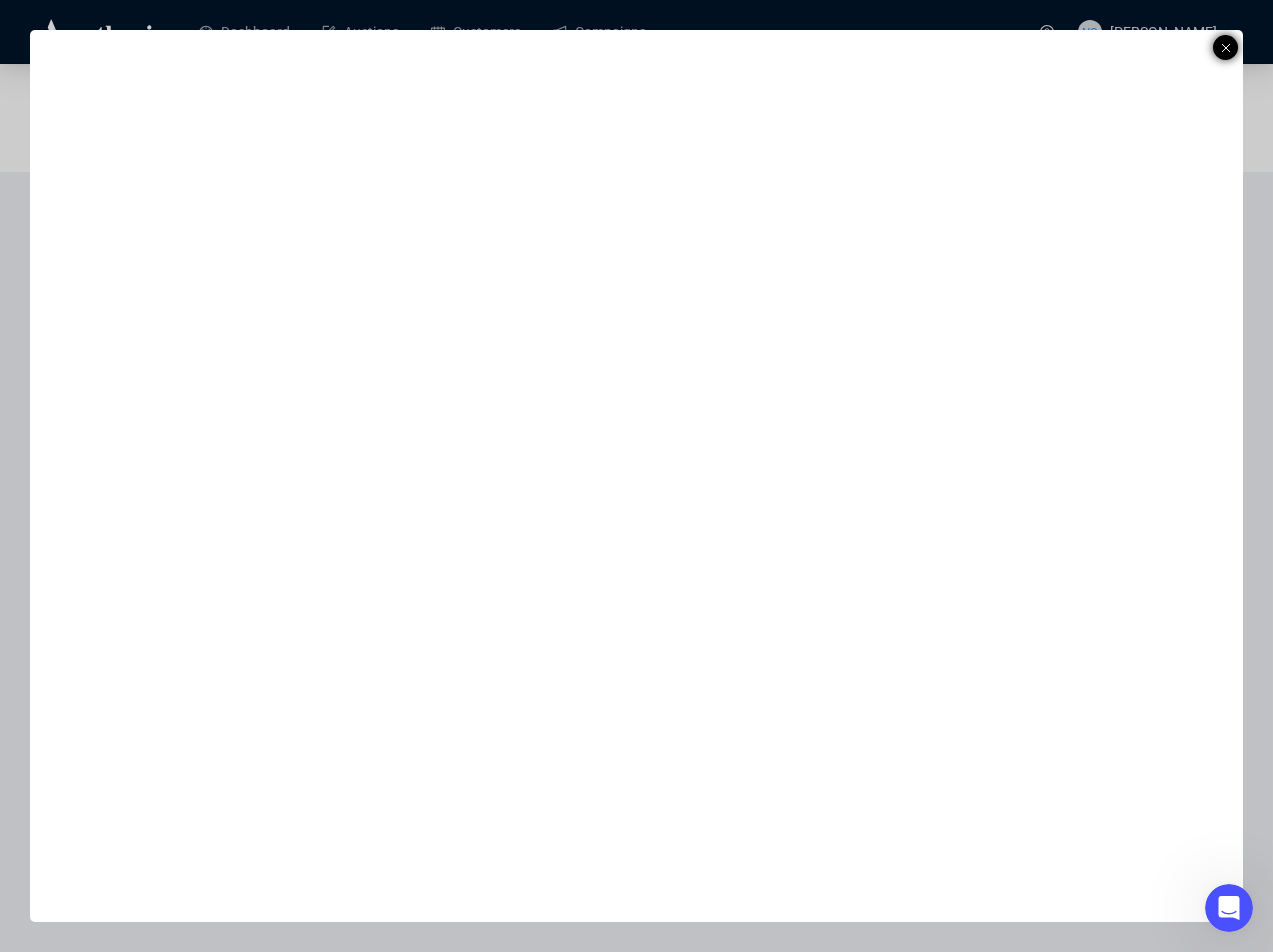 click at bounding box center (1225, 47) 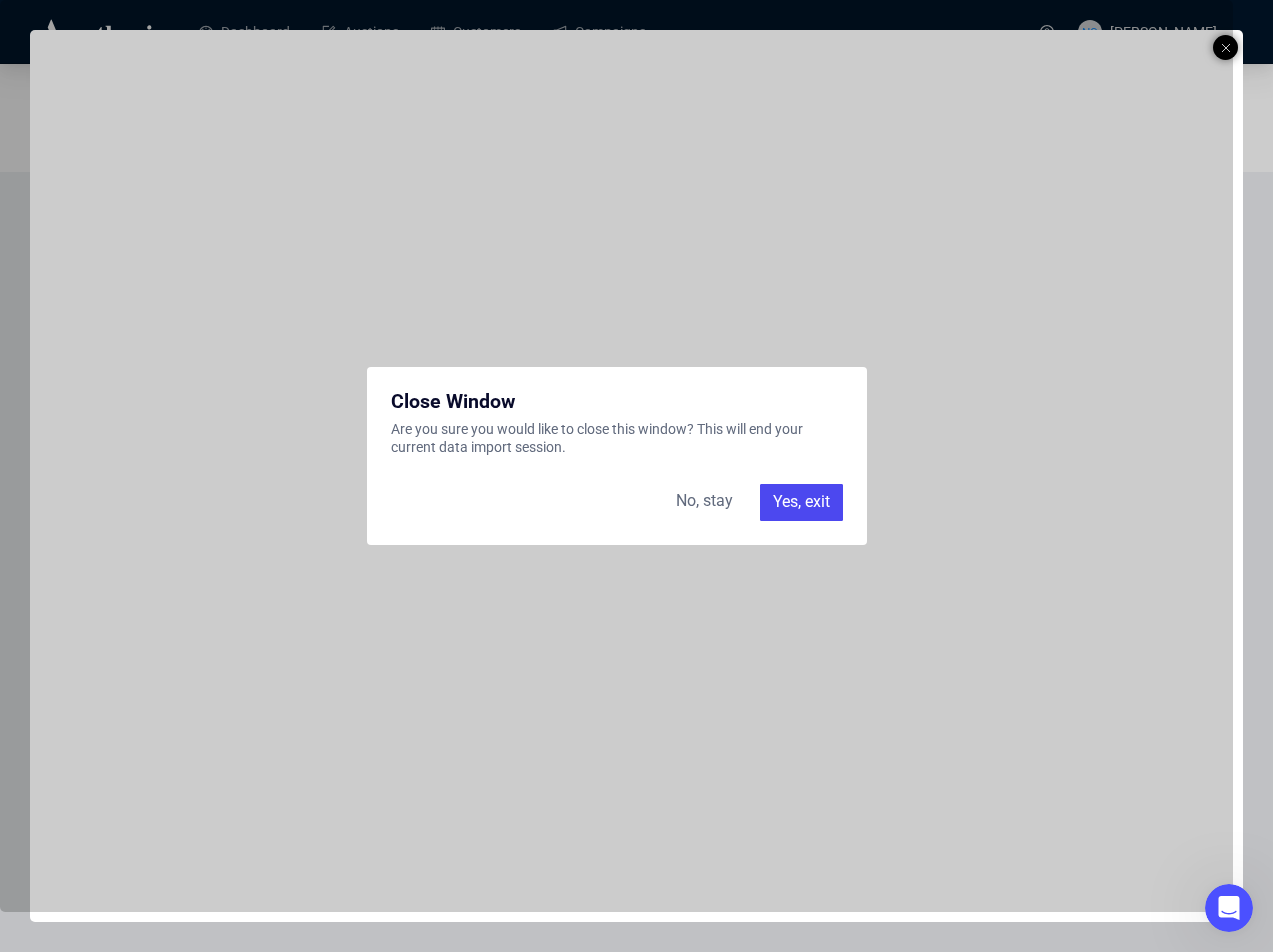 click on "Yes, exit" at bounding box center (801, 502) 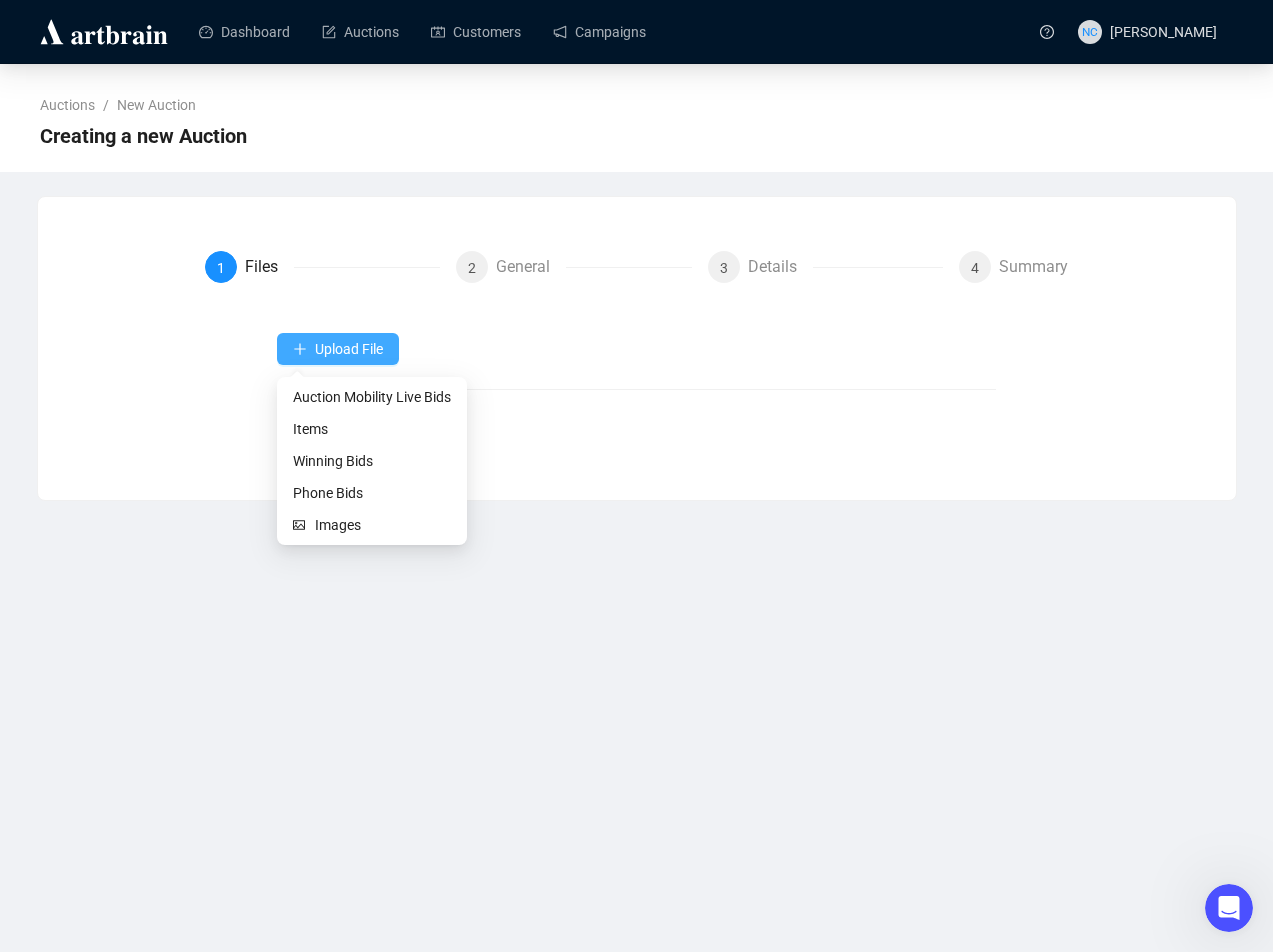 click on "Upload File" at bounding box center (338, 349) 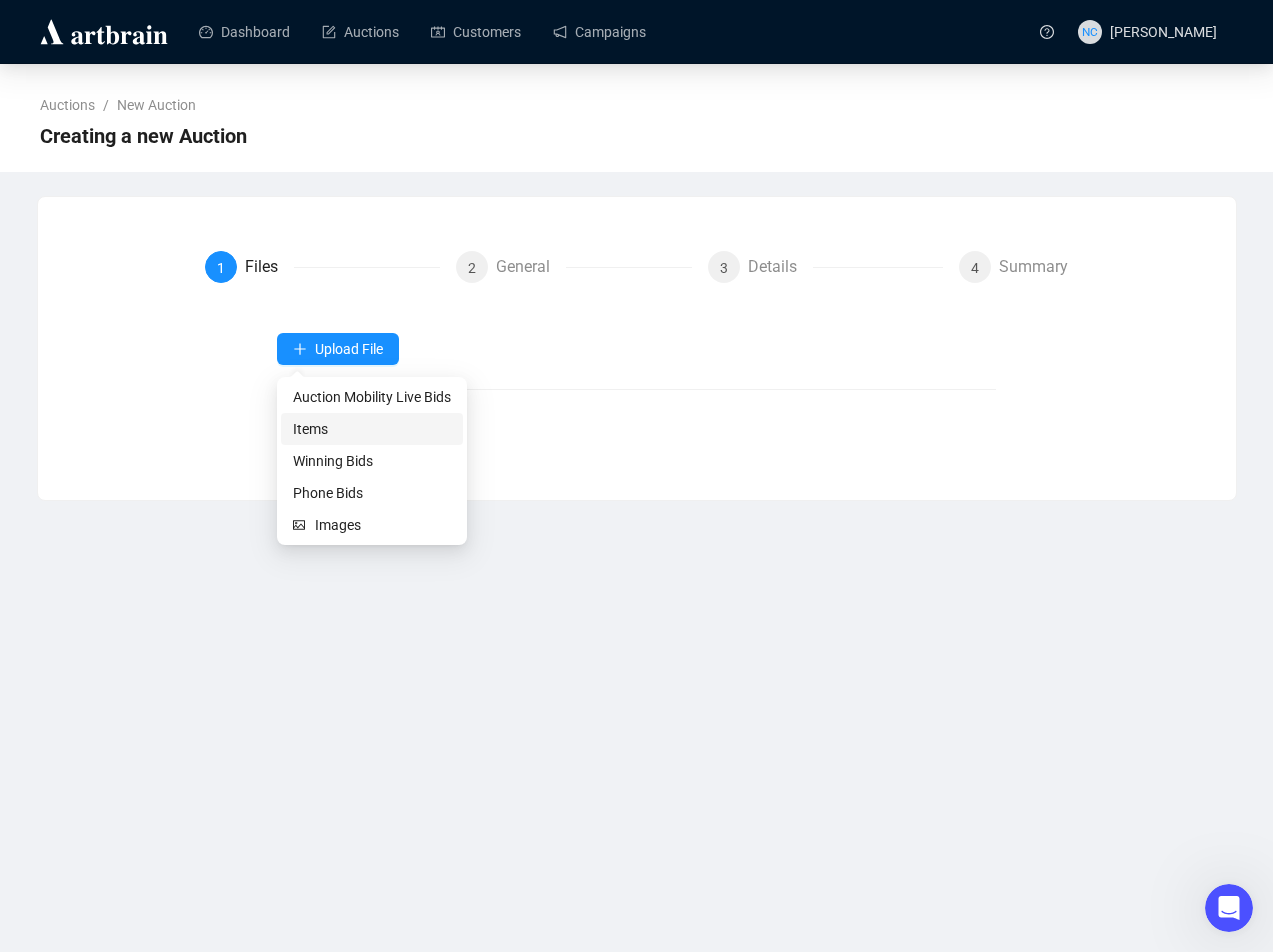 click on "Items" at bounding box center (372, 429) 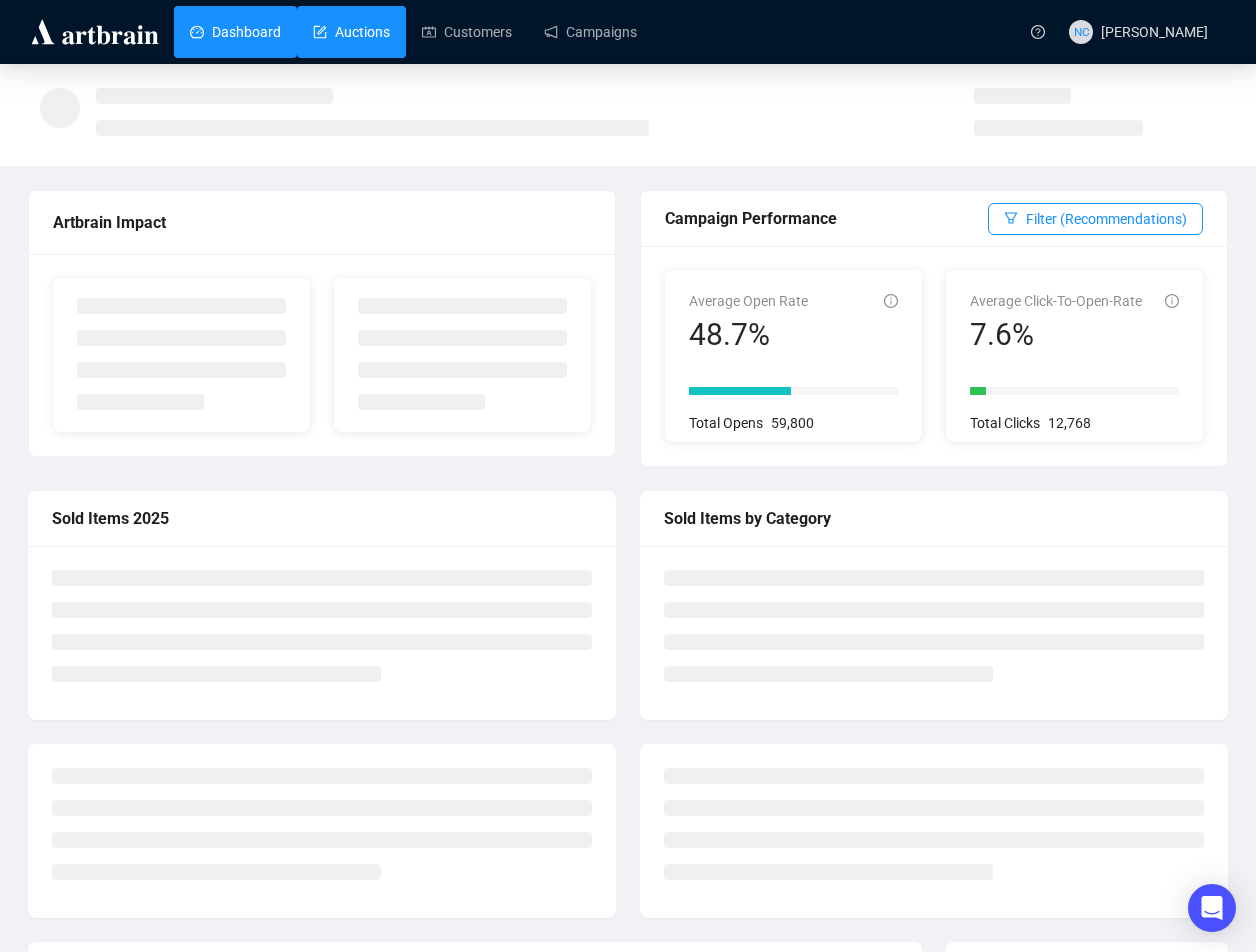 scroll, scrollTop: 0, scrollLeft: 0, axis: both 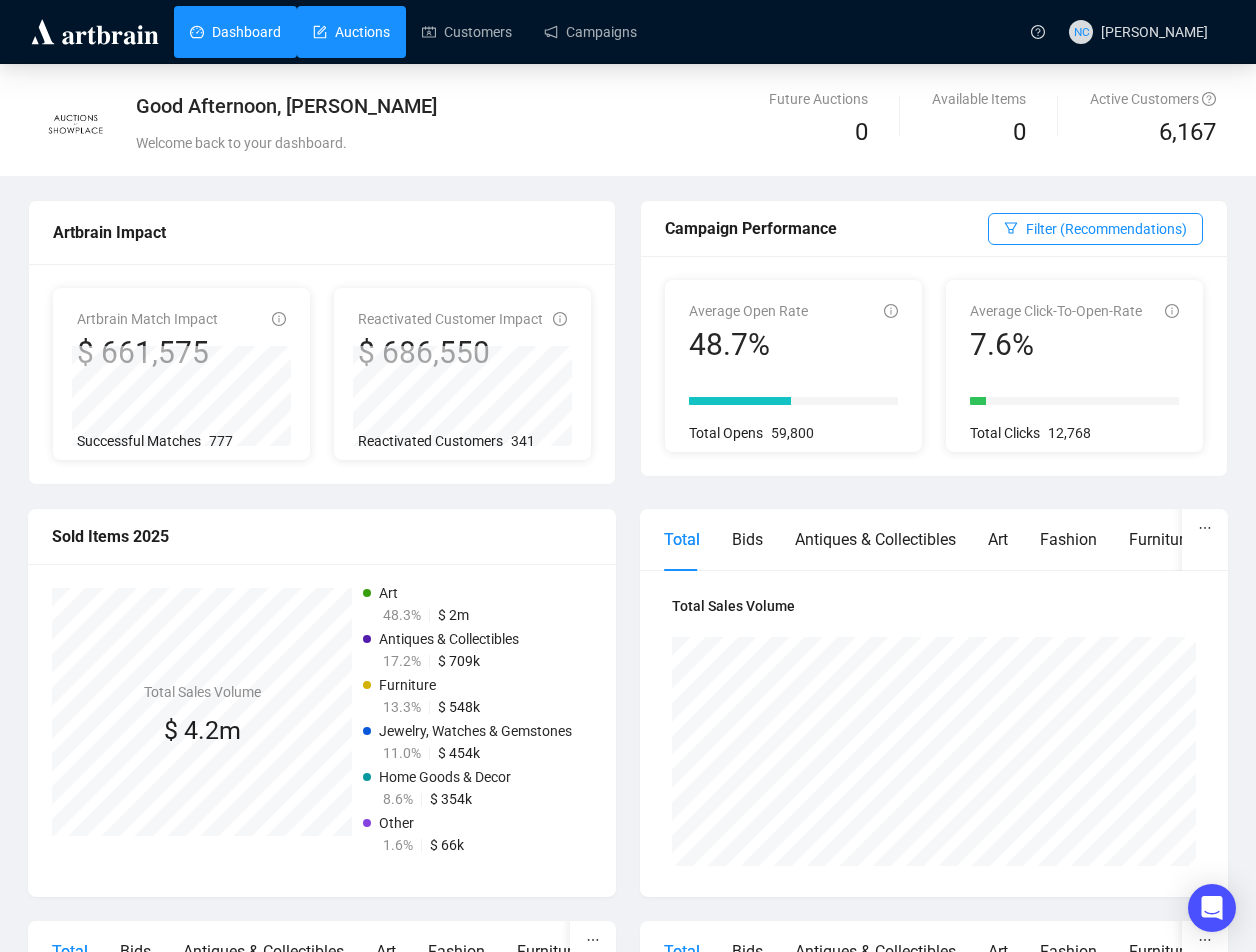 click on "Auctions" at bounding box center (351, 32) 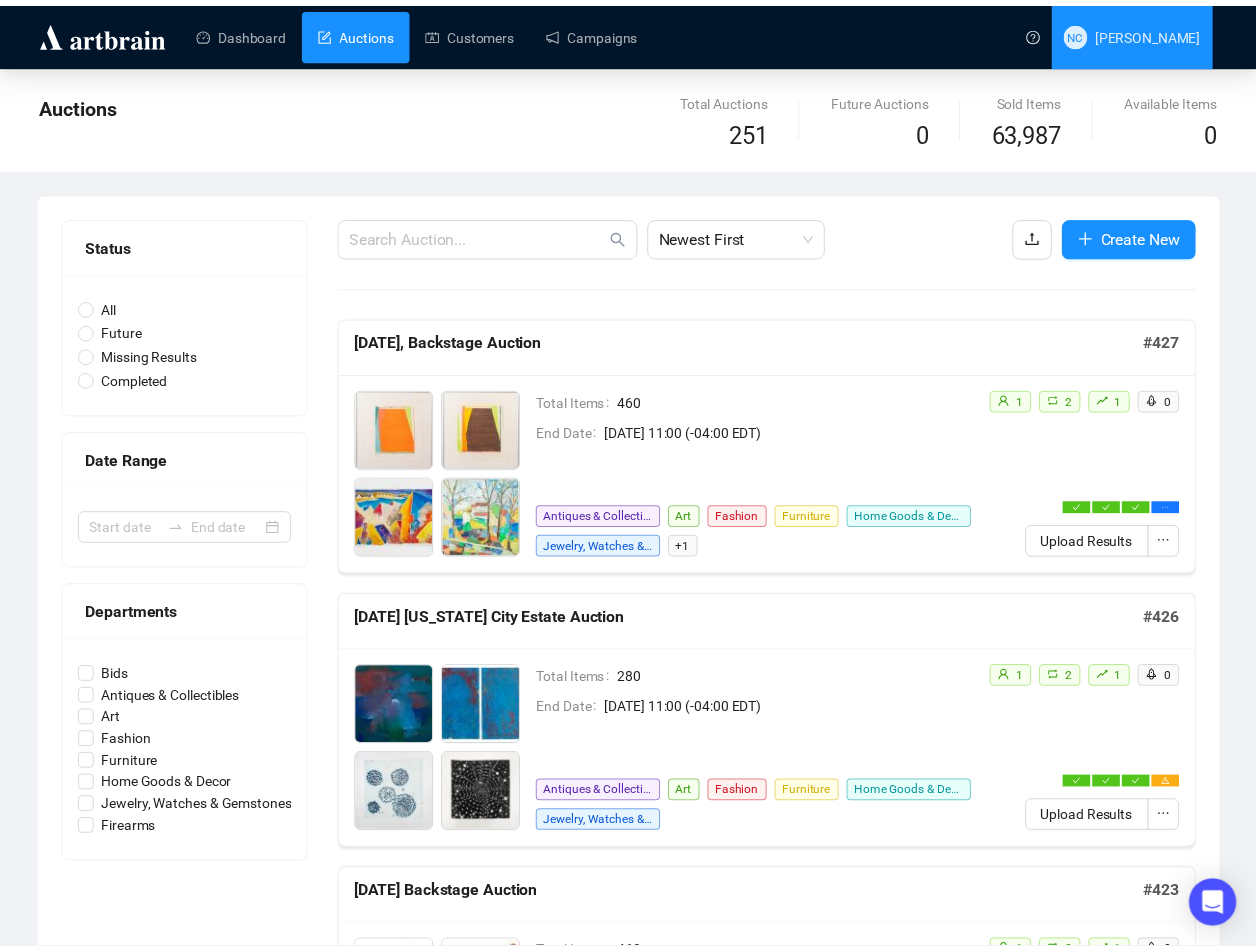 scroll, scrollTop: 0, scrollLeft: 0, axis: both 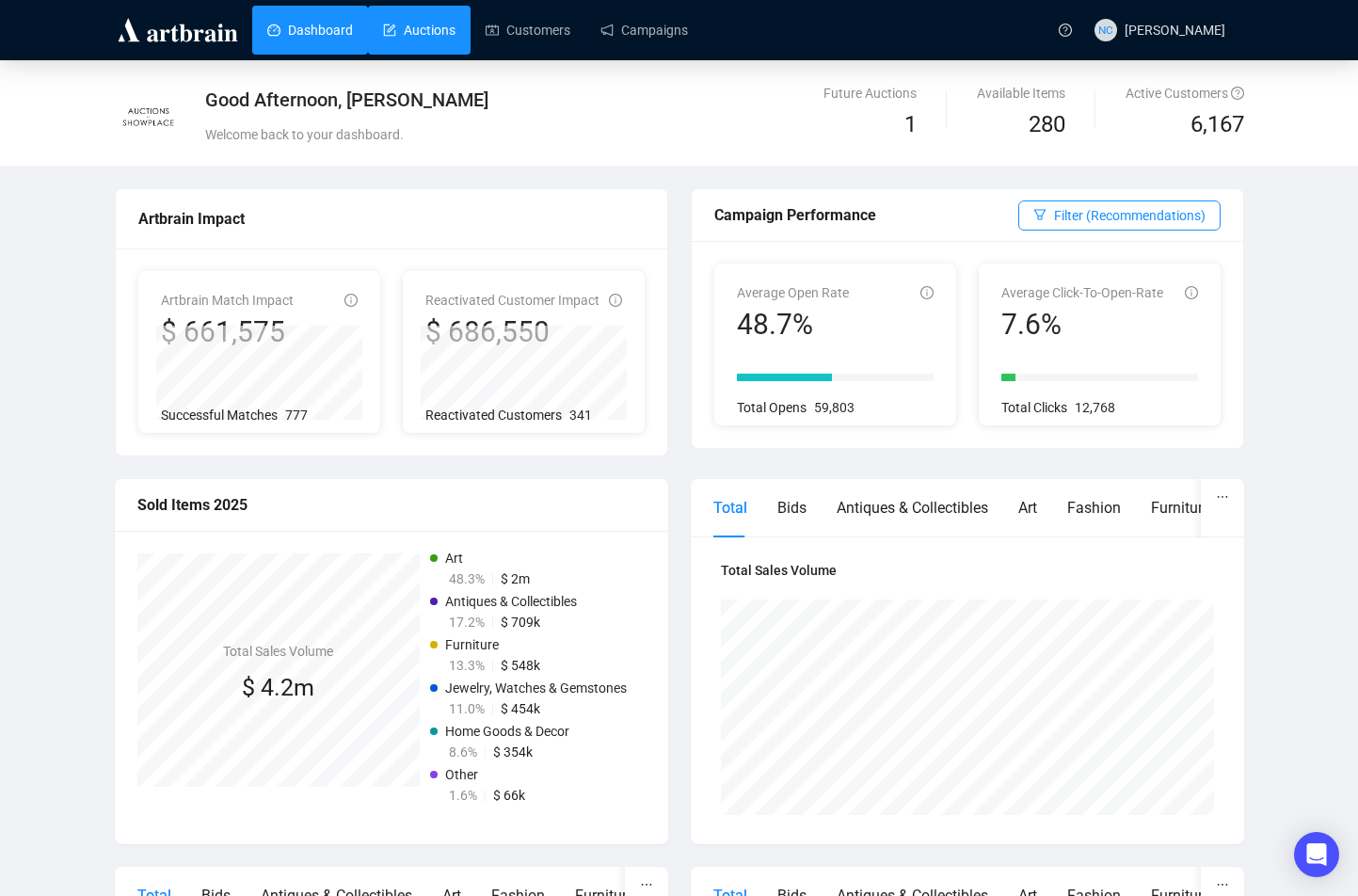 click on "Auctions" at bounding box center (419, 30) 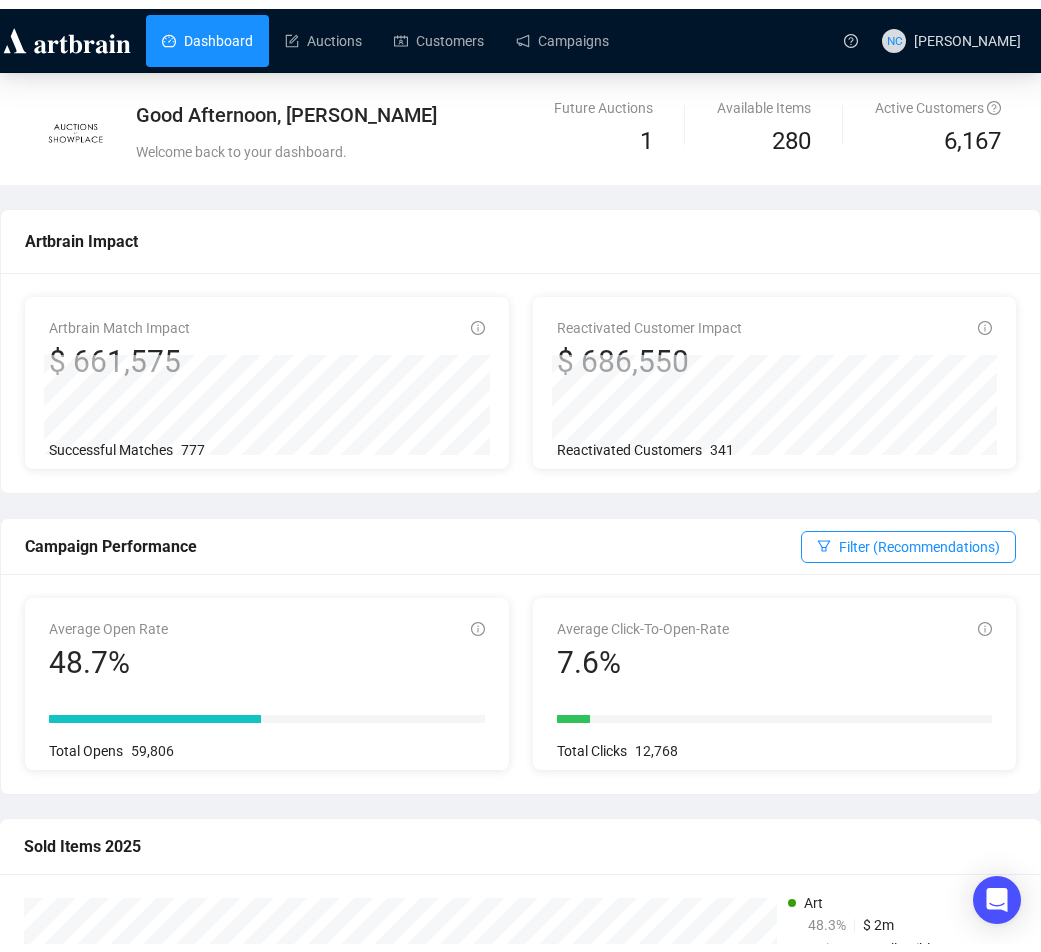 scroll, scrollTop: 0, scrollLeft: 0, axis: both 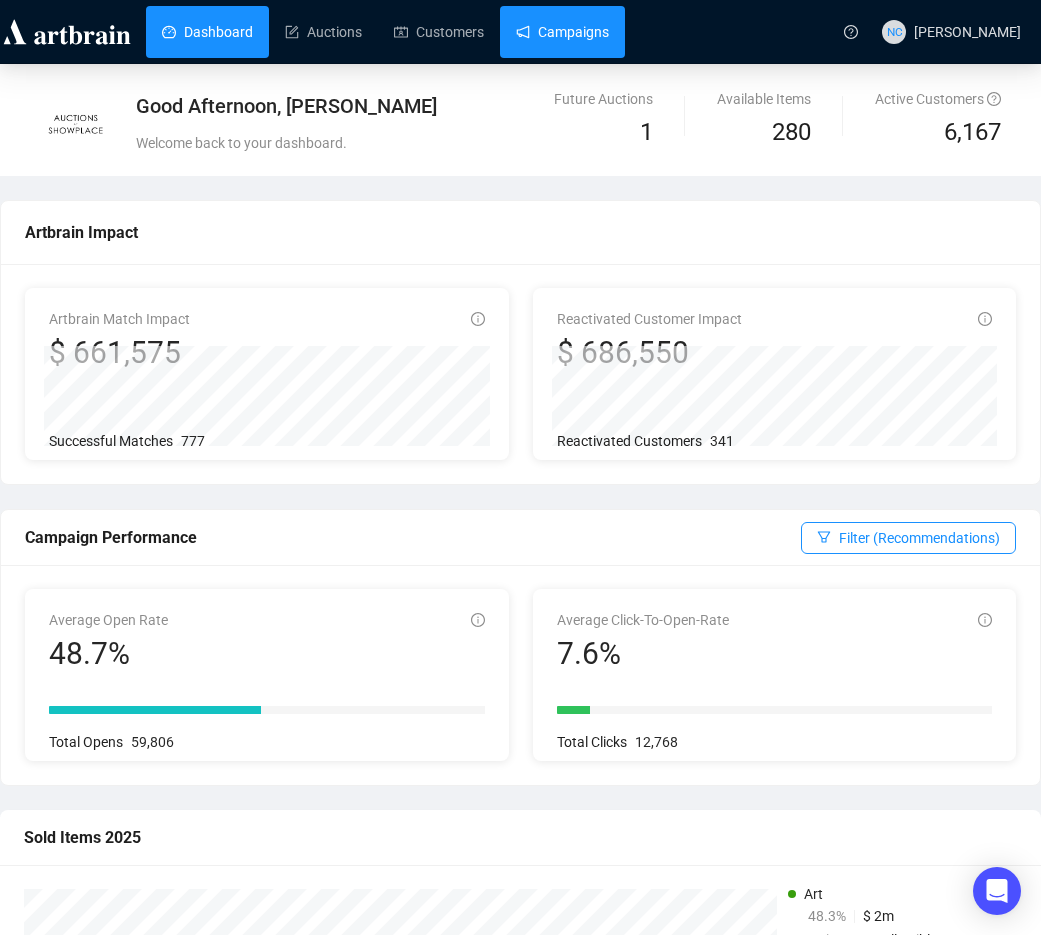 click on "Campaigns" at bounding box center [562, 32] 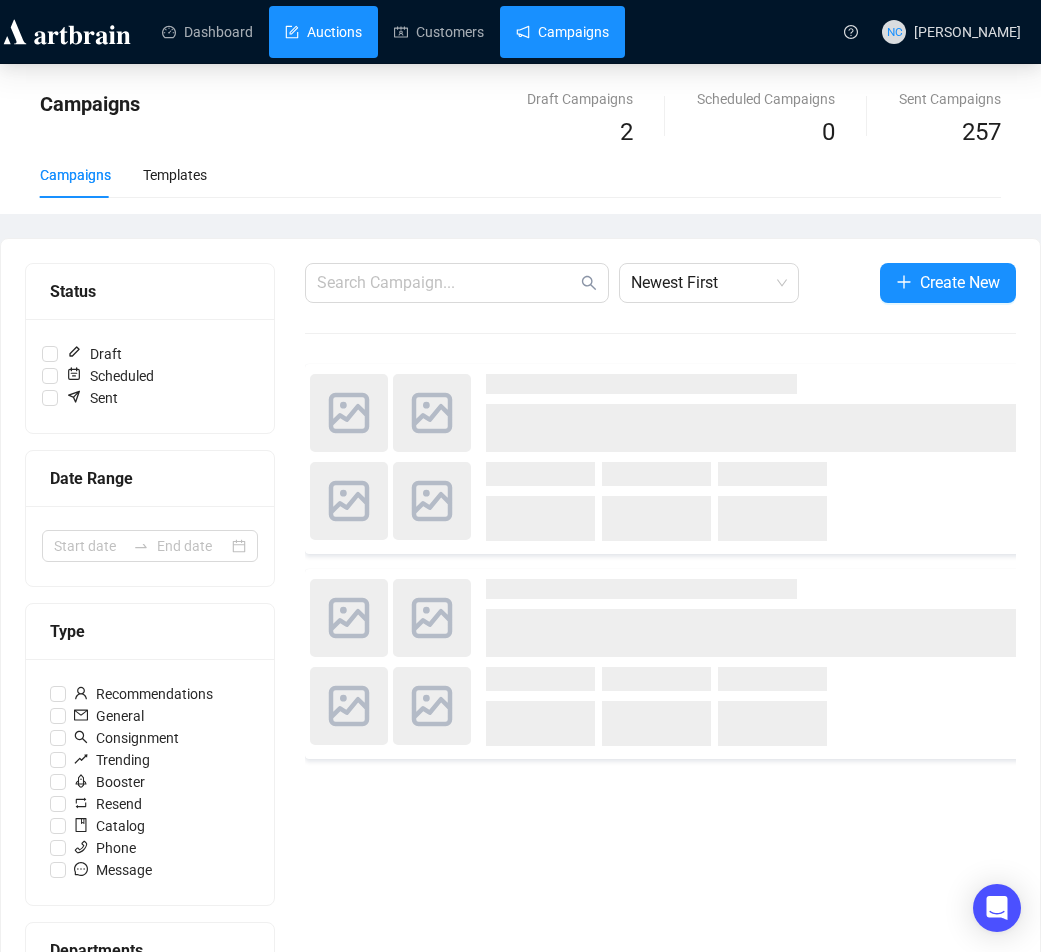 click on "Auctions" at bounding box center (323, 32) 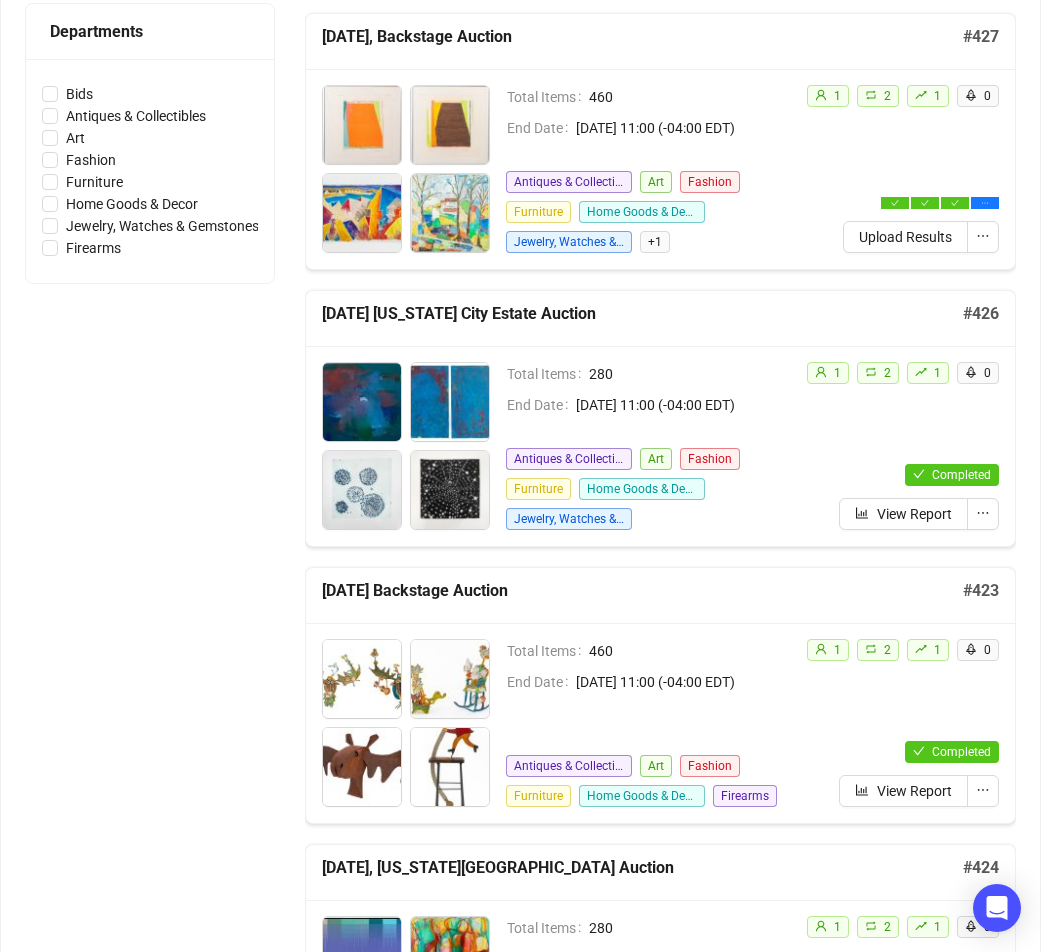 scroll, scrollTop: 600, scrollLeft: 0, axis: vertical 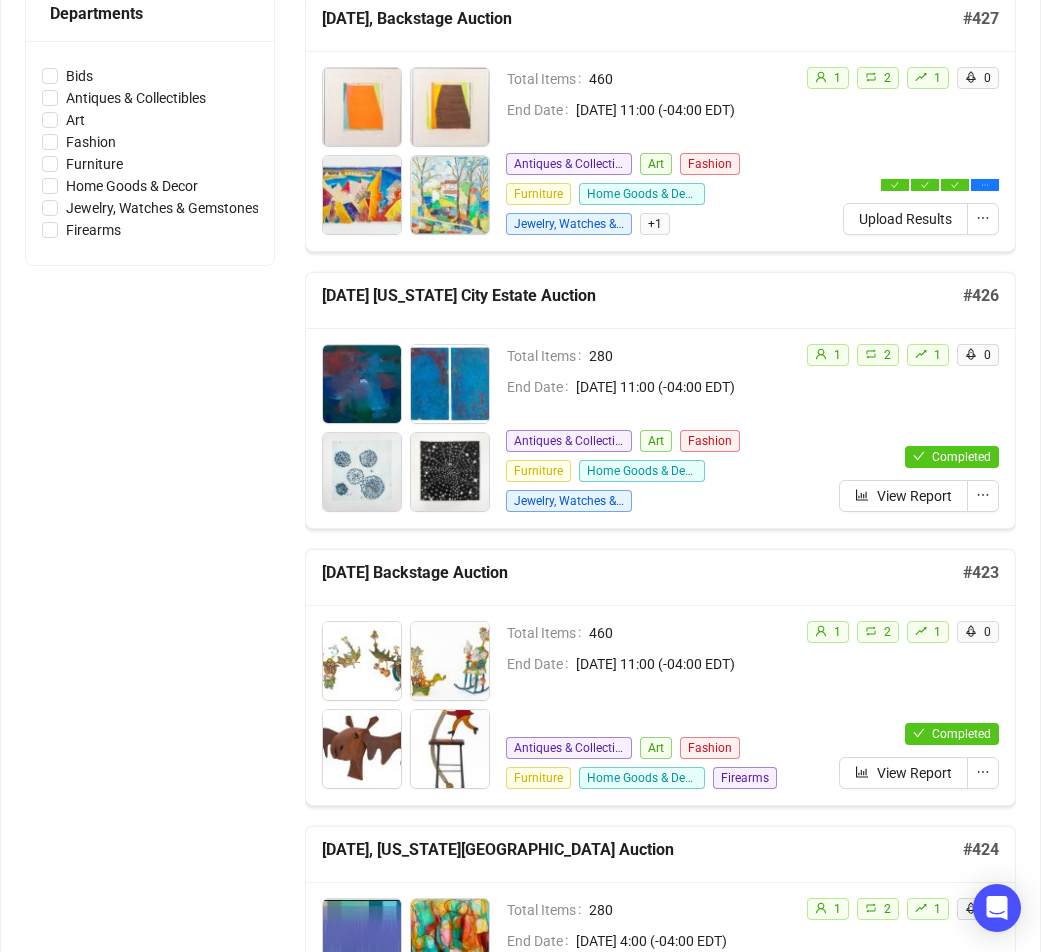 click on "1 2 1 0 Completed View Report" at bounding box center (903, 428) 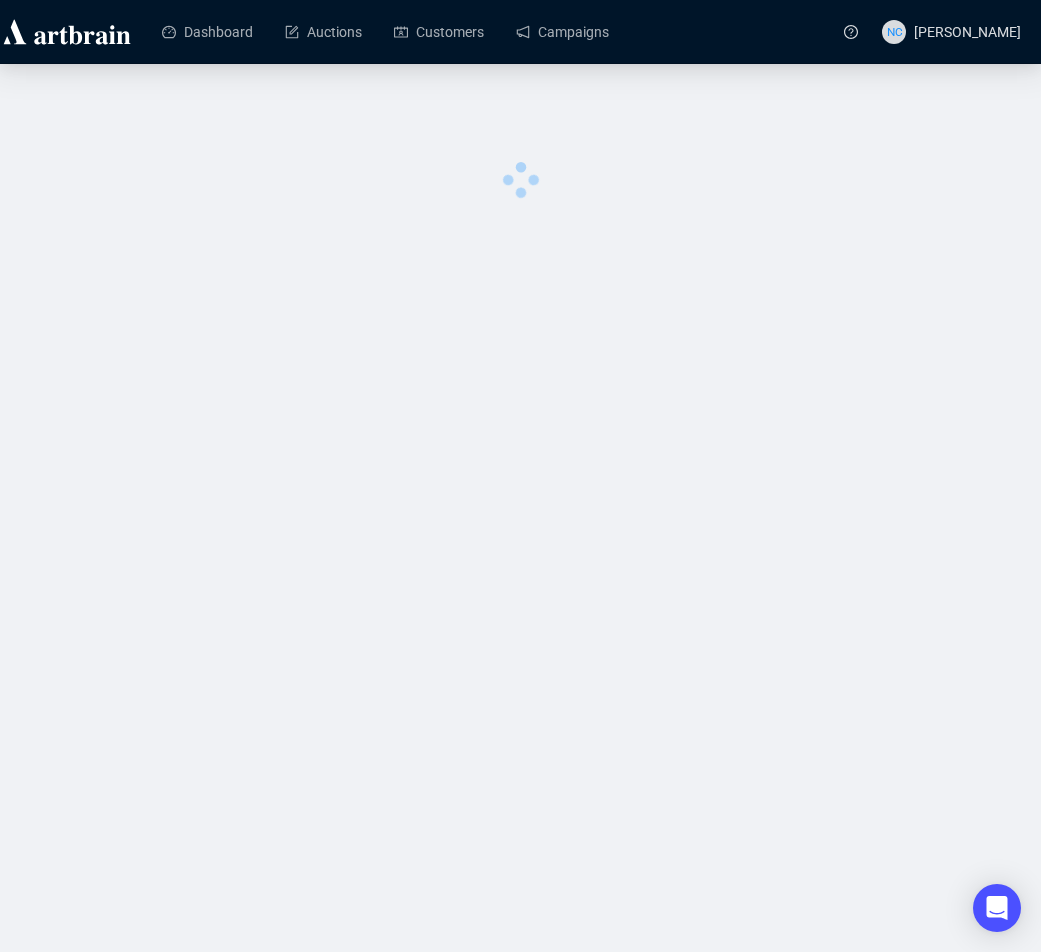 scroll, scrollTop: 0, scrollLeft: 0, axis: both 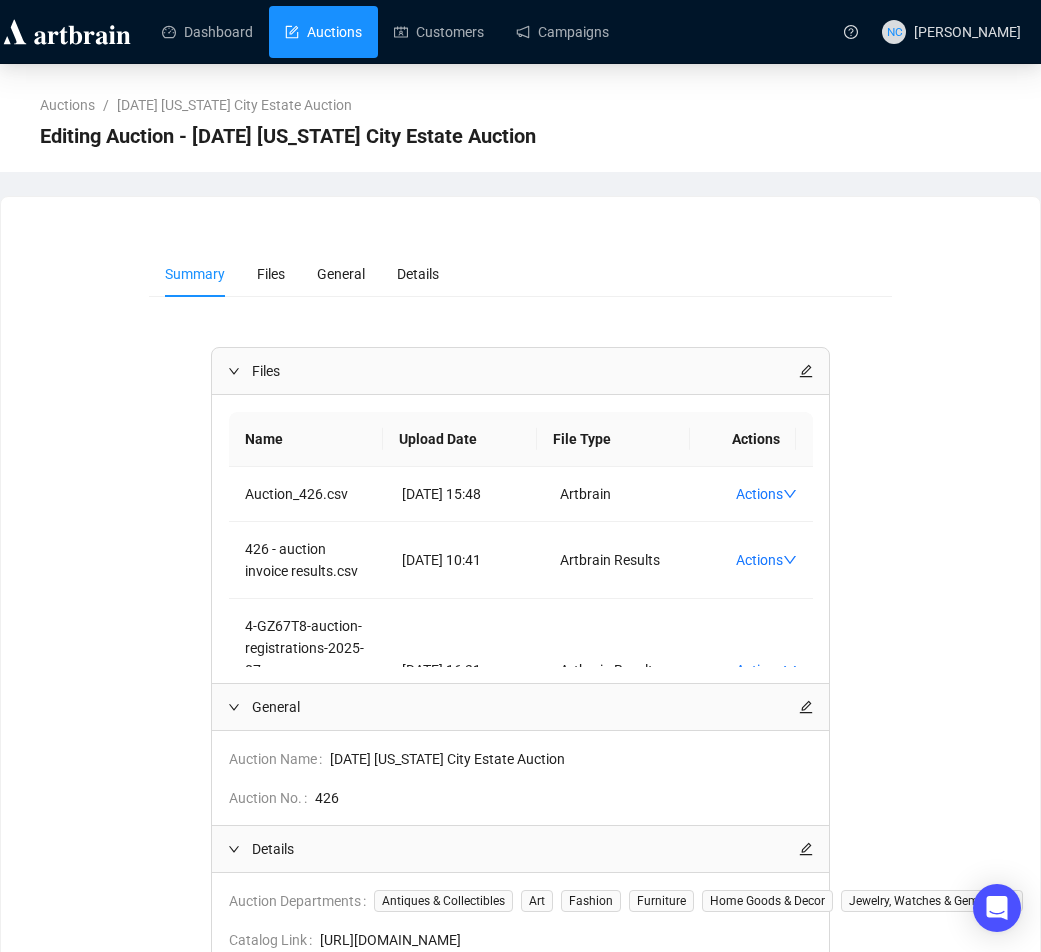 click on "Auctions" at bounding box center [323, 32] 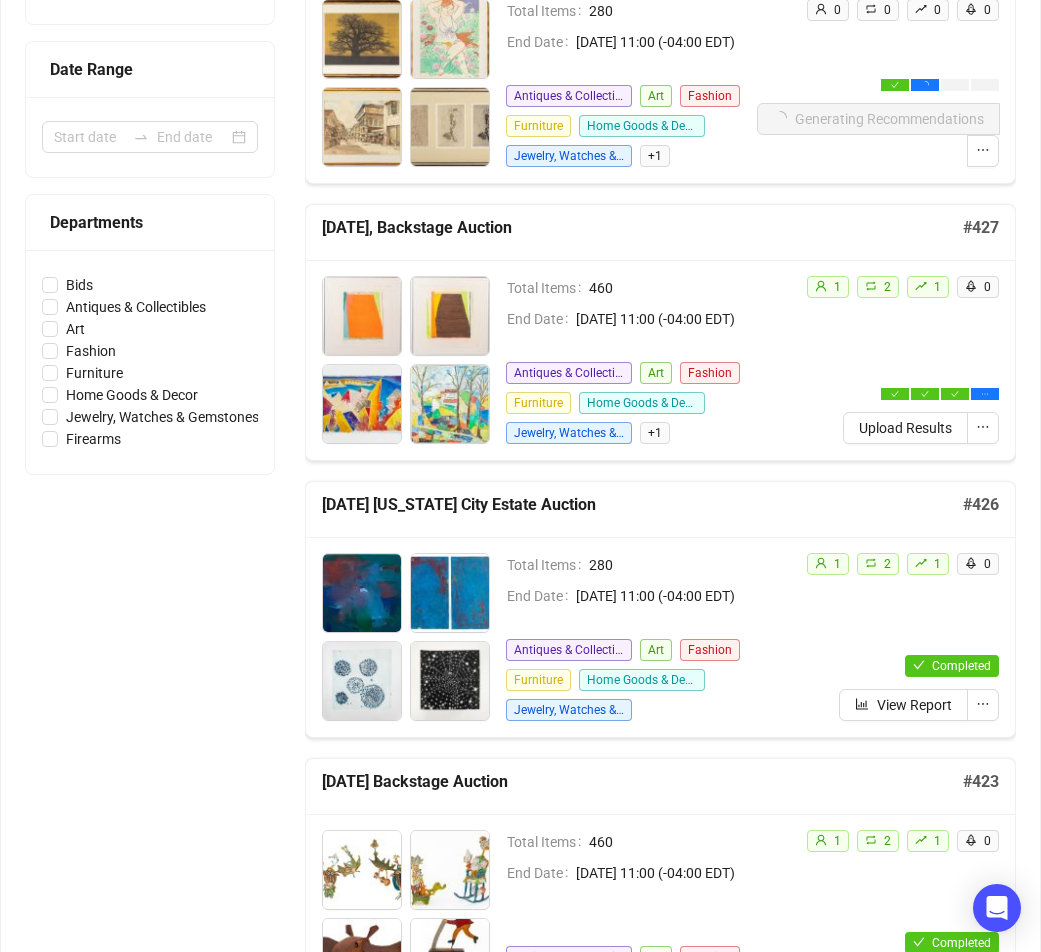 scroll, scrollTop: 400, scrollLeft: 0, axis: vertical 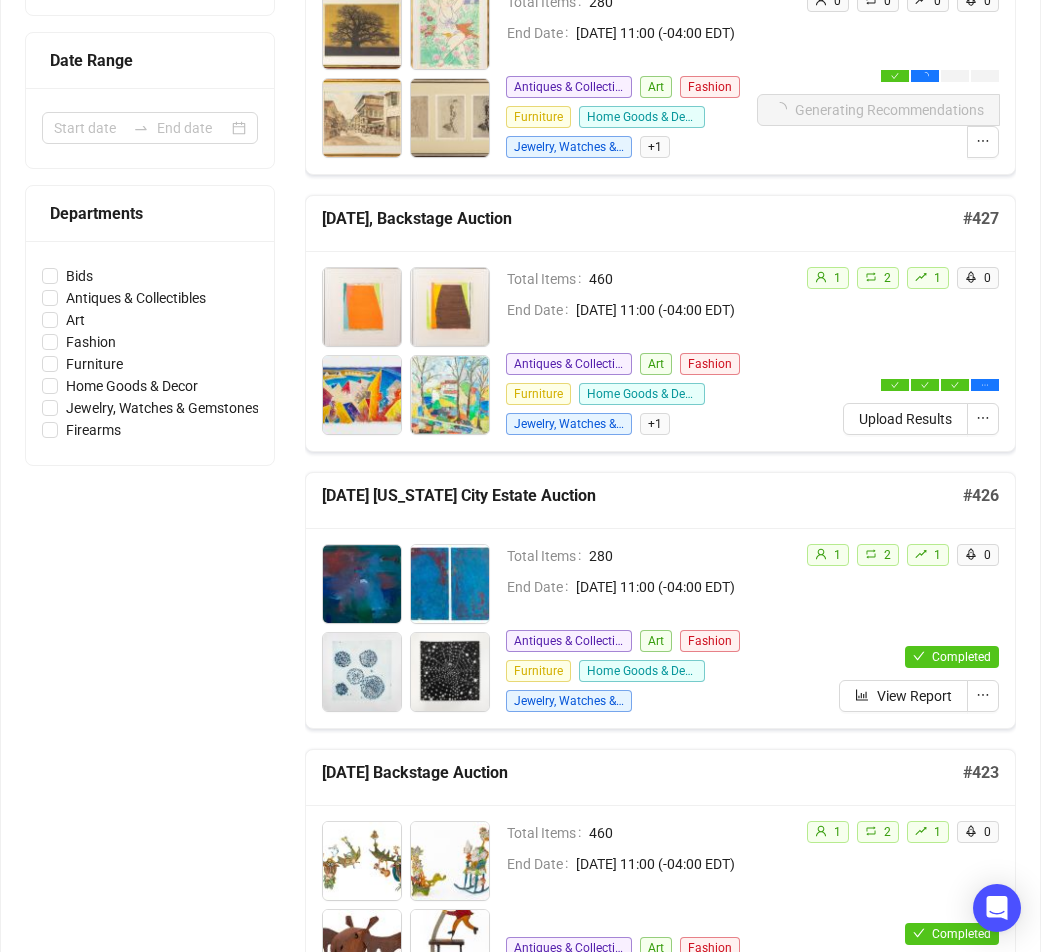 click on "[DATE] 11:00 (-04:00 EDT)" at bounding box center (691, 587) 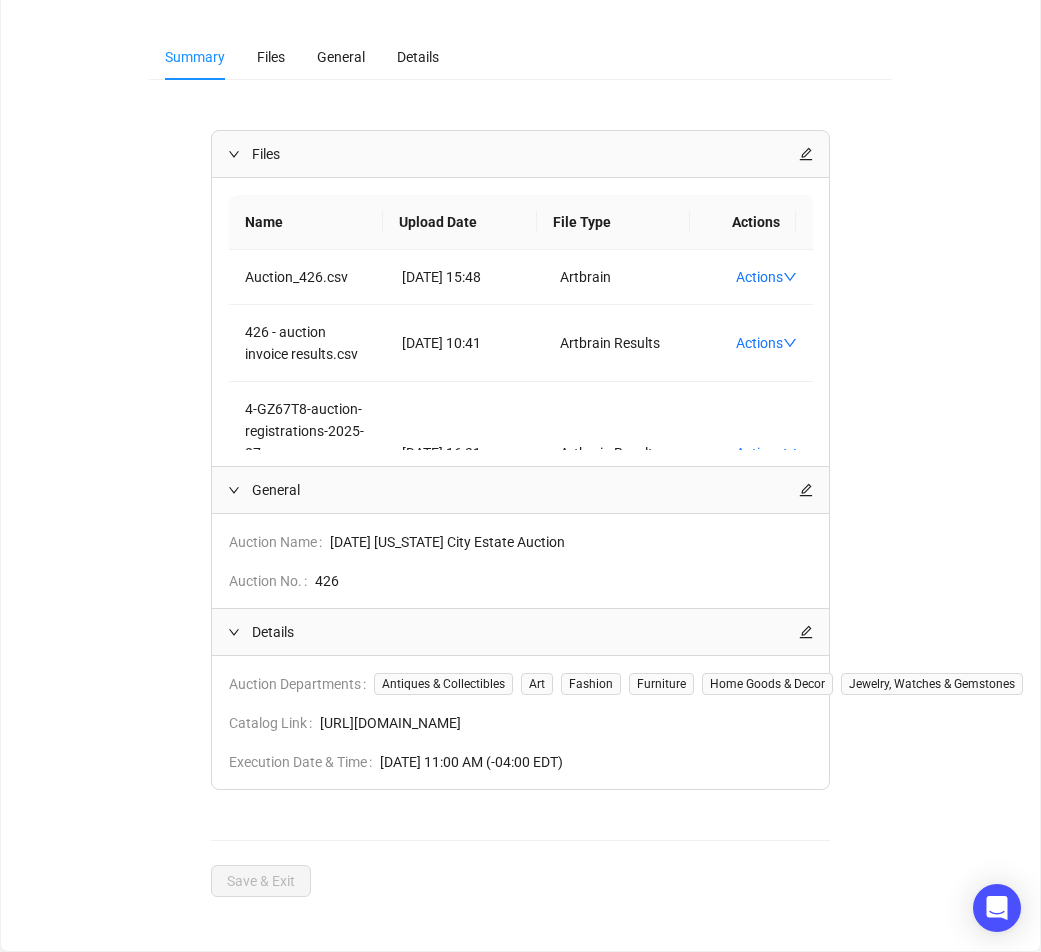 scroll, scrollTop: 239, scrollLeft: 0, axis: vertical 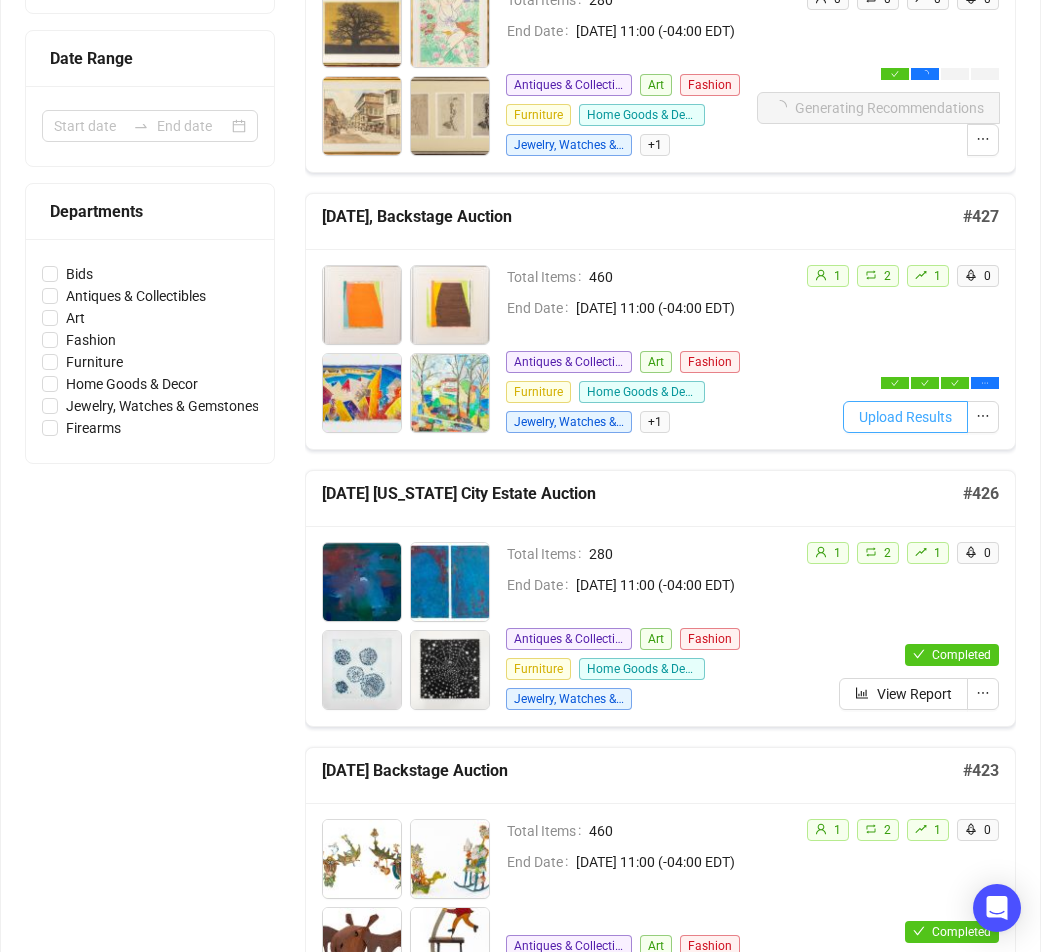 click on "Upload Results" at bounding box center [905, 417] 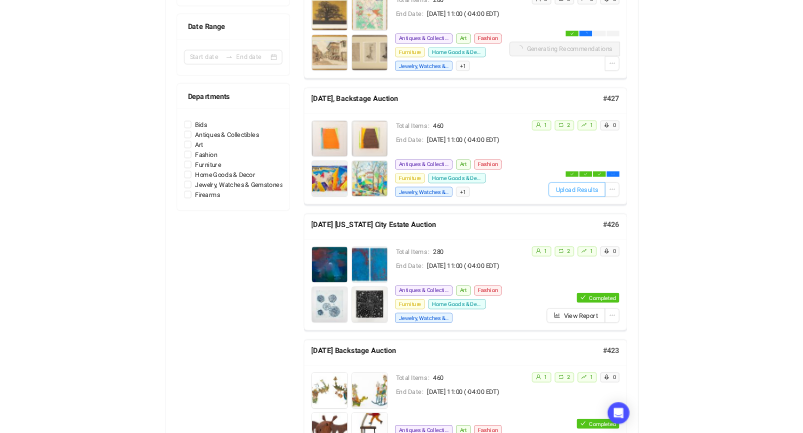 scroll, scrollTop: 0, scrollLeft: 0, axis: both 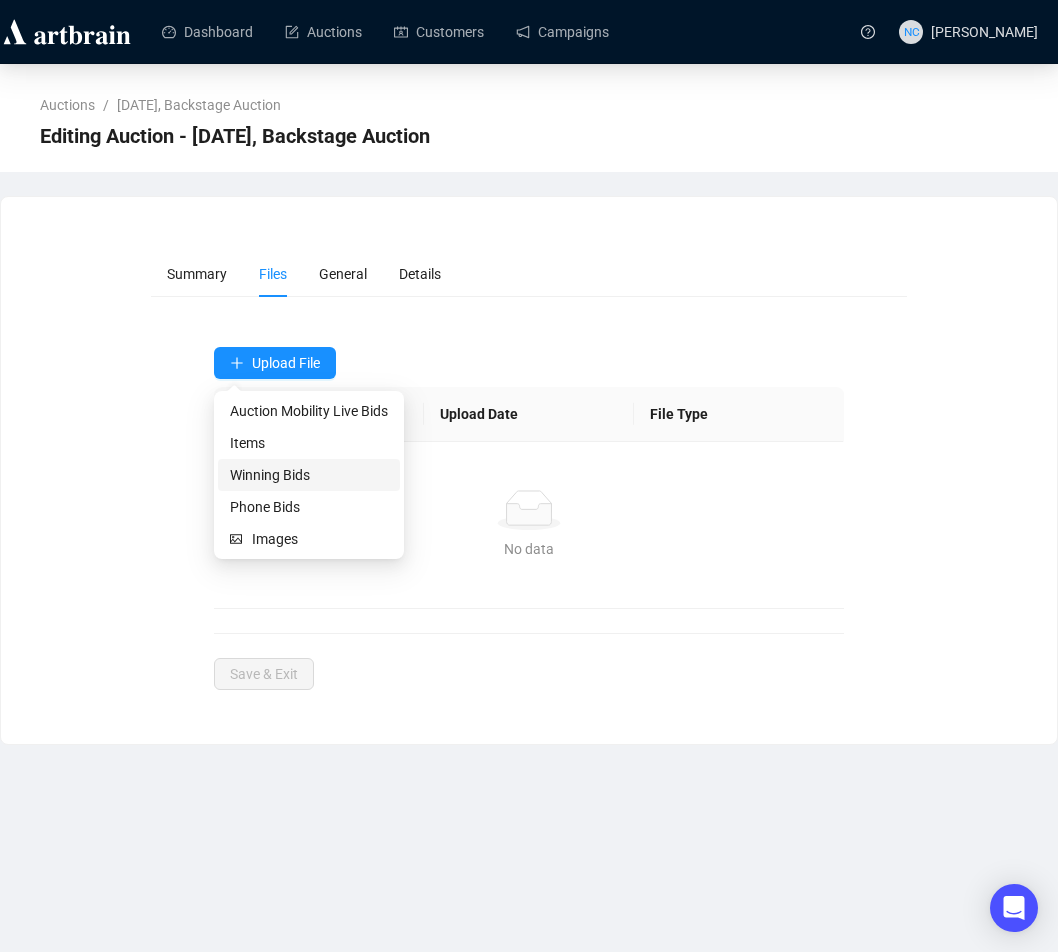 click on "Winning Bids" at bounding box center (309, 475) 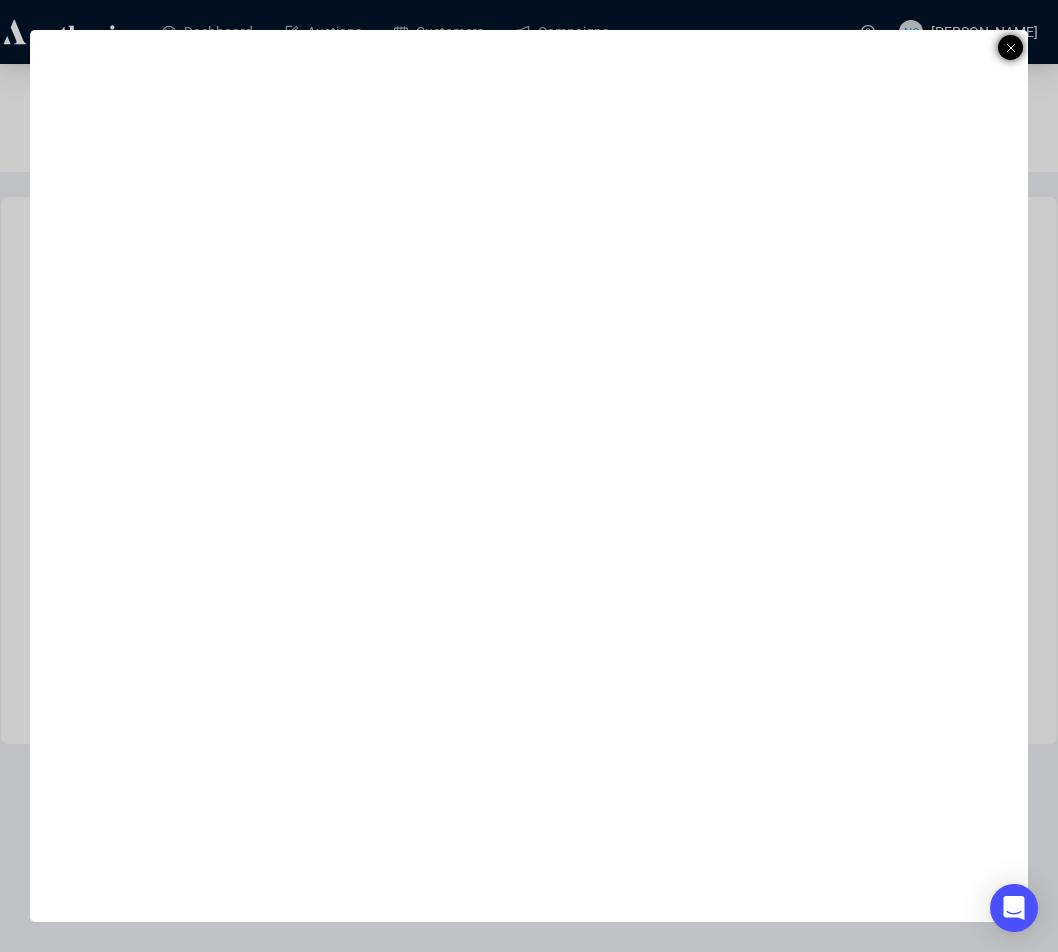 click 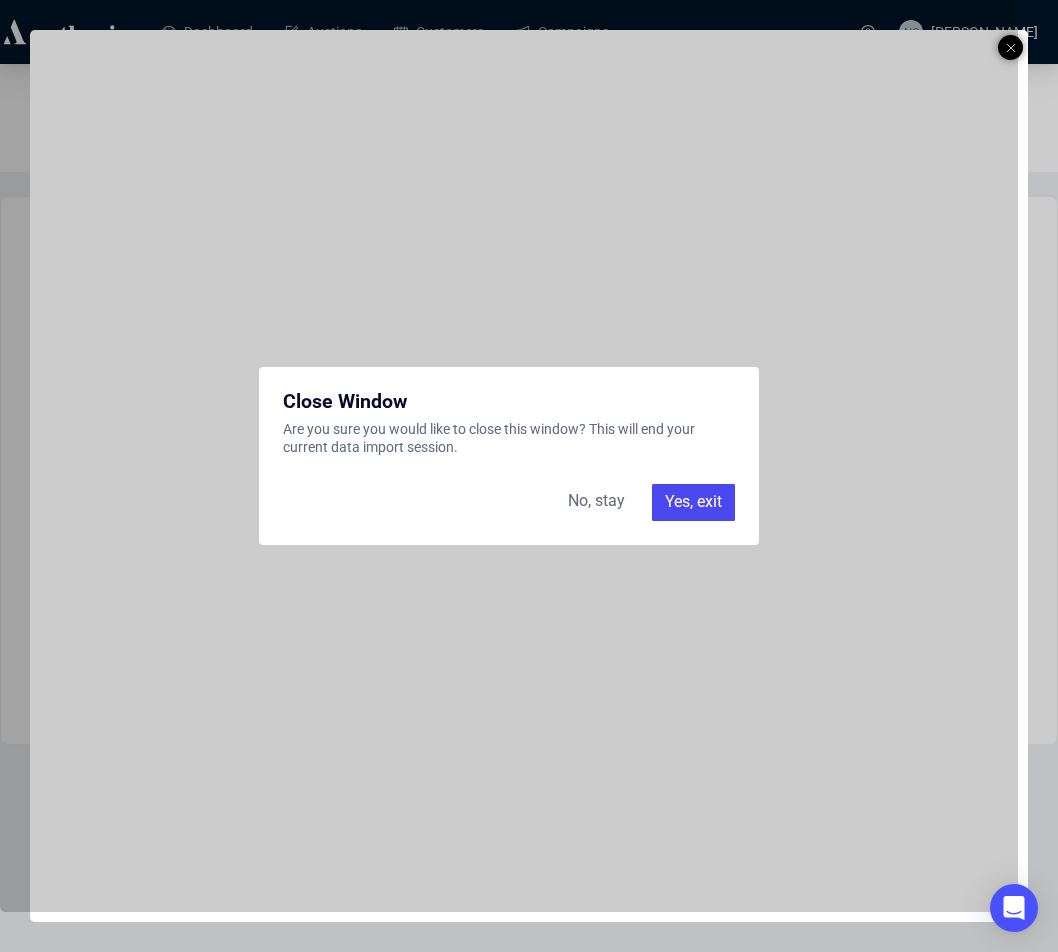 click on "Close Window Are you sure you would like to close this window? This will end your current data import session. No, stay Yes, exit" at bounding box center [509, 456] 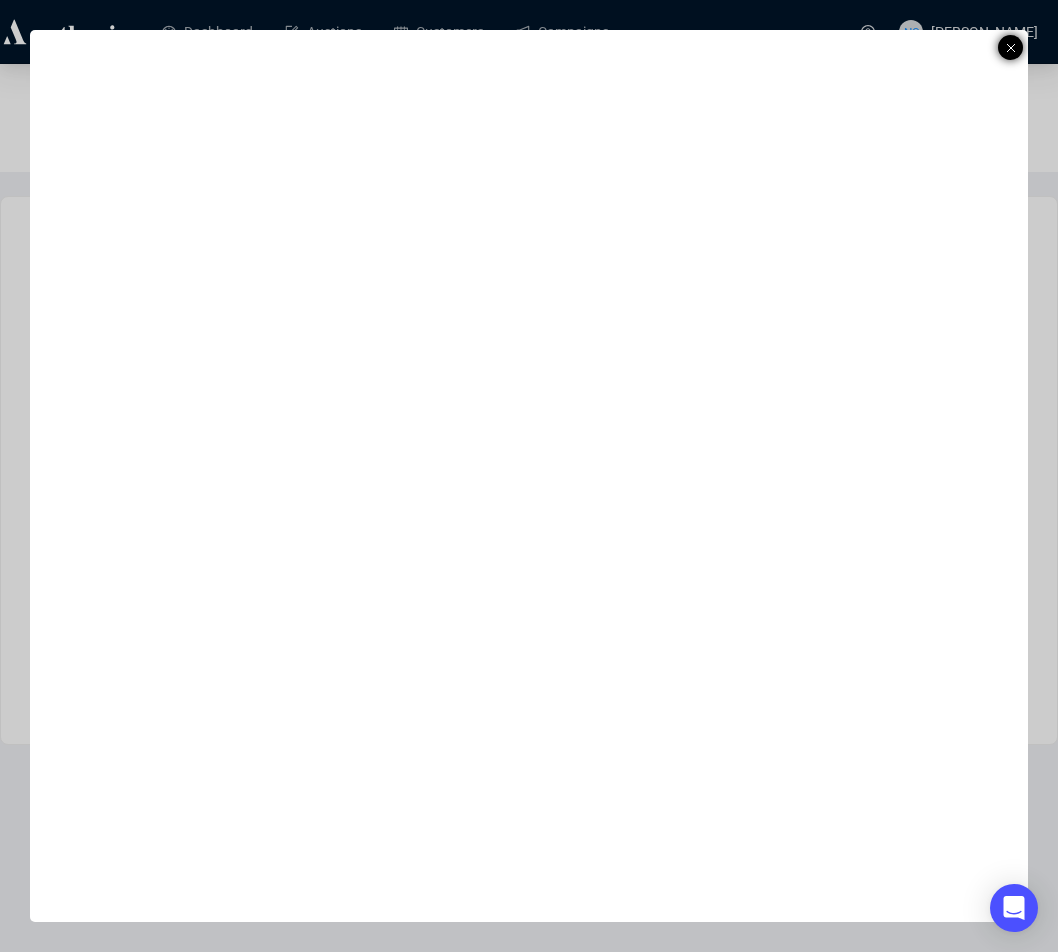 click at bounding box center (1010, 47) 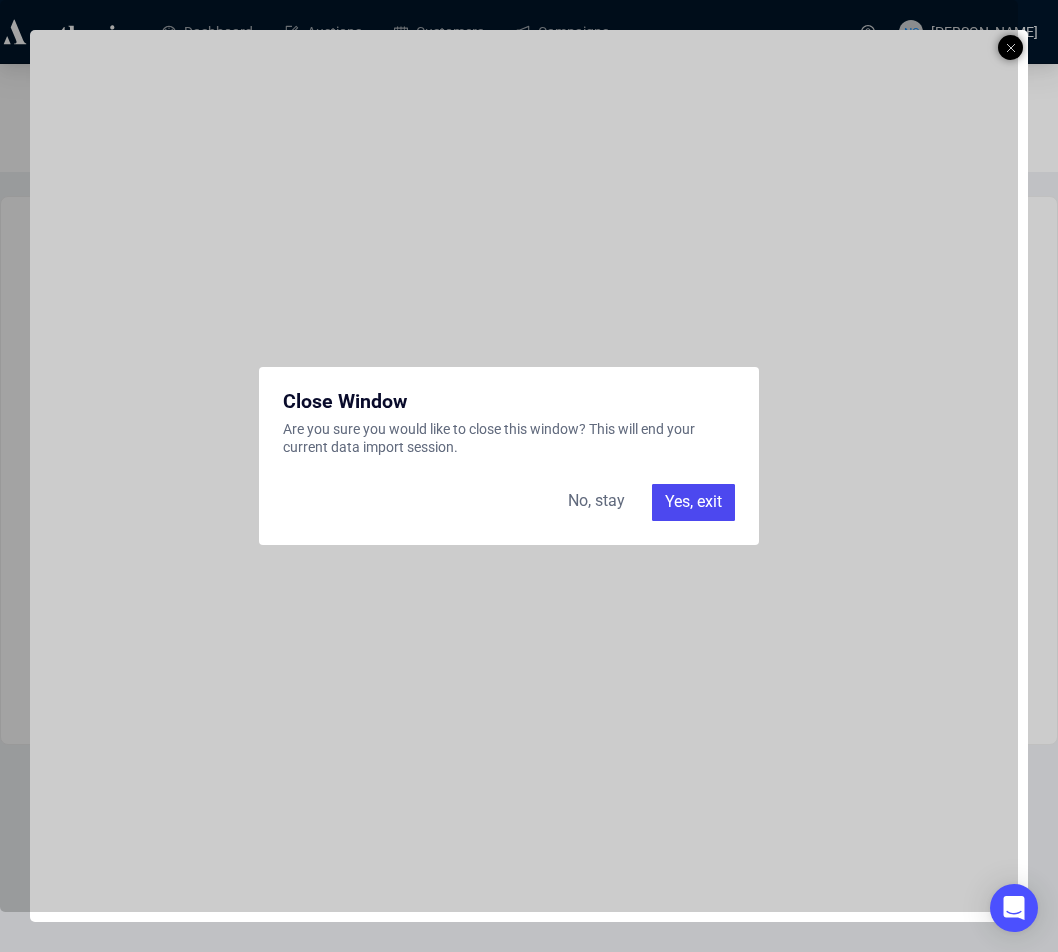 click on "Yes, exit" at bounding box center (693, 502) 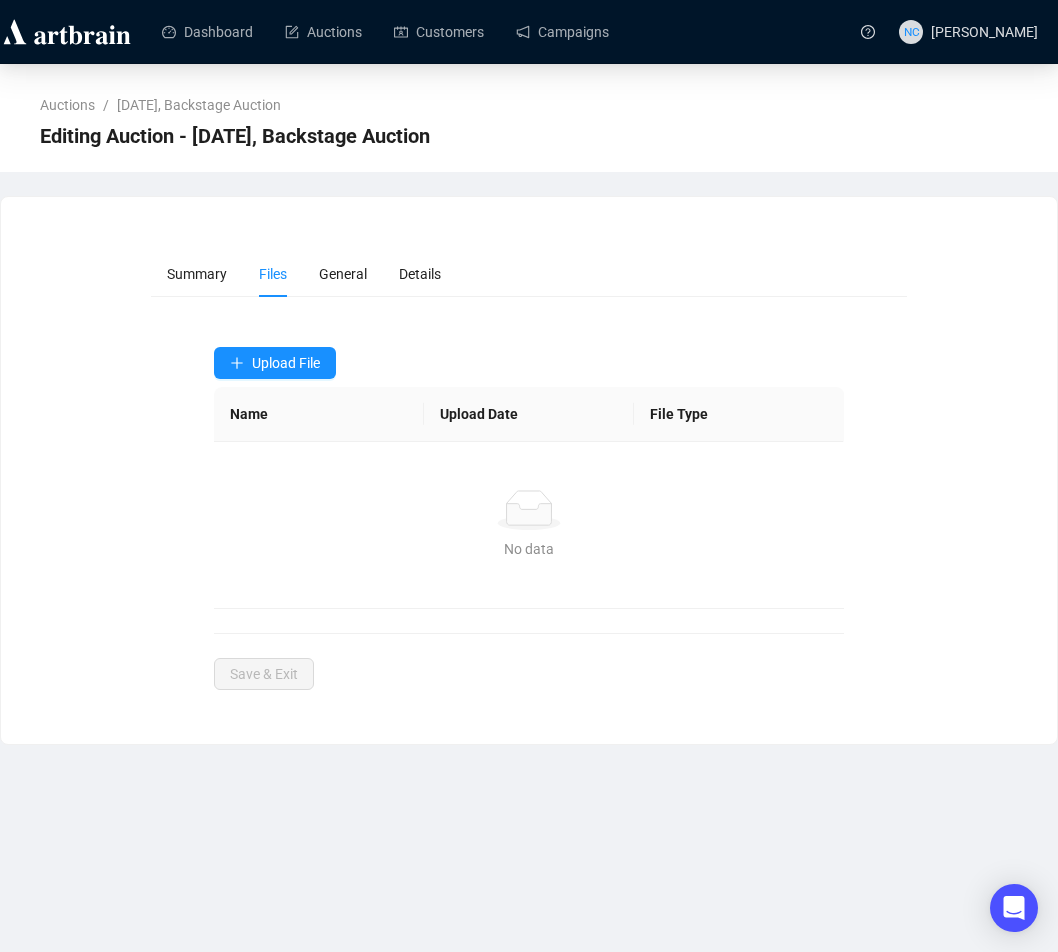 click at bounding box center (67, 32) 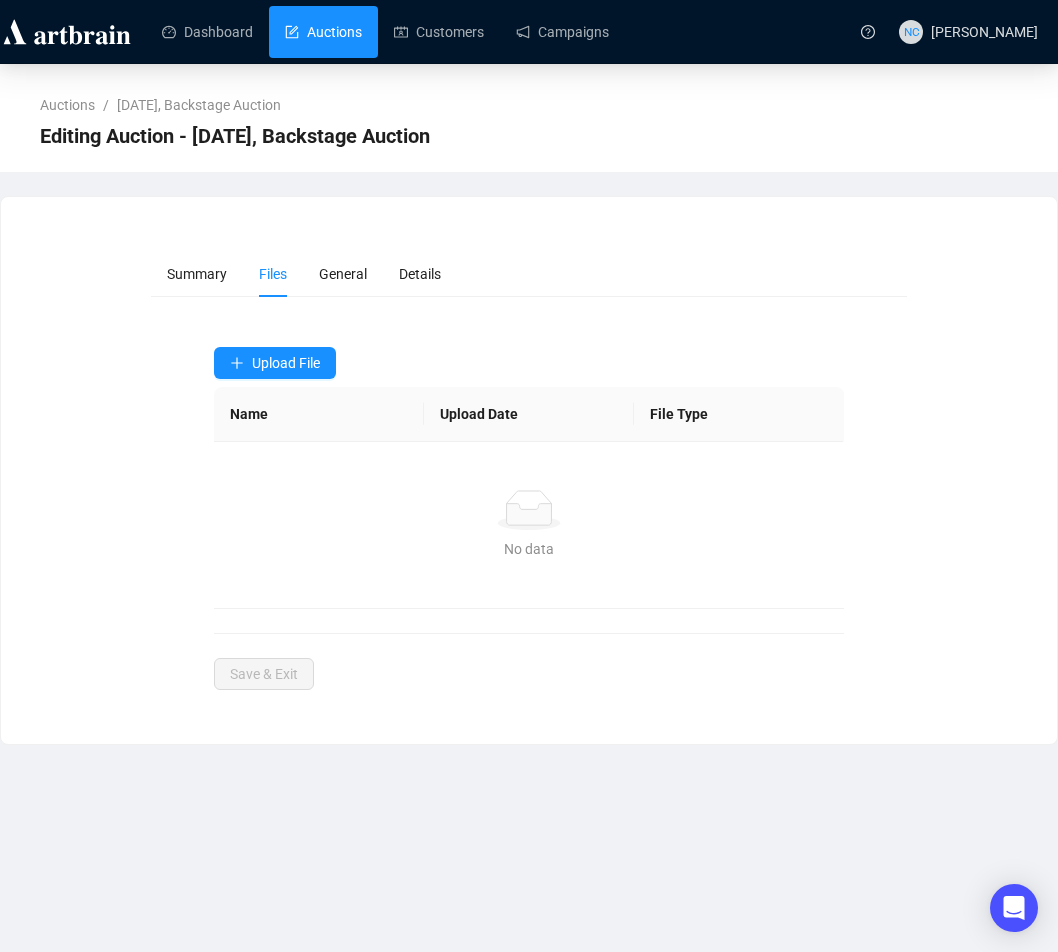 click on "Auctions" at bounding box center (323, 32) 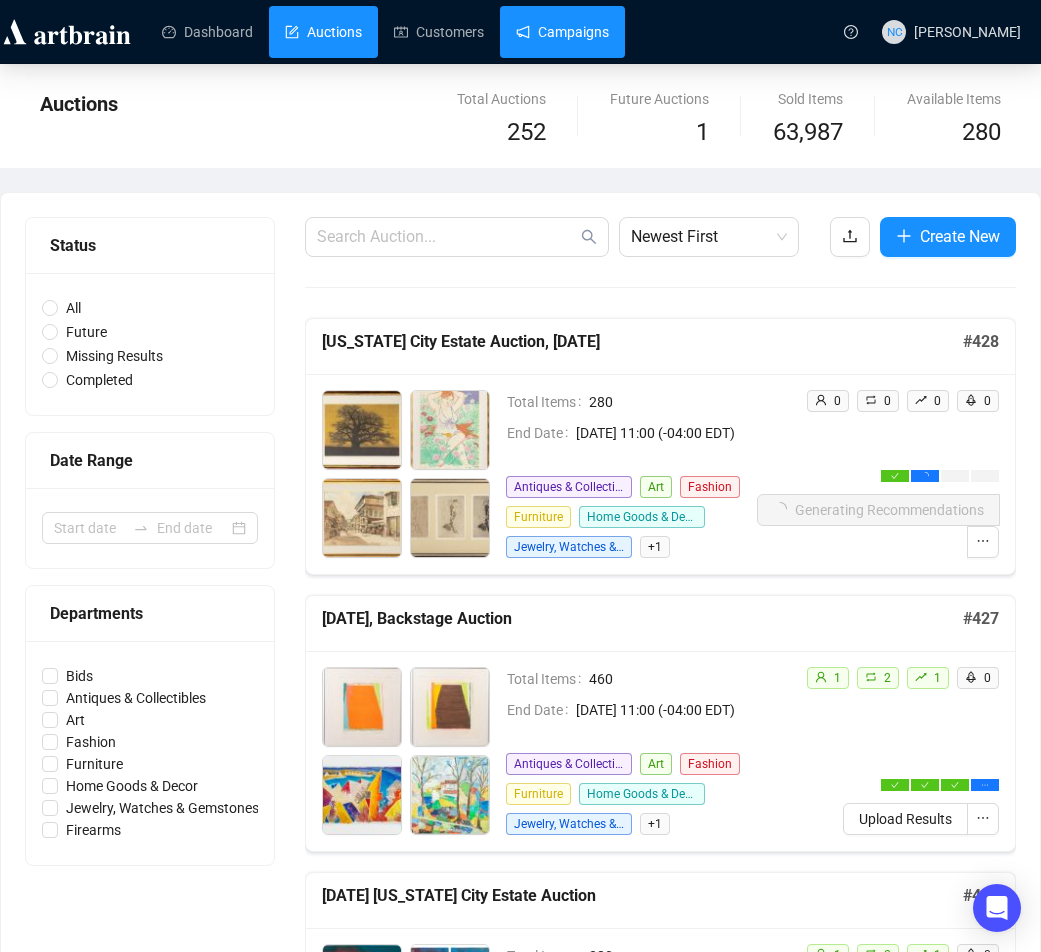 click on "Campaigns" at bounding box center [562, 32] 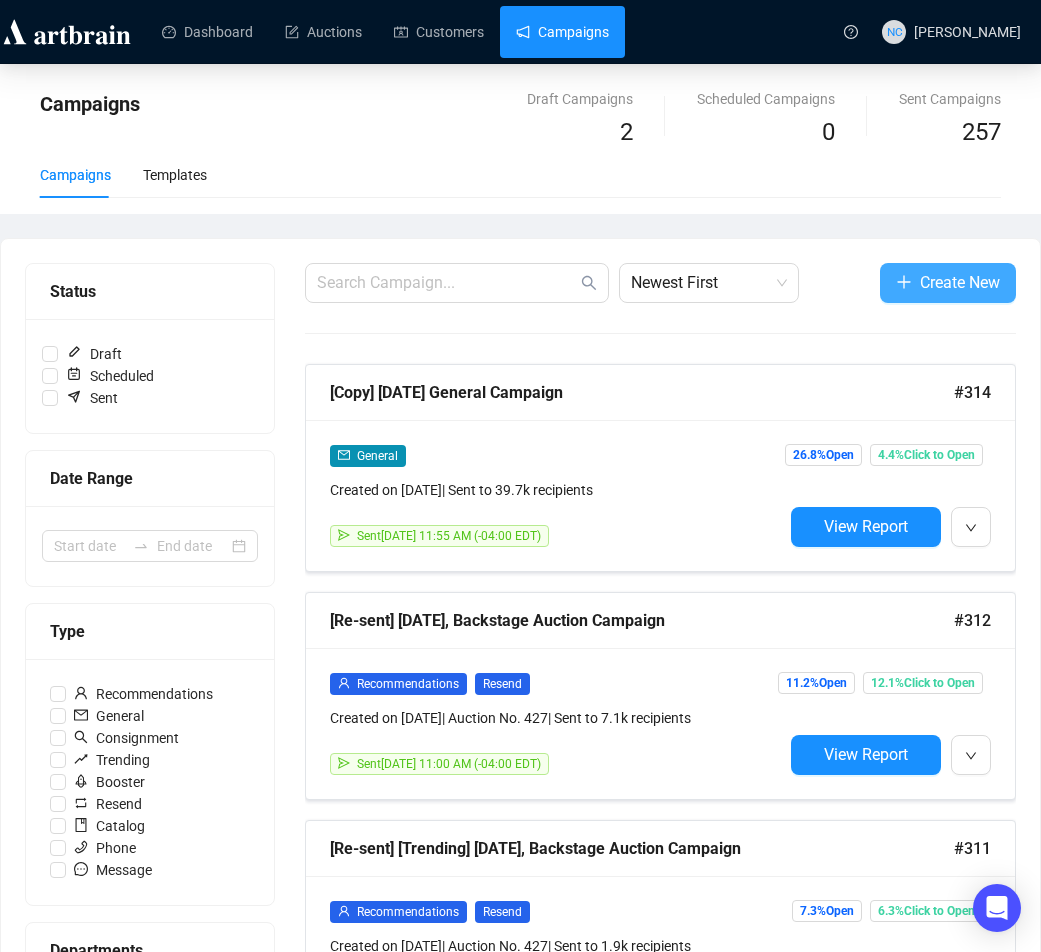 click on "Create New" at bounding box center (960, 282) 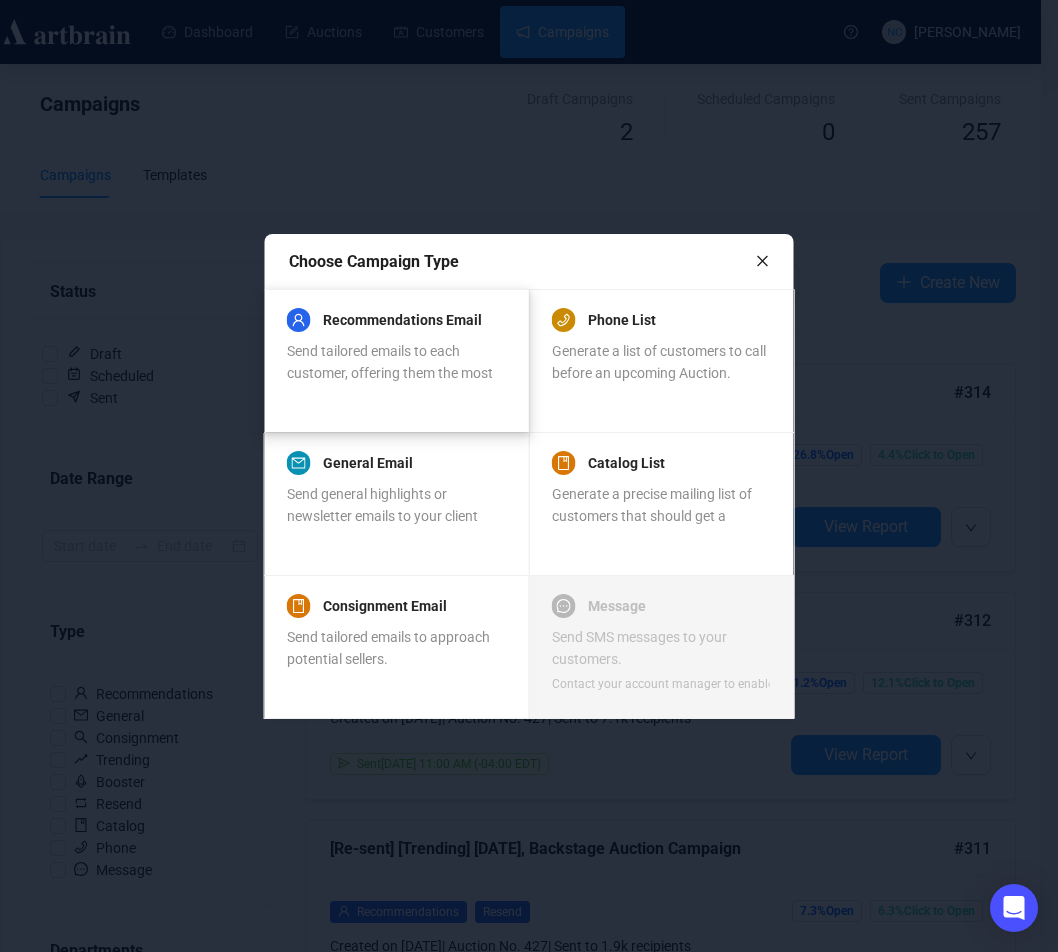 click on "Recommendations Email Send tailored emails to each customer, offering them the most relevant items." at bounding box center [396, 360] 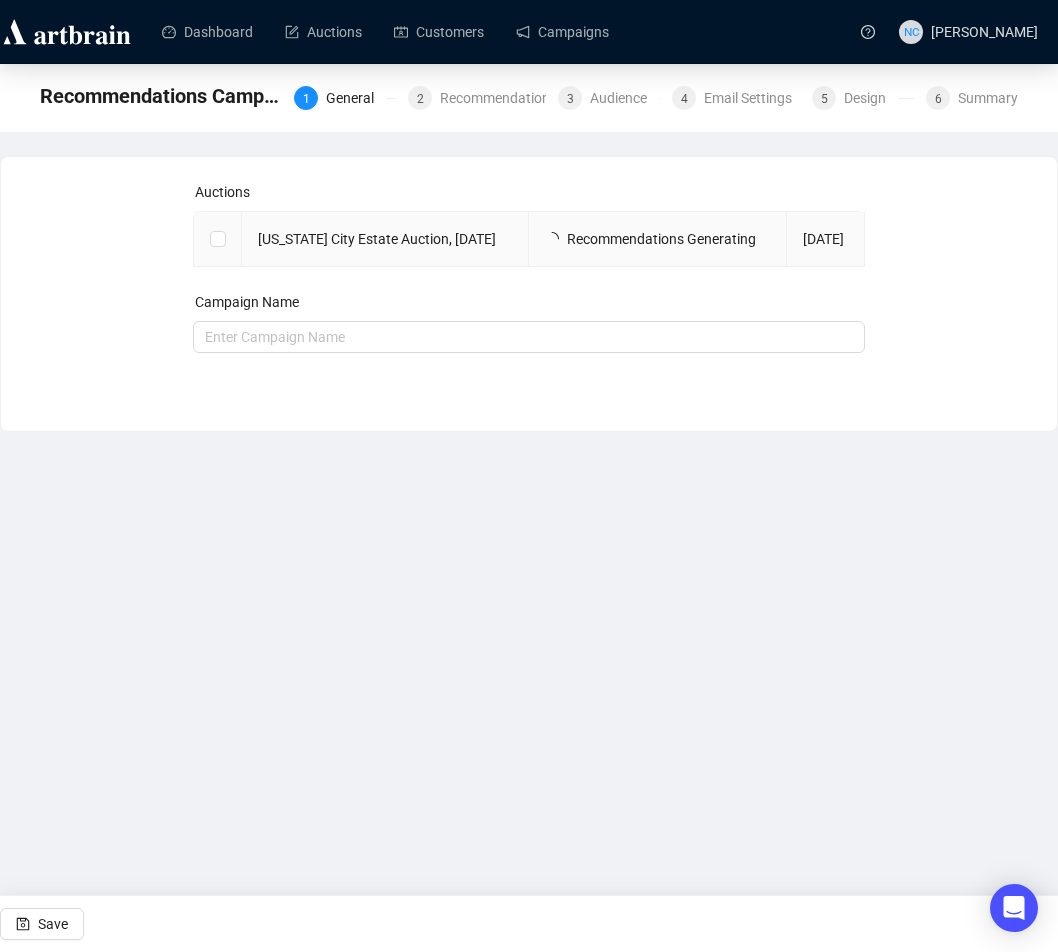 click on "[US_STATE] City Estate Auction, [DATE]" at bounding box center [385, 239] 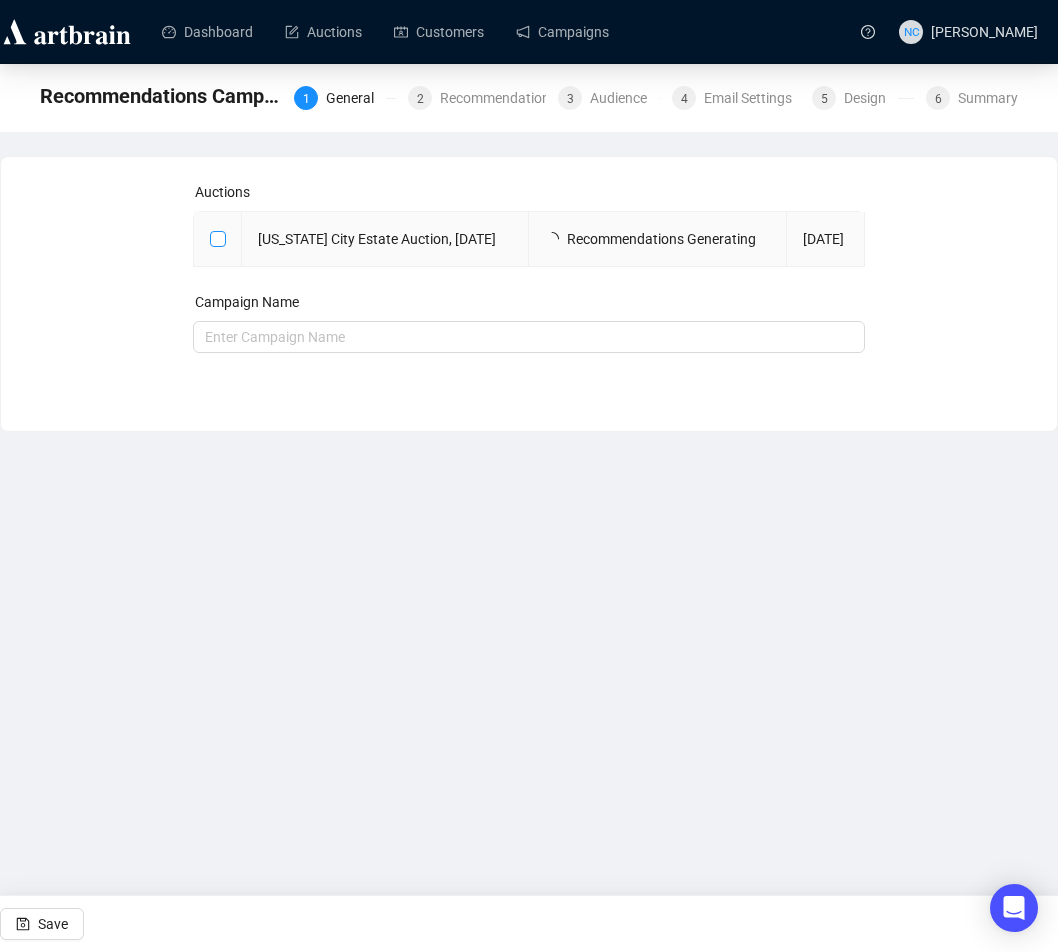 click at bounding box center (217, 238) 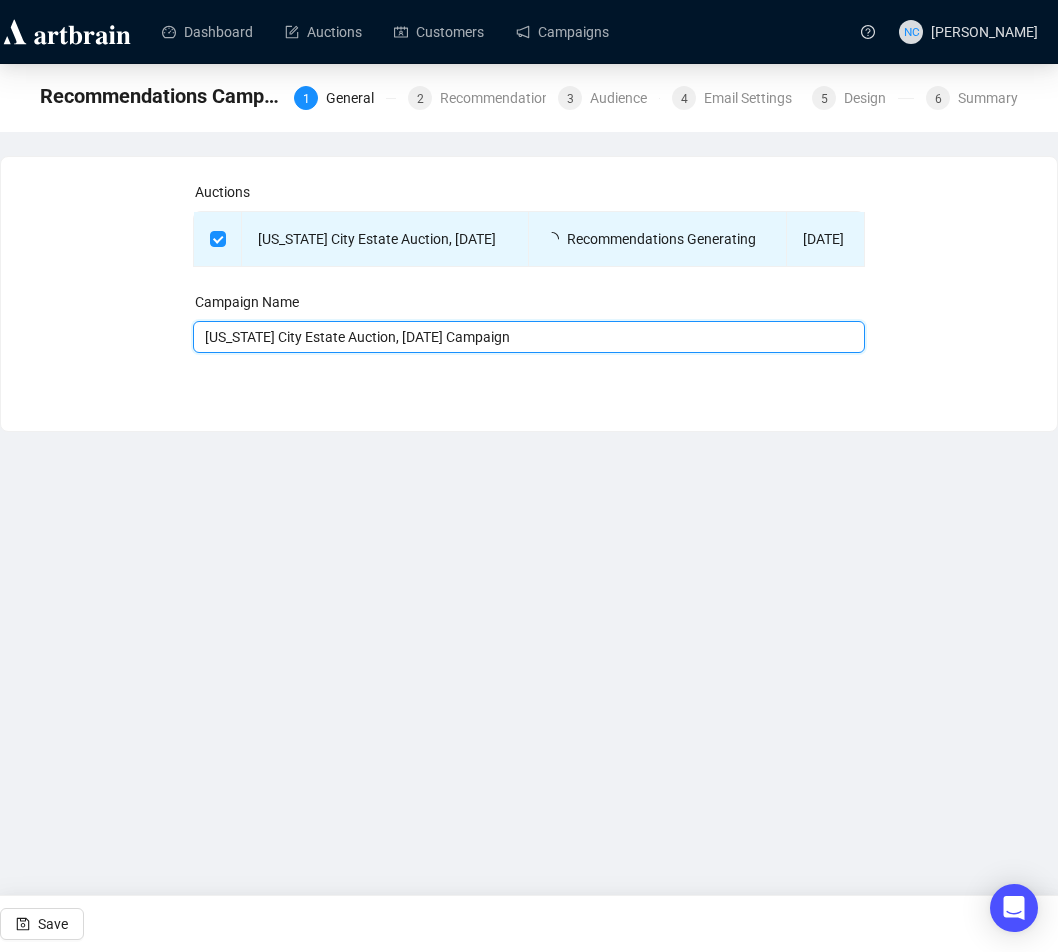 click on "[US_STATE] City Estate Auction, [DATE] Campaign" at bounding box center [529, 337] 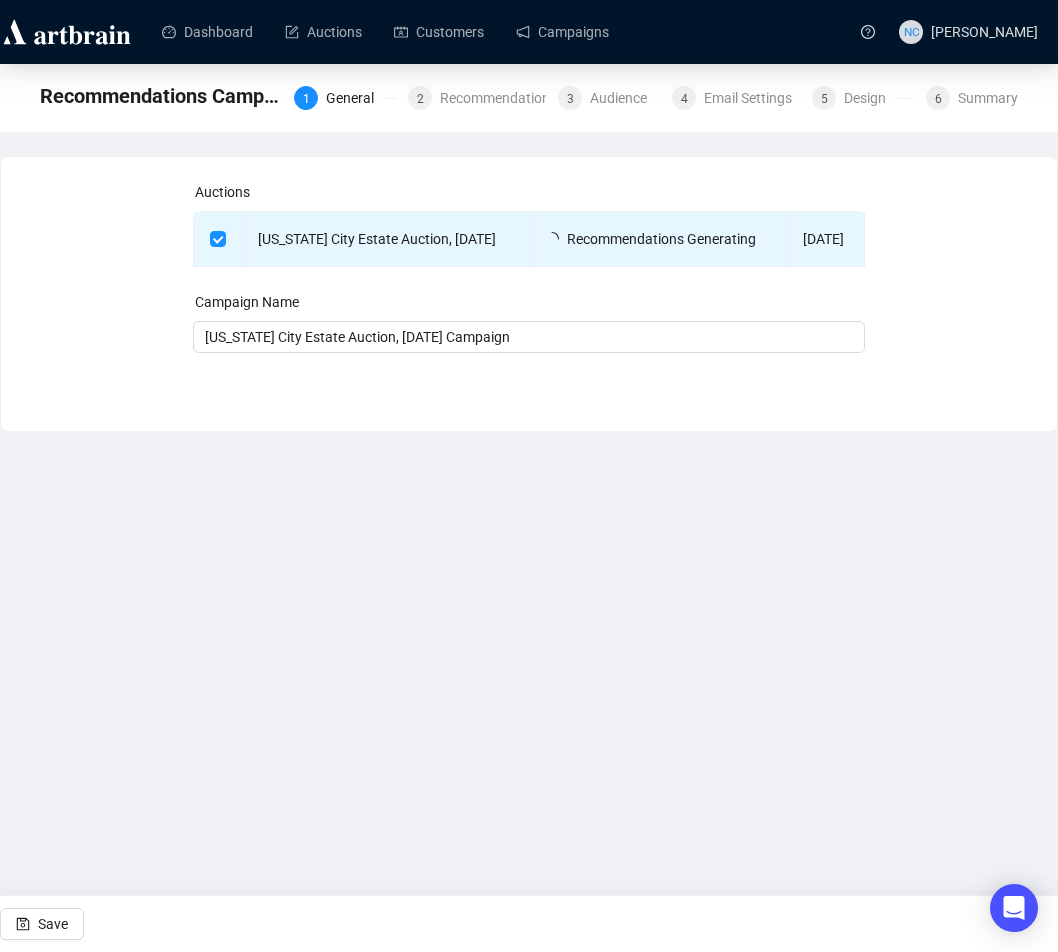click on "Dashboard Auctions Customers Campaigns NC [PERSON_NAME] Recommendations Campaign 1 General 2 Recommendations 3 Audience 4 Email Settings 5 Design 6 Summary Auctions [US_STATE][GEOGRAPHIC_DATA] Auction, [DATE] Recommendations Generating [DATE] Campaign Name [US_STATE] City Estate Auction, [DATE] Campaign Save Next 0  image was uploaded" at bounding box center (529, 476) 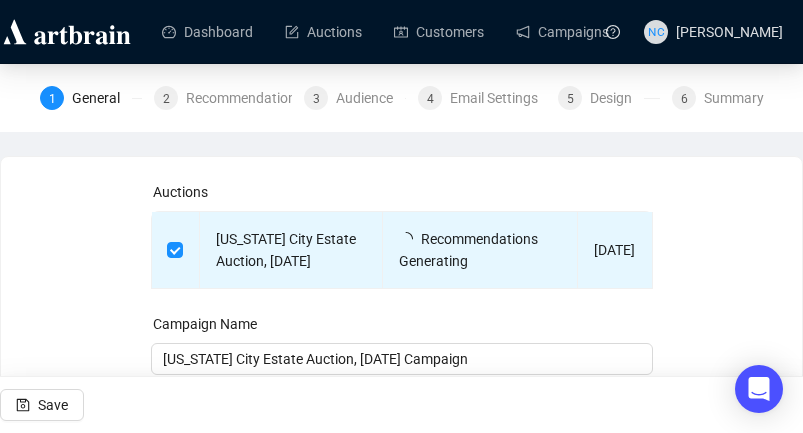 click on "Auctions [US_STATE][GEOGRAPHIC_DATA] Auction, [DATE] Recommendations Generating [DATE] Campaign Name [US_STATE][GEOGRAPHIC_DATA] Auction, [DATE] Campaign Save Next" at bounding box center (401, 280) 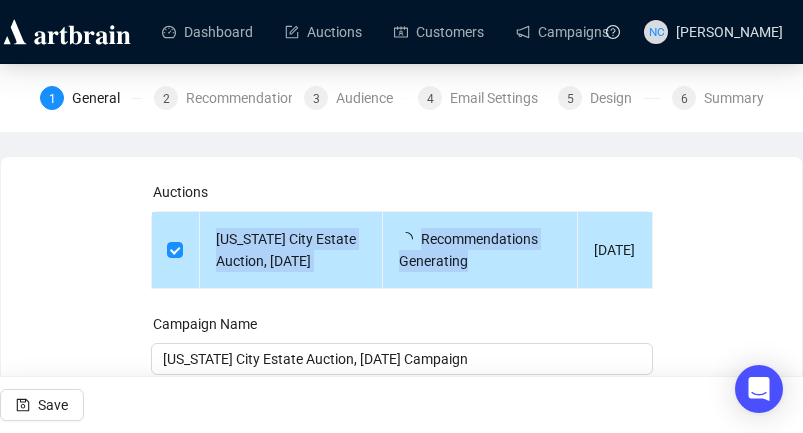 drag, startPoint x: 560, startPoint y: 270, endPoint x: 665, endPoint y: 270, distance: 105 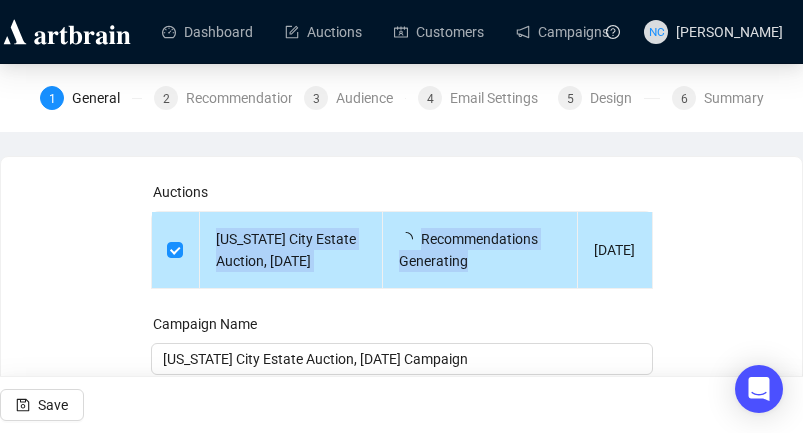 click on "Auctions [US_STATE][GEOGRAPHIC_DATA] Auction, [DATE] Recommendations Generating [DATE] Campaign Name [US_STATE][GEOGRAPHIC_DATA] Auction, [DATE] Campaign Save Next" at bounding box center (401, 280) 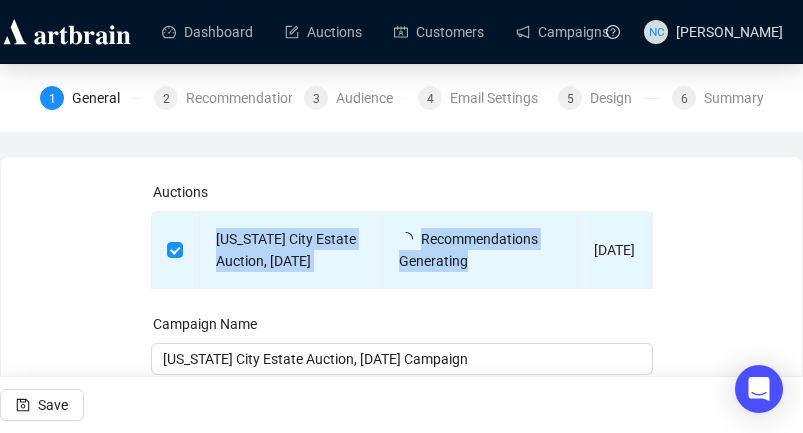click on "Auctions [US_STATE][GEOGRAPHIC_DATA] Auction, [DATE] Recommendations Generating [DATE] Campaign Name [US_STATE][GEOGRAPHIC_DATA] Auction, [DATE] Campaign Save Next" at bounding box center [401, 280] 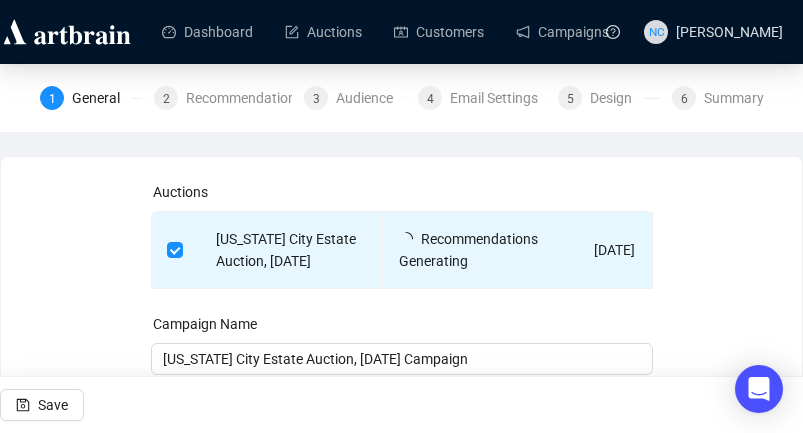 click on "Recommendations Campaign 1 General 2 Recommendations 3 Audience 4 Email Settings 5 Design 6 Summary Auctions [US_STATE][GEOGRAPHIC_DATA] Auction, [DATE] Recommendations Generating [DATE] Campaign Name [US_STATE][GEOGRAPHIC_DATA] Auction, [DATE] Campaign Save Next" at bounding box center [401, 249] 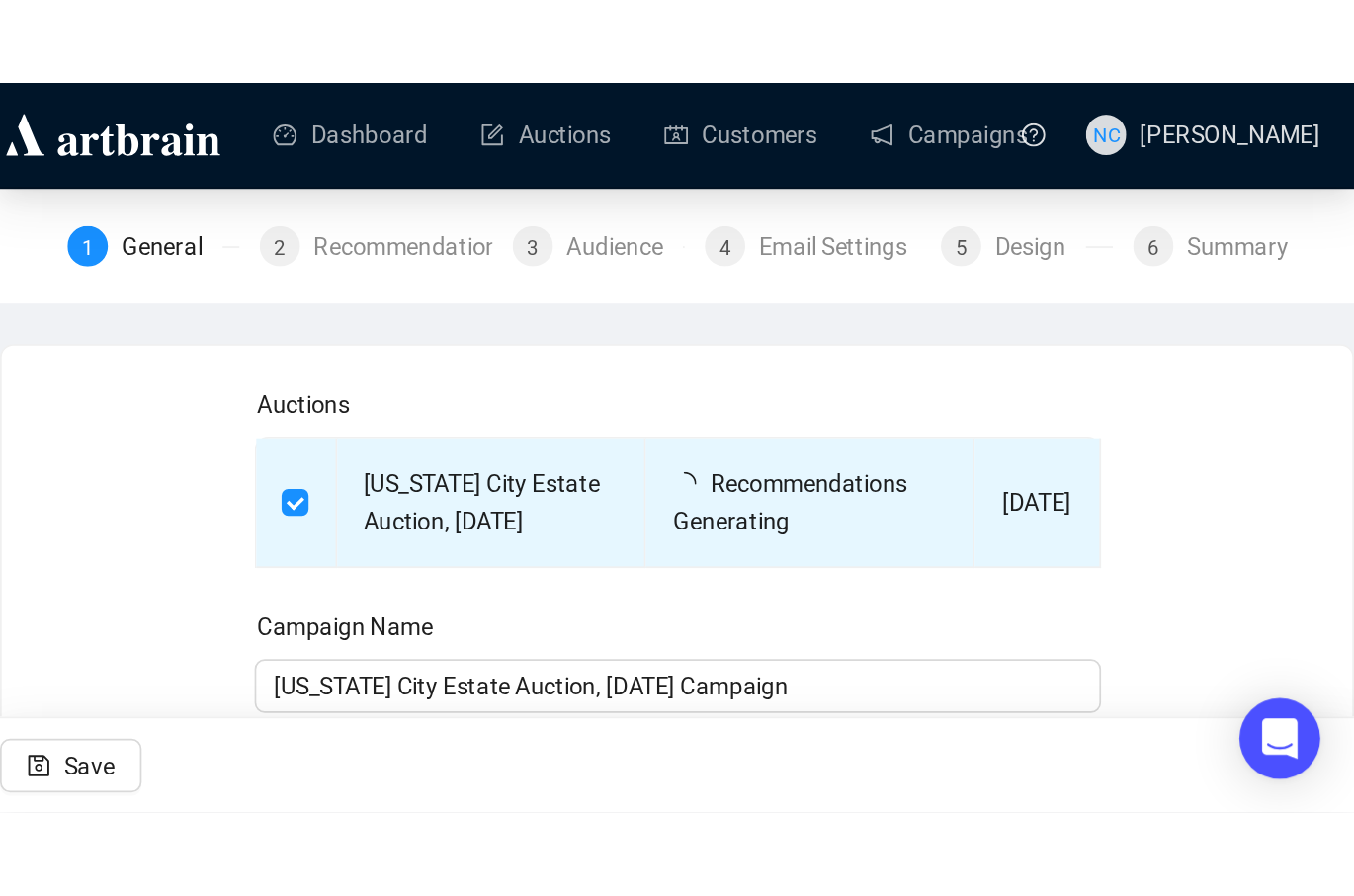 scroll, scrollTop: 0, scrollLeft: 0, axis: both 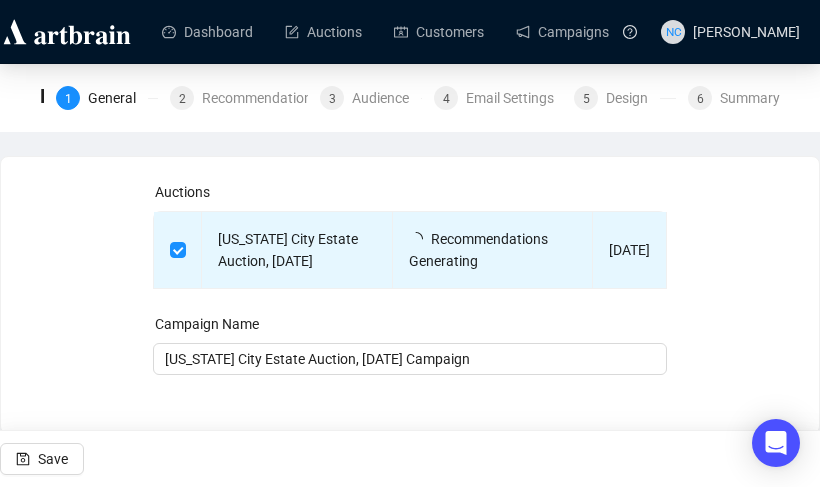 click on "Auctions" at bounding box center (409, 196) 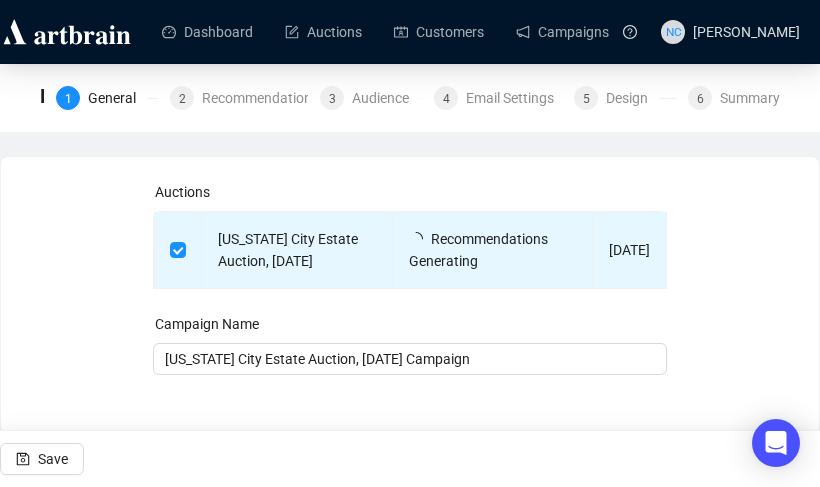 click on "Auctions" at bounding box center (409, 196) 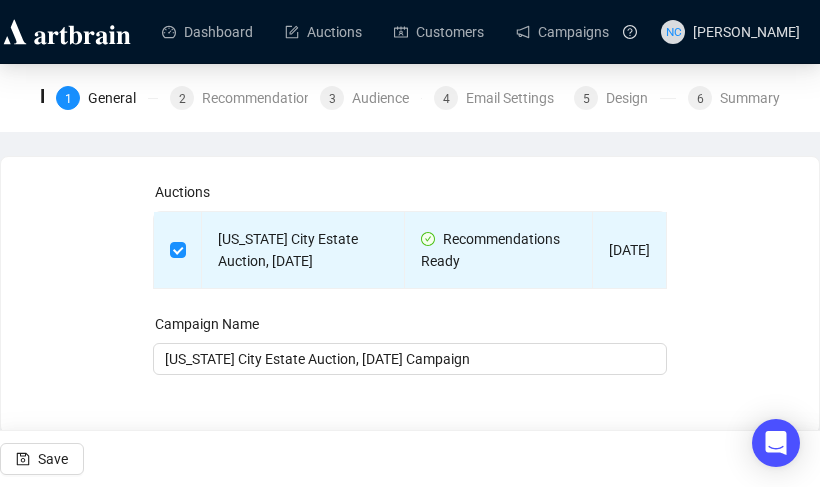 click on "Campaign Name" at bounding box center [409, 328] 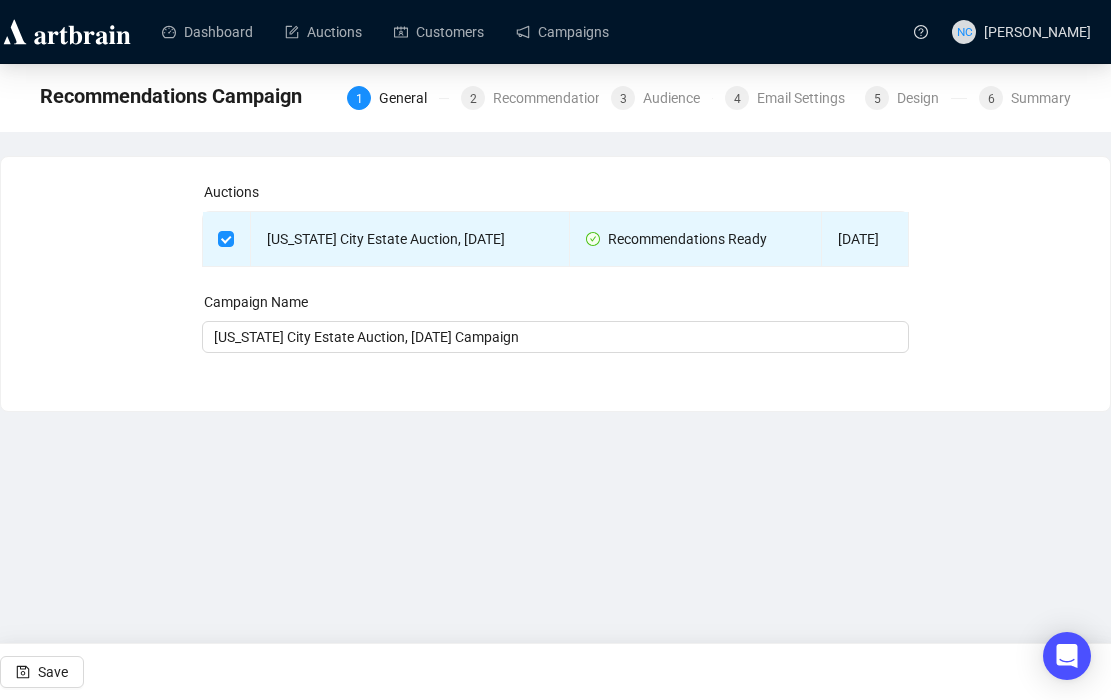 click on "Dashboard Auctions Customers Campaigns NC [PERSON_NAME] Recommendations Campaign 1 General 2 Recommendations 3 Audience 4 Email Settings 5 Design 6 Summary Auctions [US_STATE][GEOGRAPHIC_DATA] Auction, [DATE] Recommendations Ready [DATE] Campaign Name [US_STATE] City Estate Auction, [DATE] Campaign Save Next 0  image was uploaded" at bounding box center [555, 350] 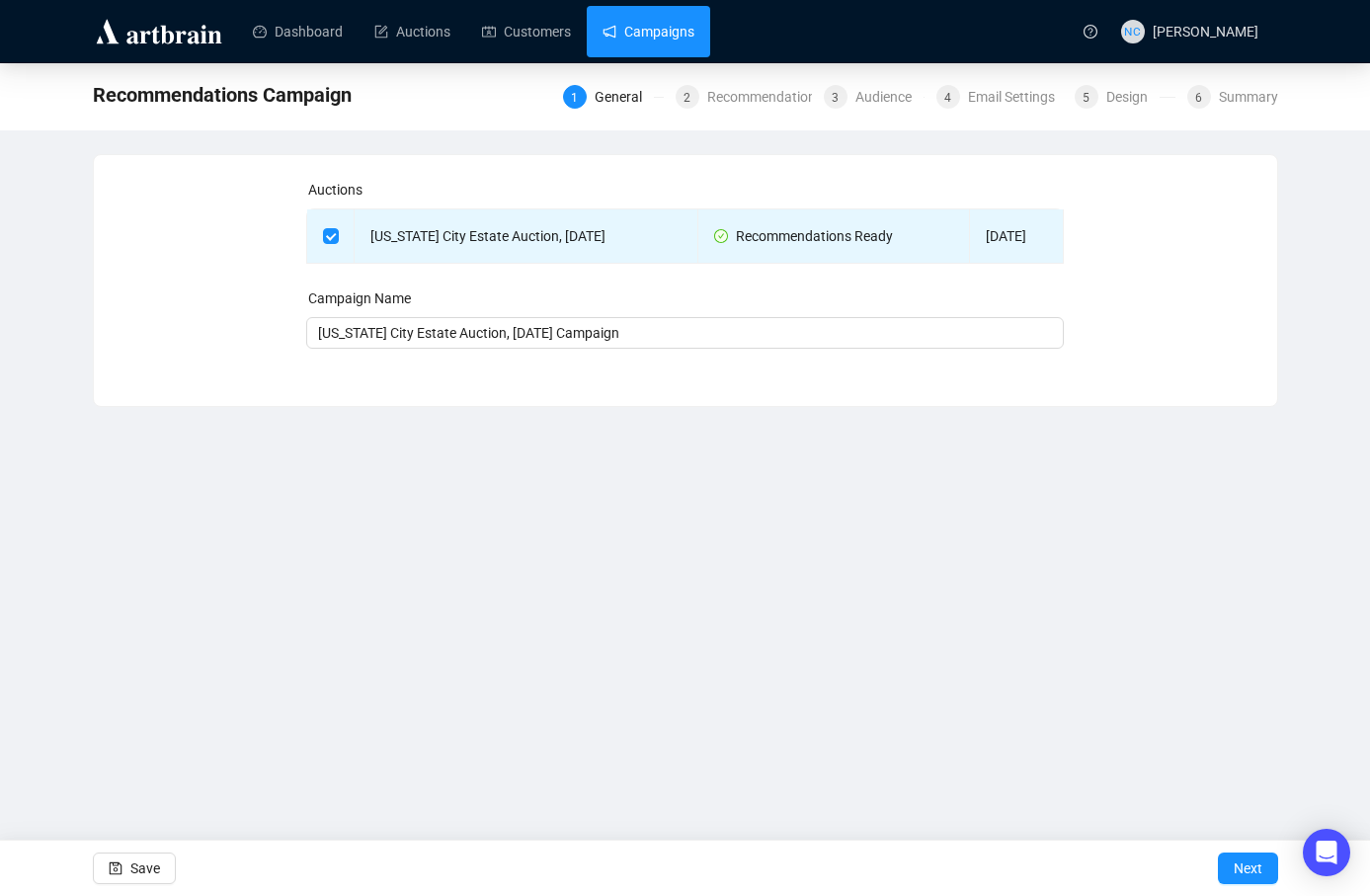 click on "Campaigns" at bounding box center [648, 32] 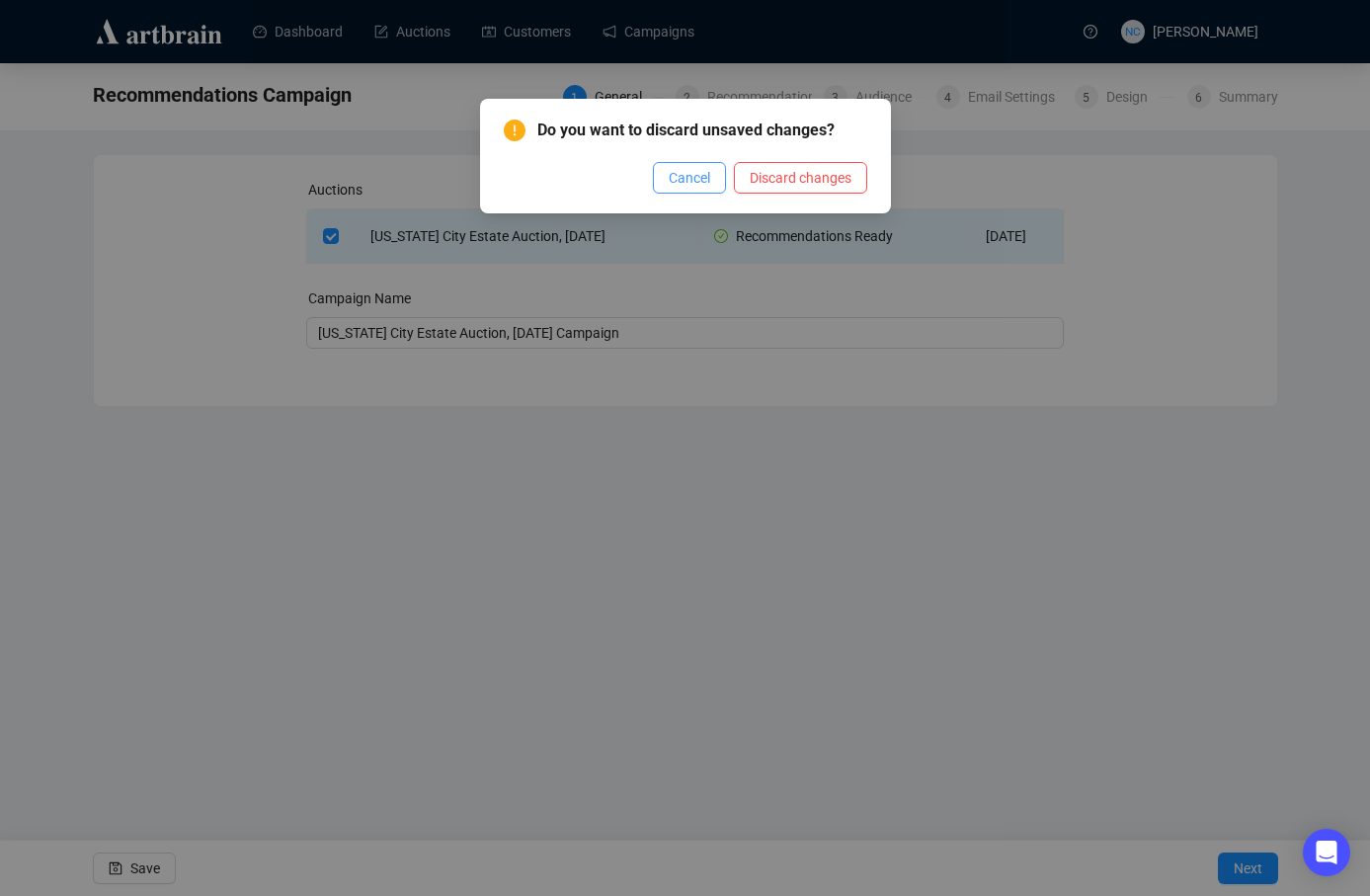 click on "Cancel" at bounding box center [689, 178] 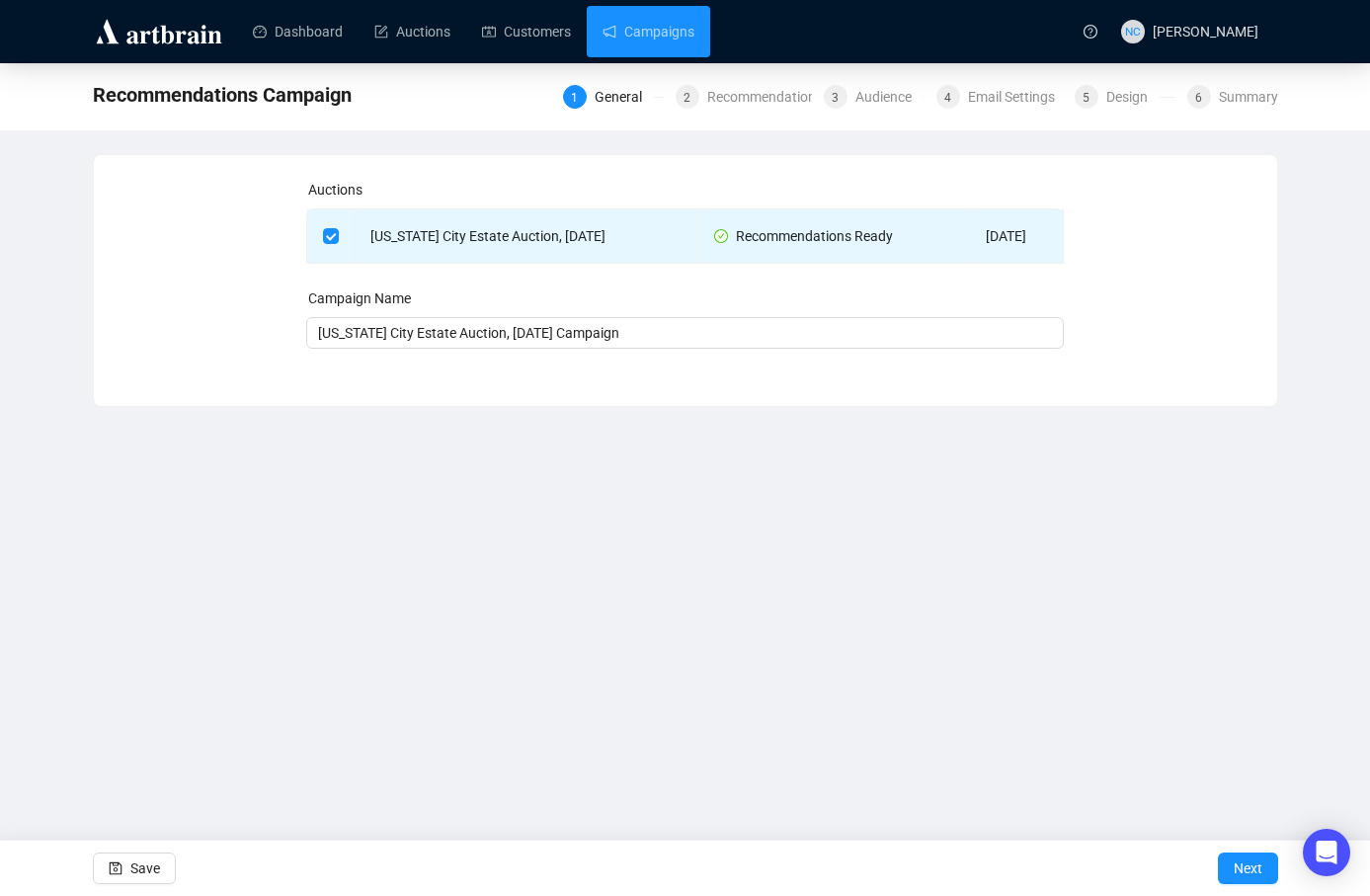 click at bounding box center [162, 31] 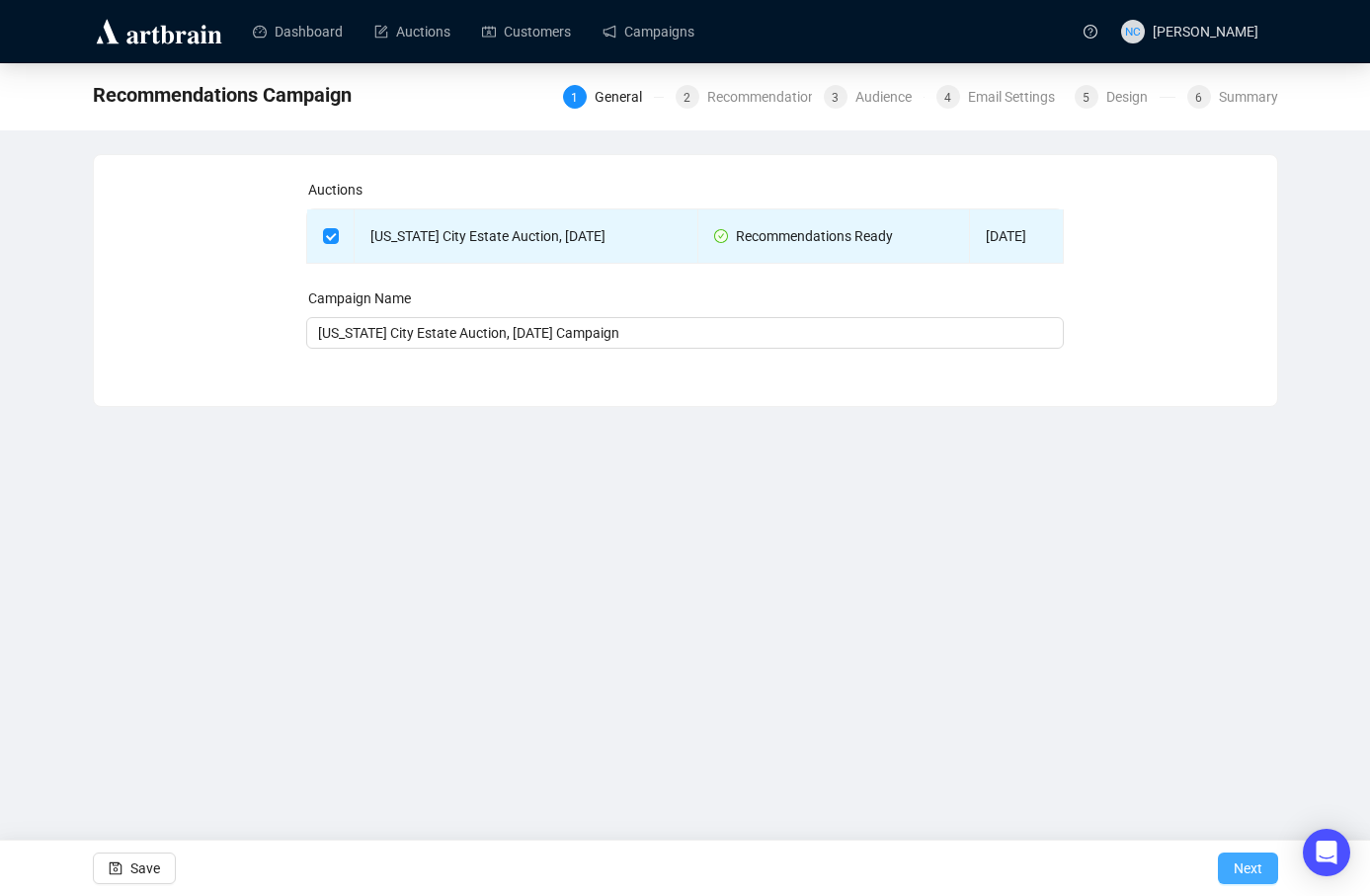 click on "Next" at bounding box center (1248, 868) 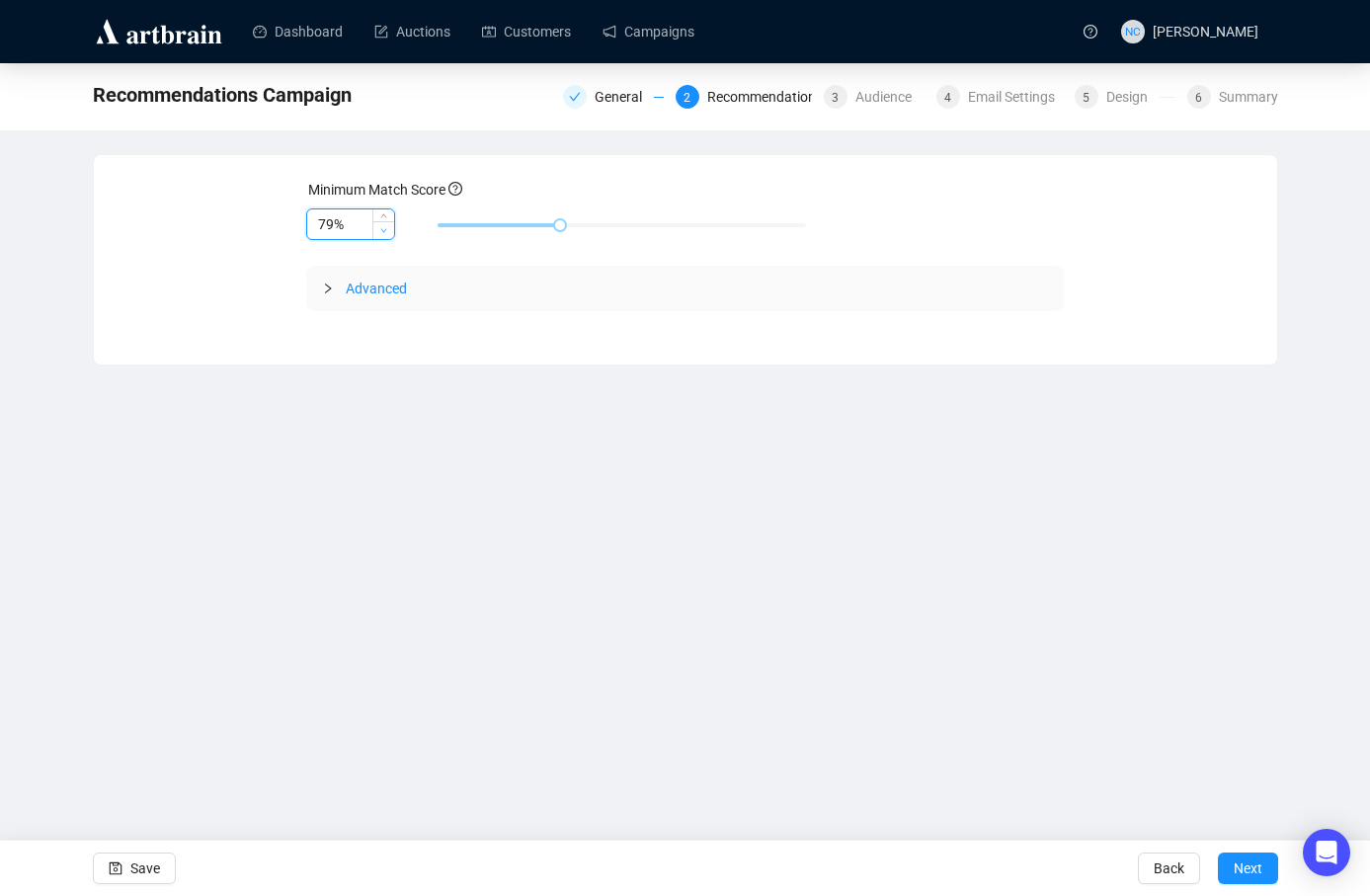 click 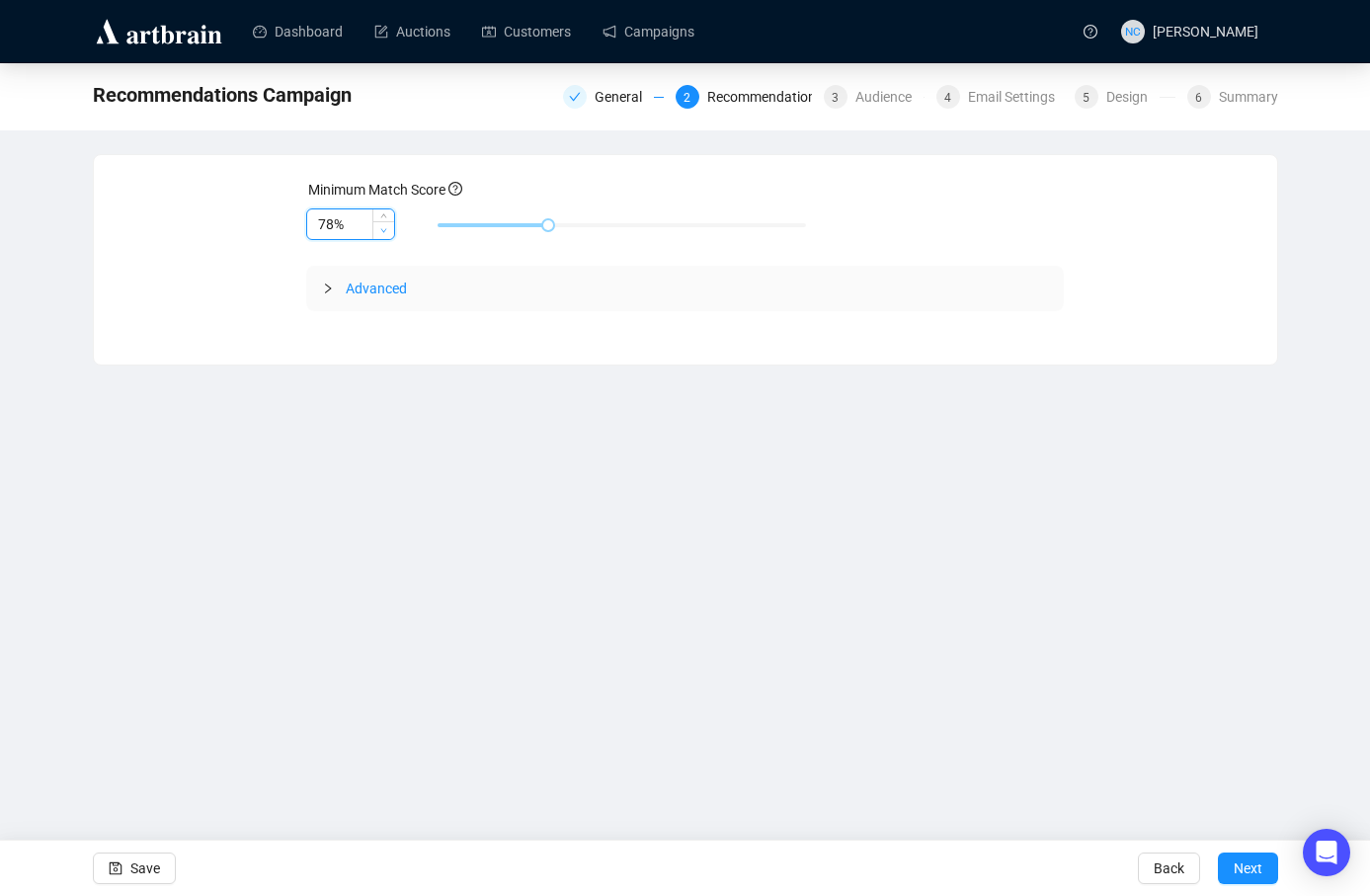 click 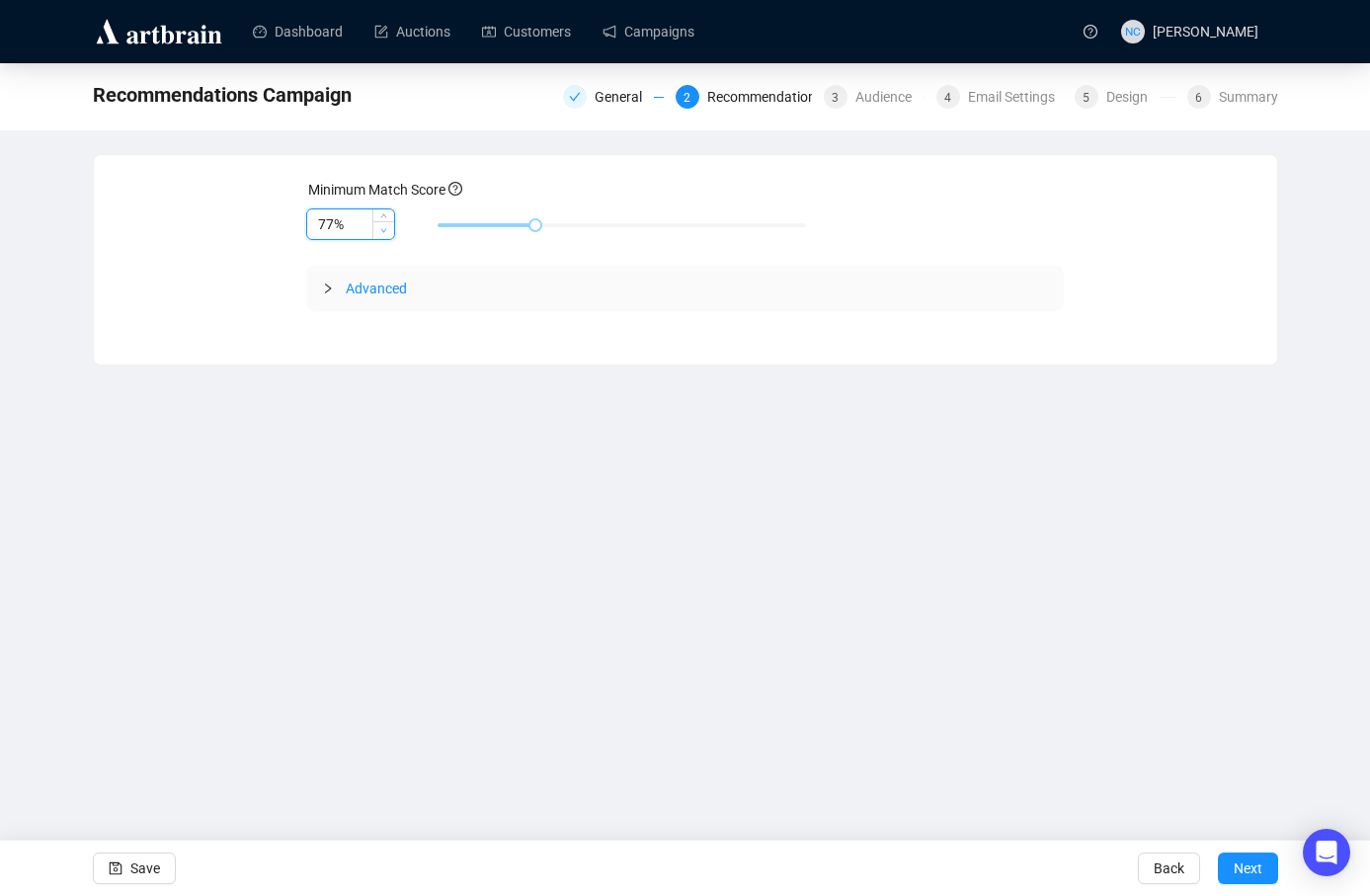 click 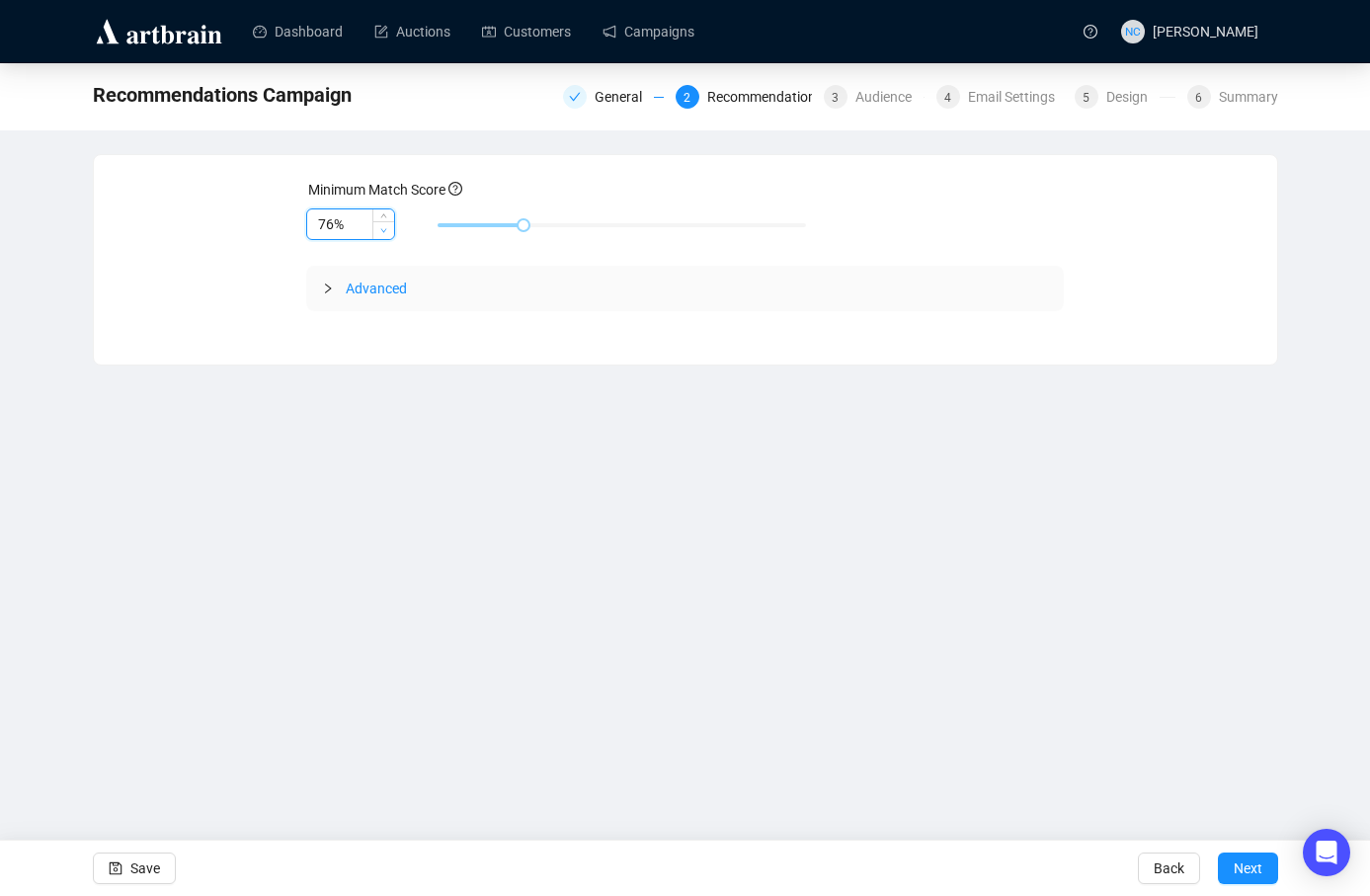 click 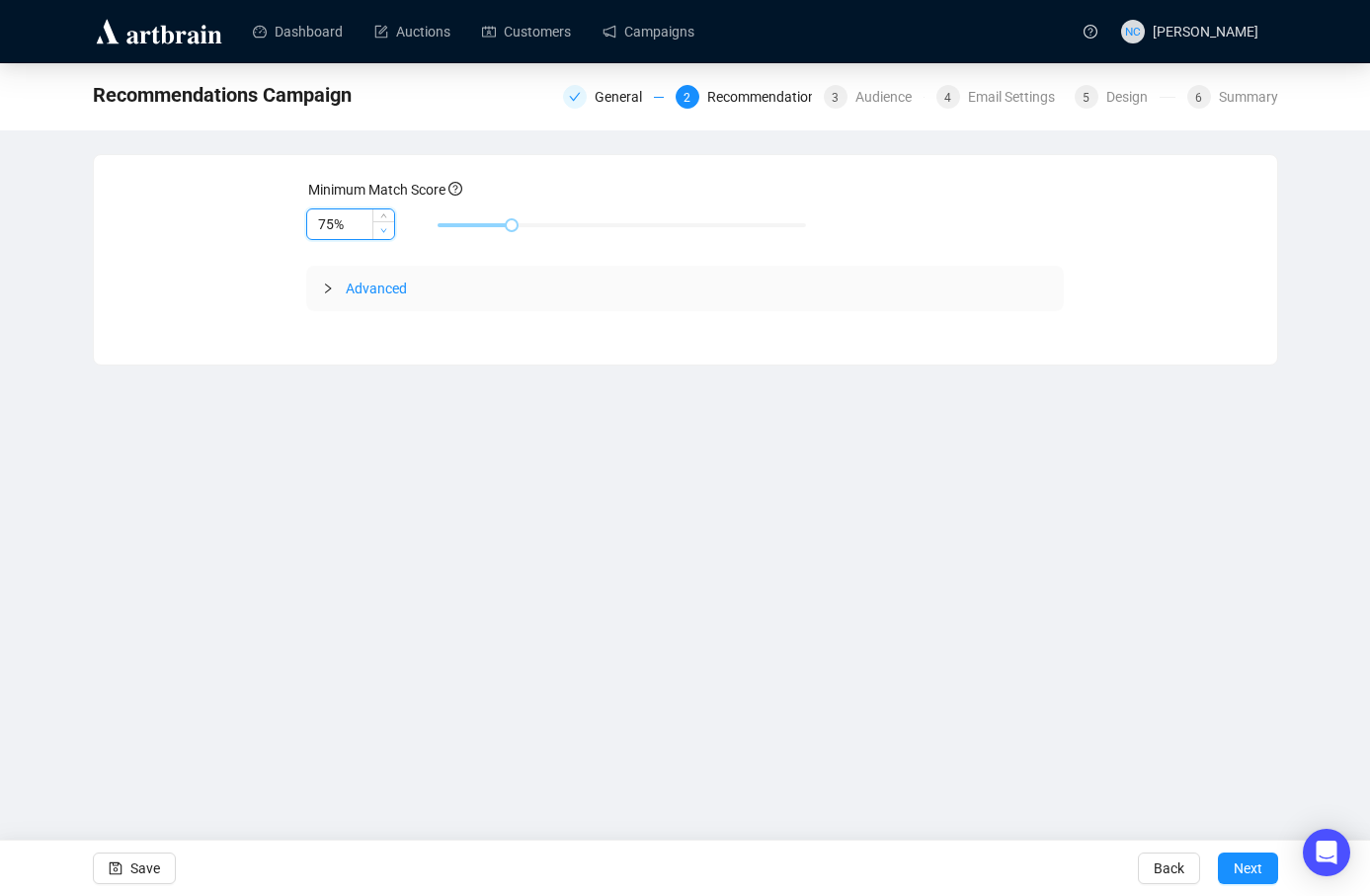 click 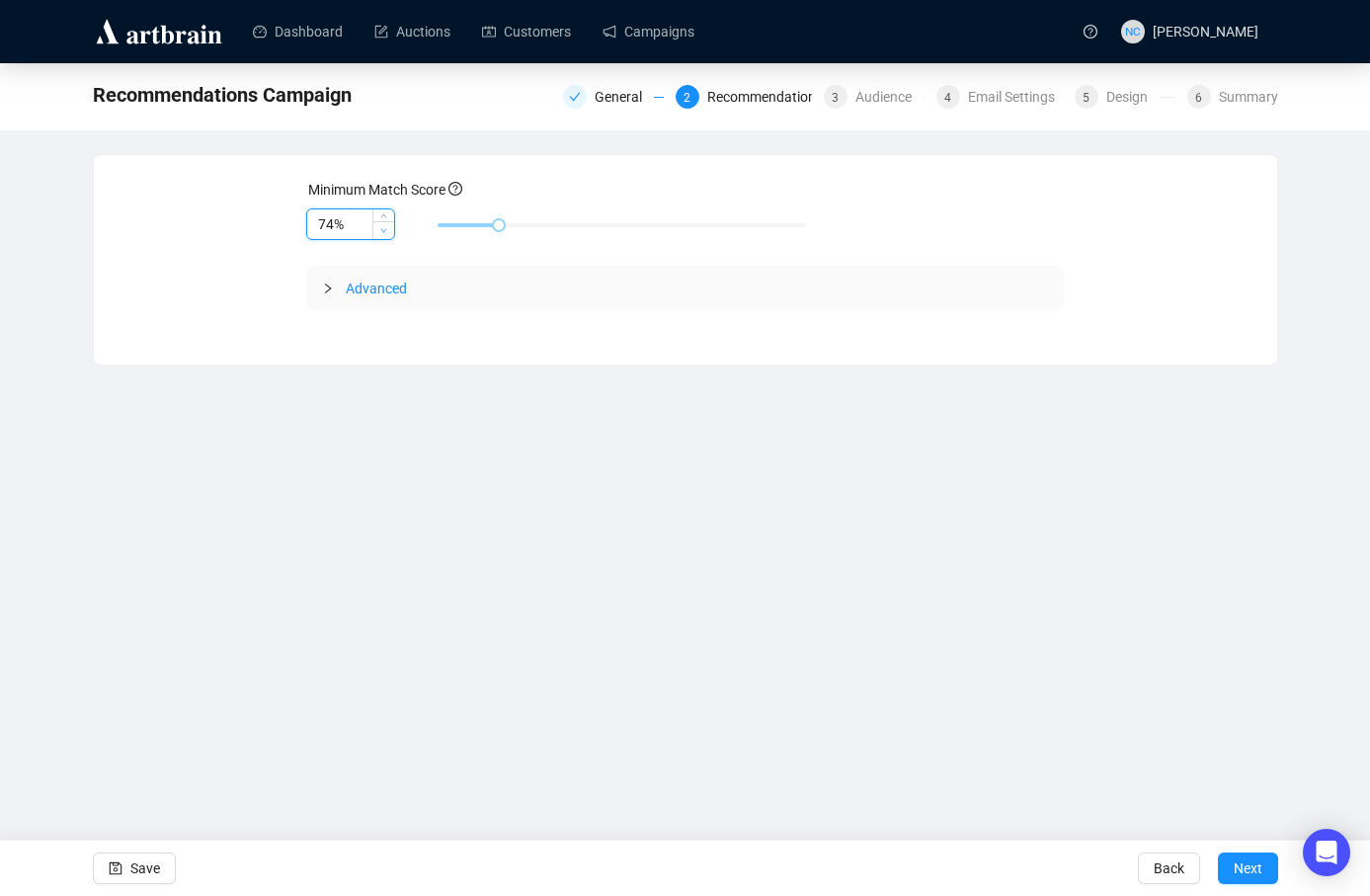 click at bounding box center [383, 230] 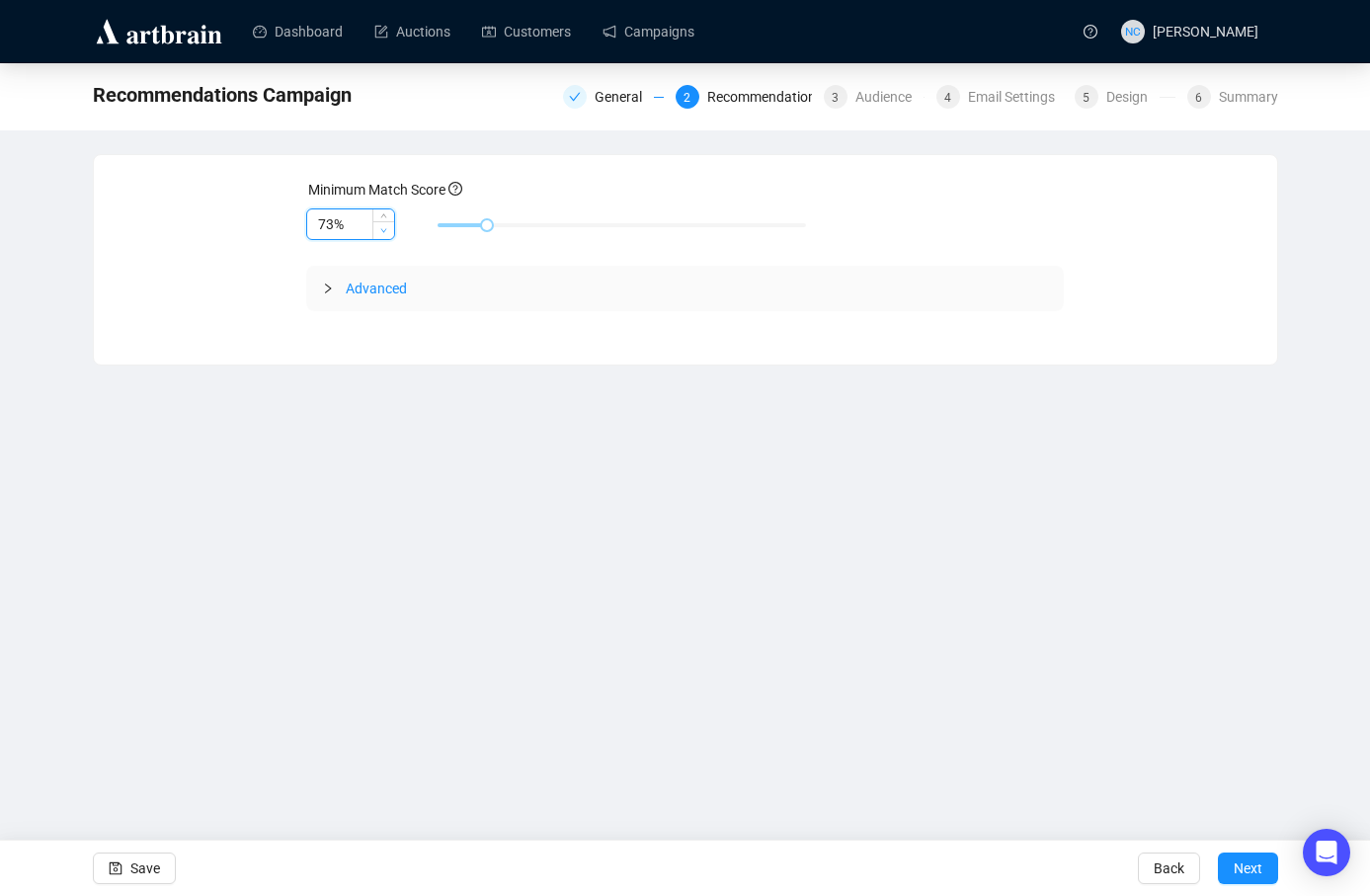 click at bounding box center [383, 230] 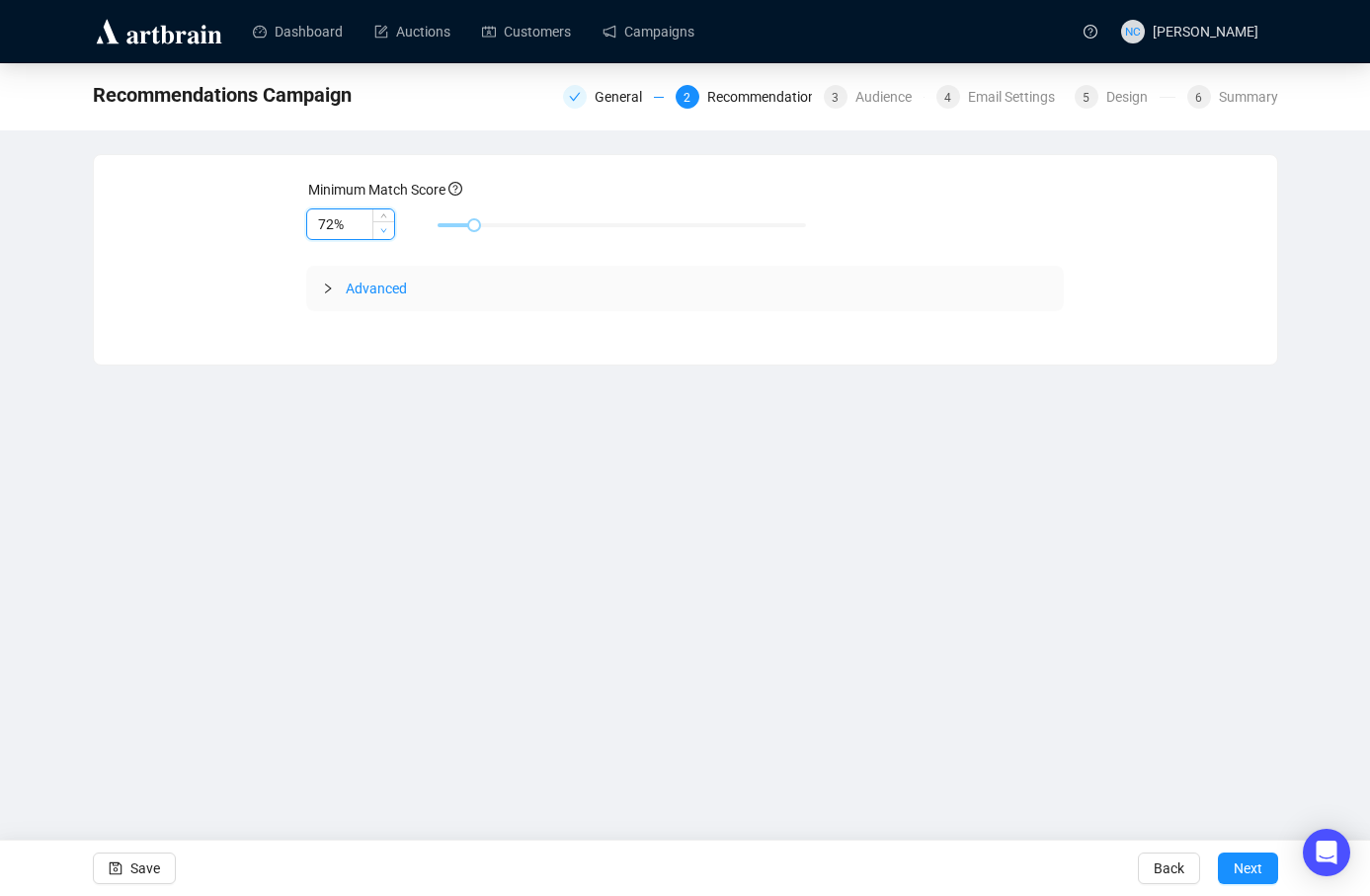 click at bounding box center (383, 230) 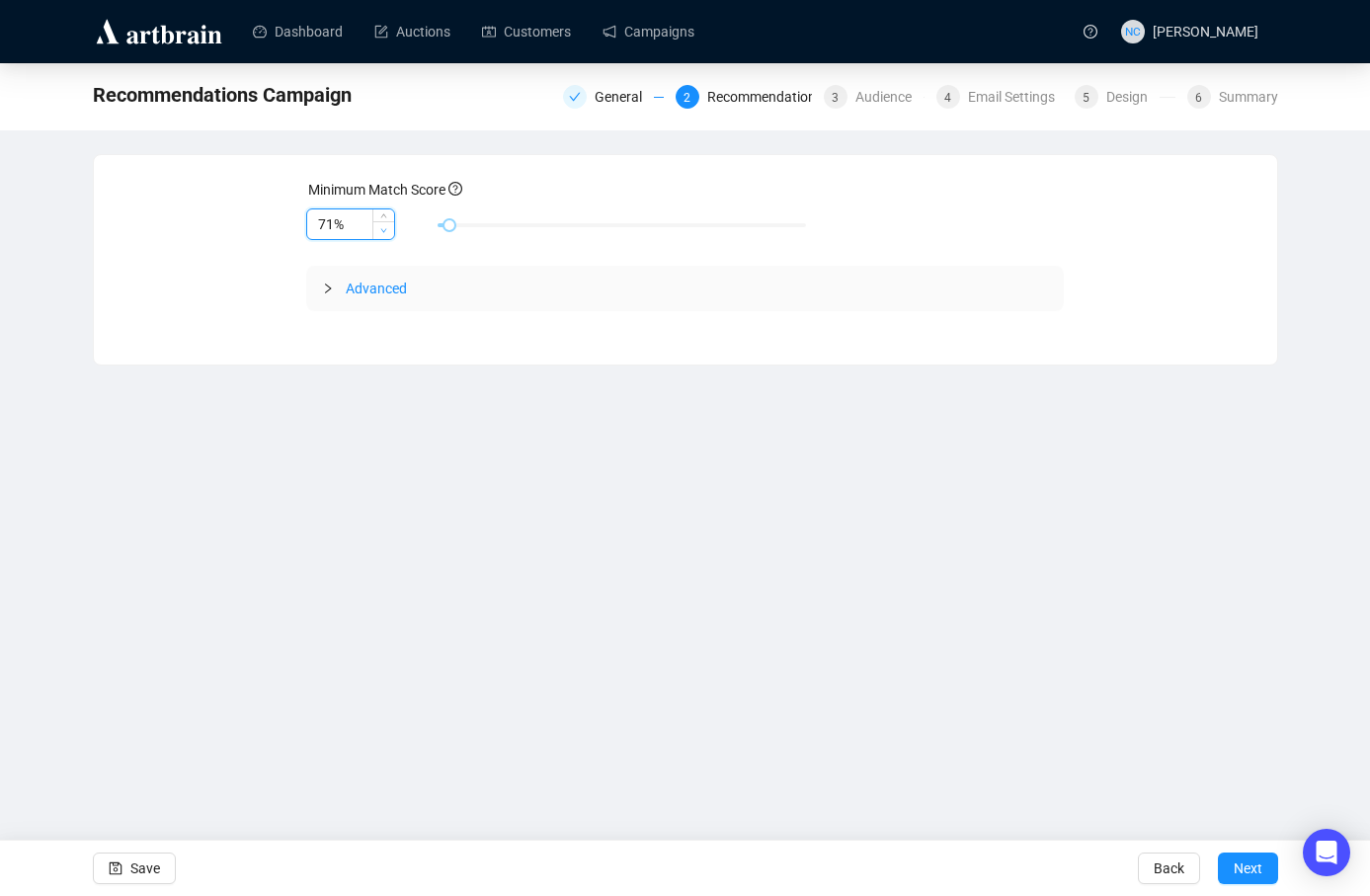 click at bounding box center [383, 230] 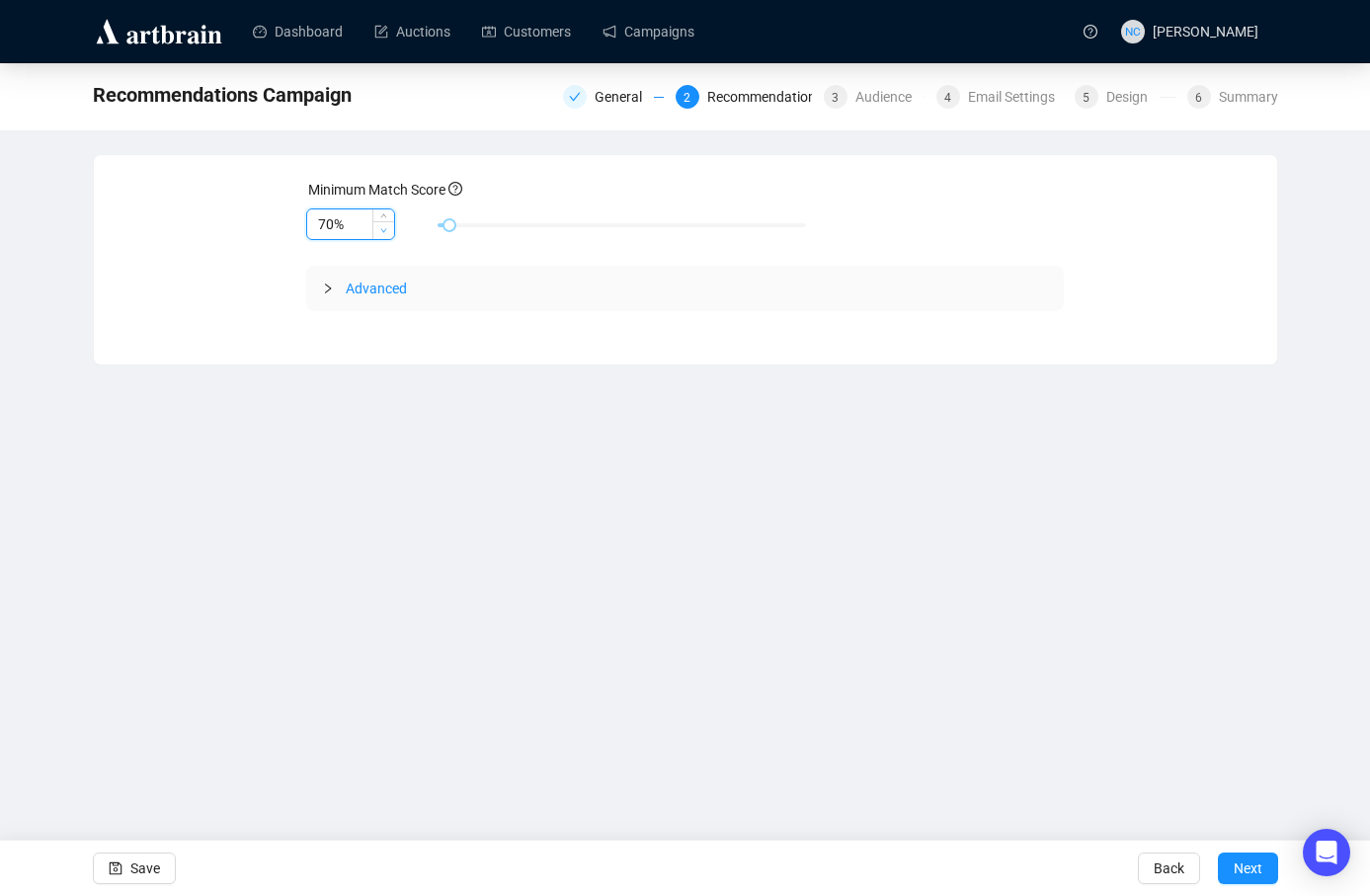 click at bounding box center [383, 230] 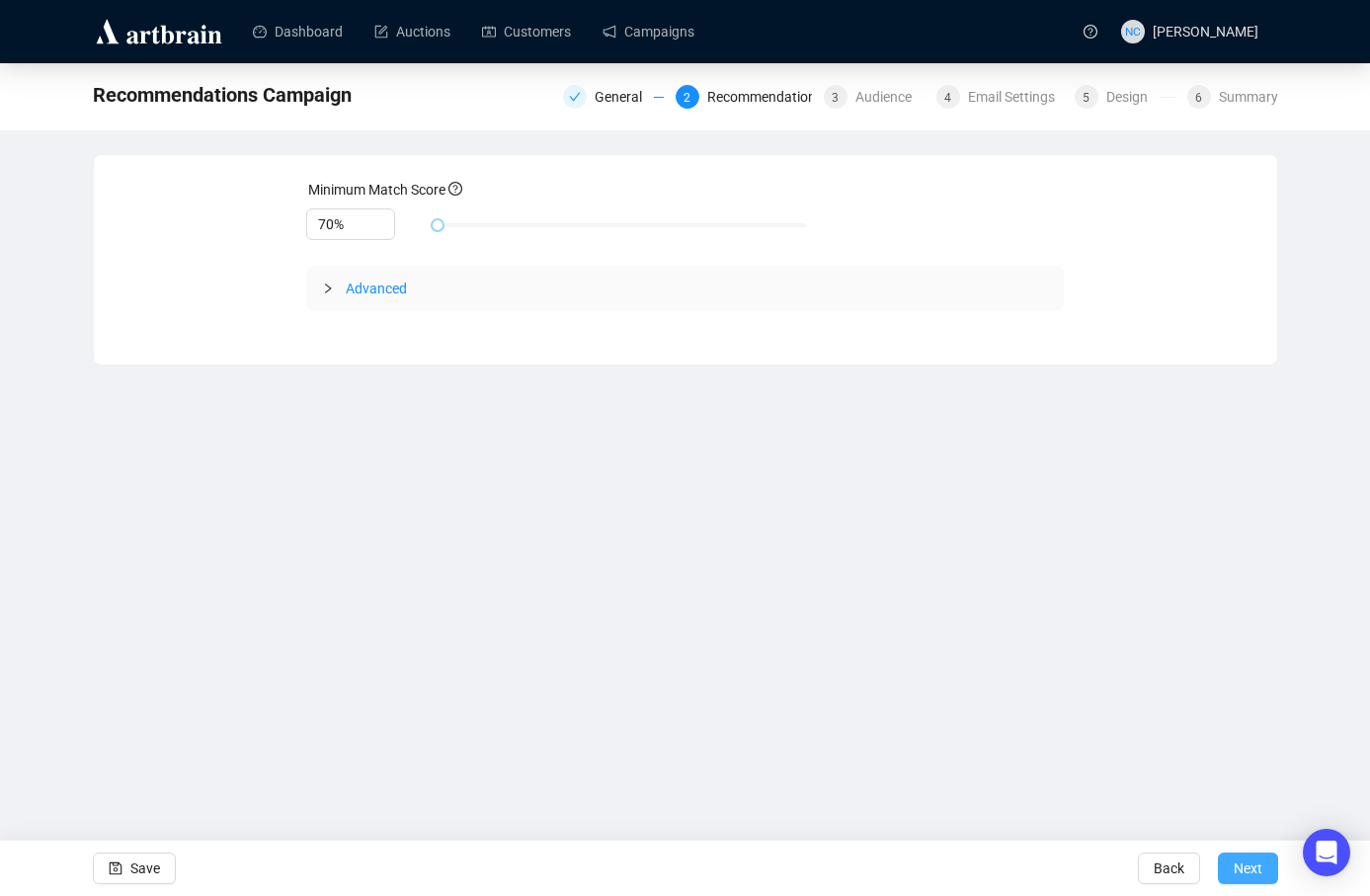 click on "Next" at bounding box center (1248, 868) 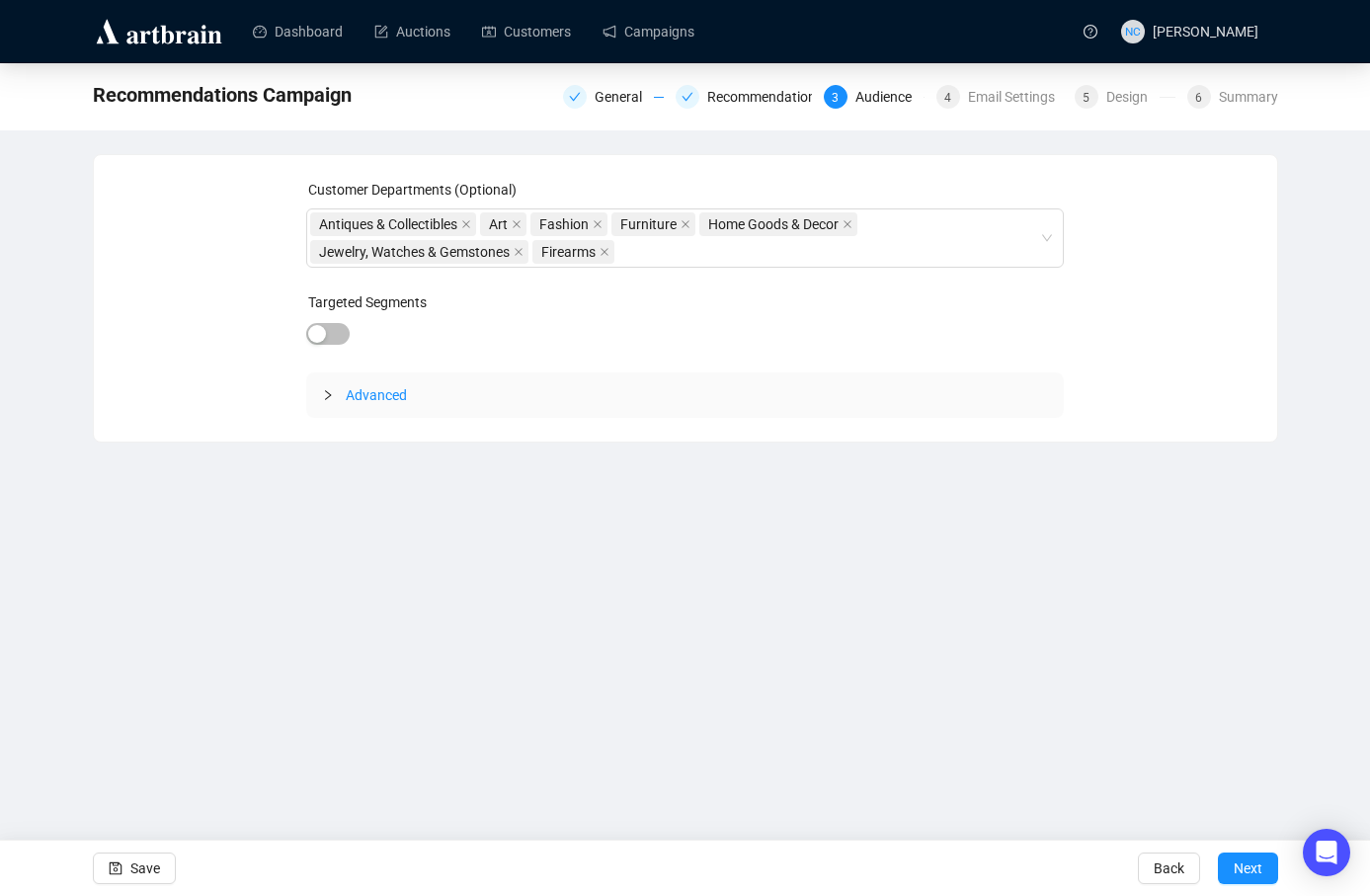 click on "Advanced" at bounding box center (376, 395) 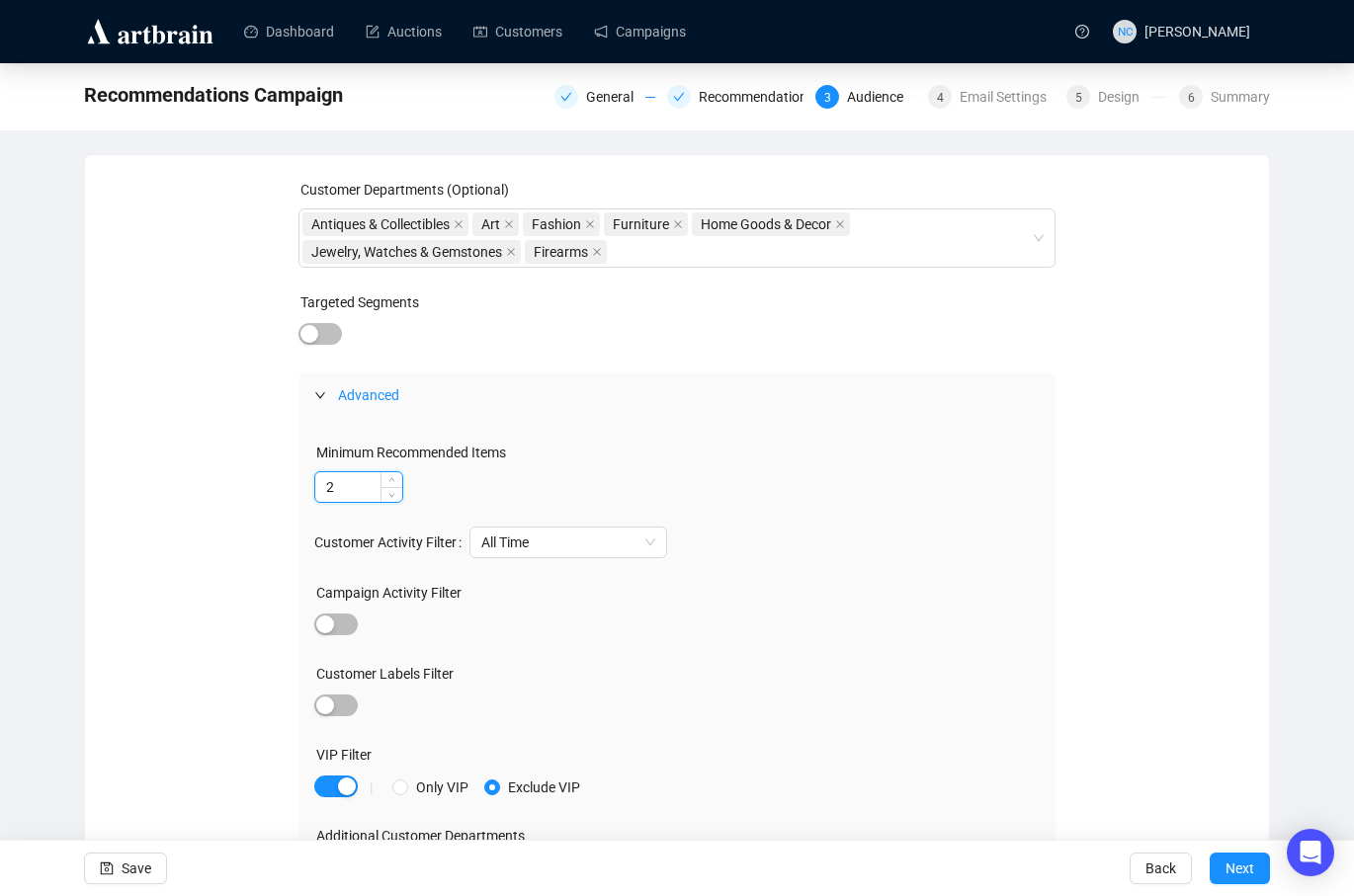 click on "2" at bounding box center [359, 487] 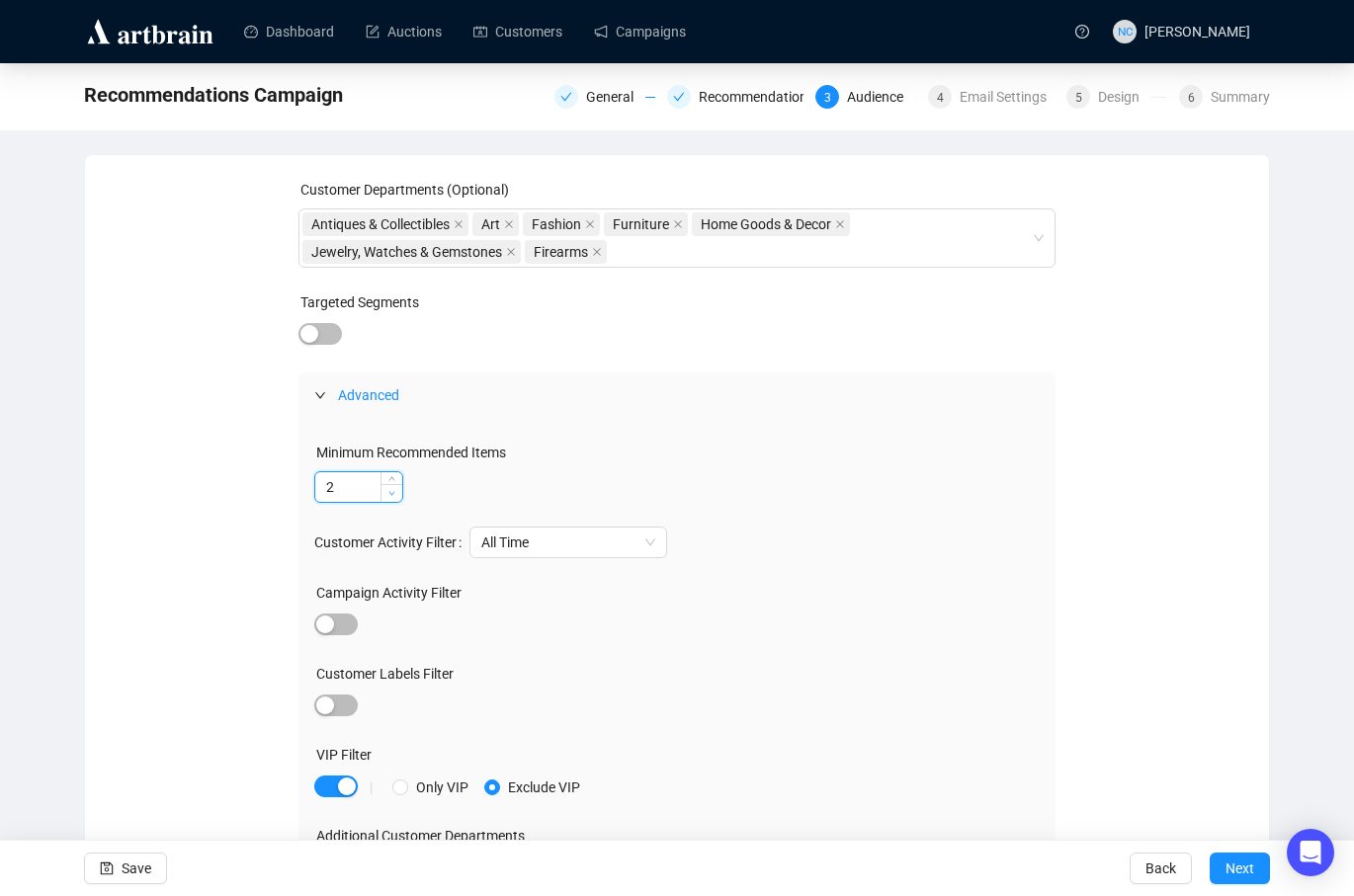 type on "1" 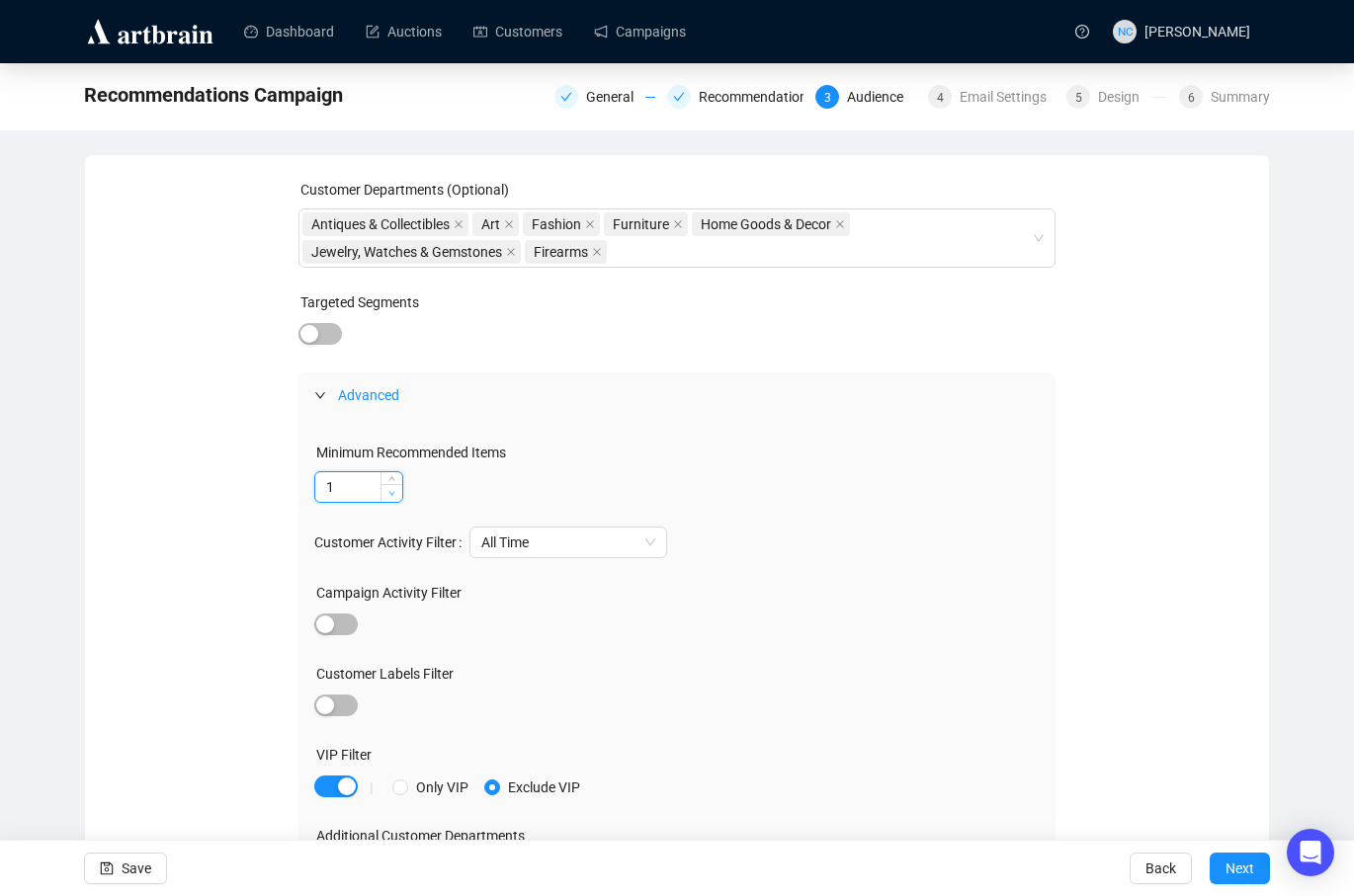 click 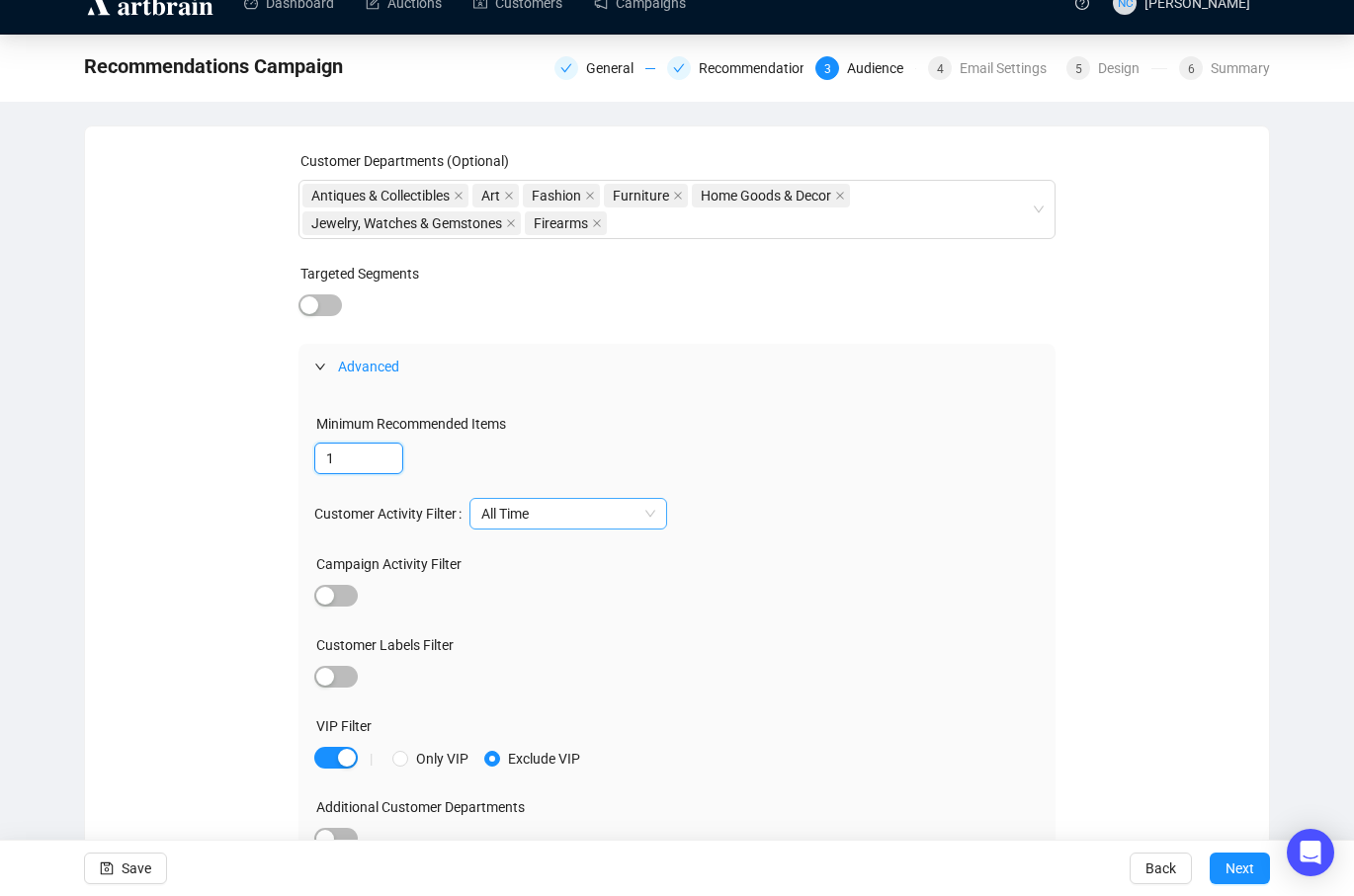 scroll, scrollTop: 50, scrollLeft: 0, axis: vertical 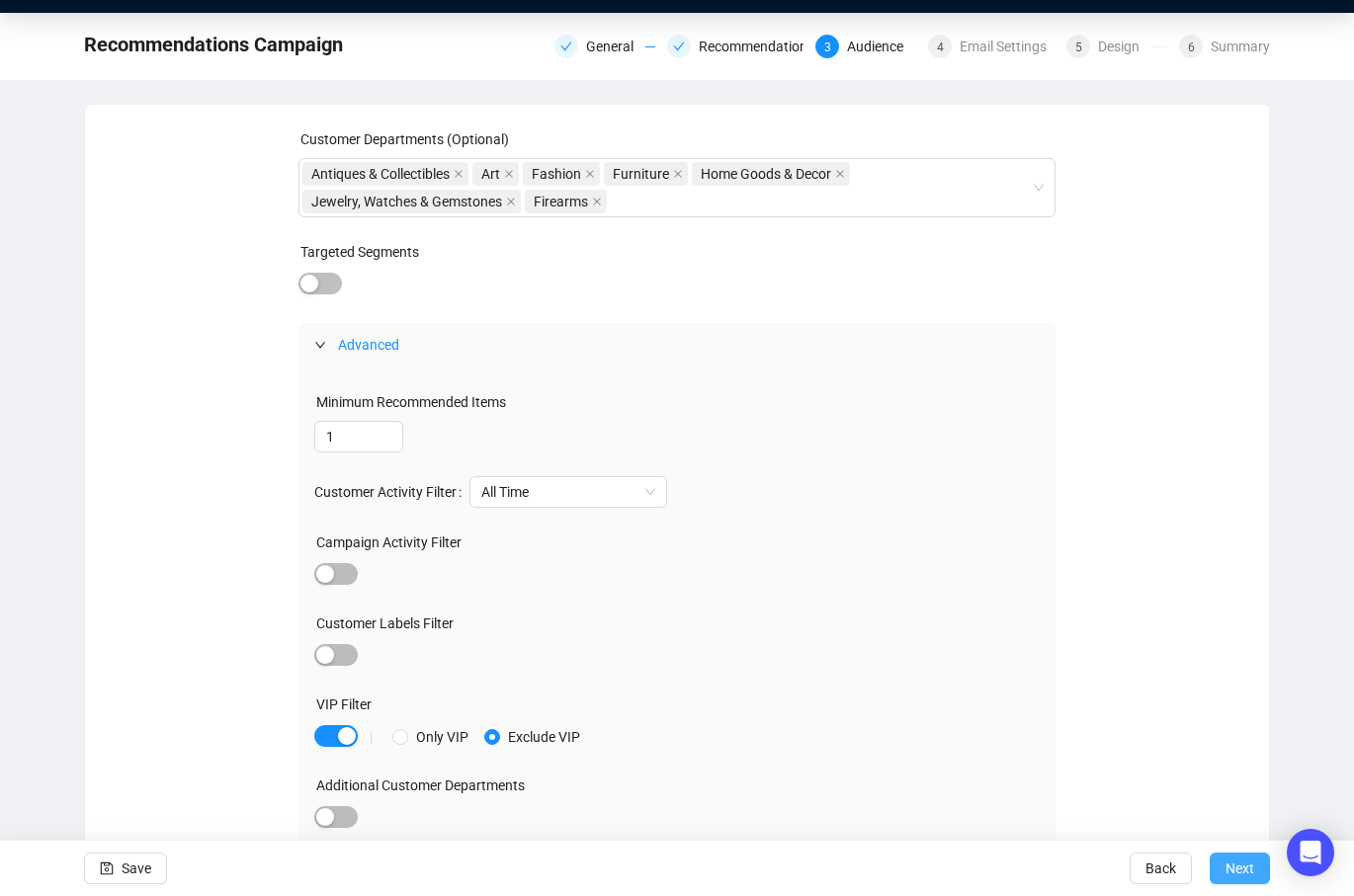 click on "Next" at bounding box center (1239, 868) 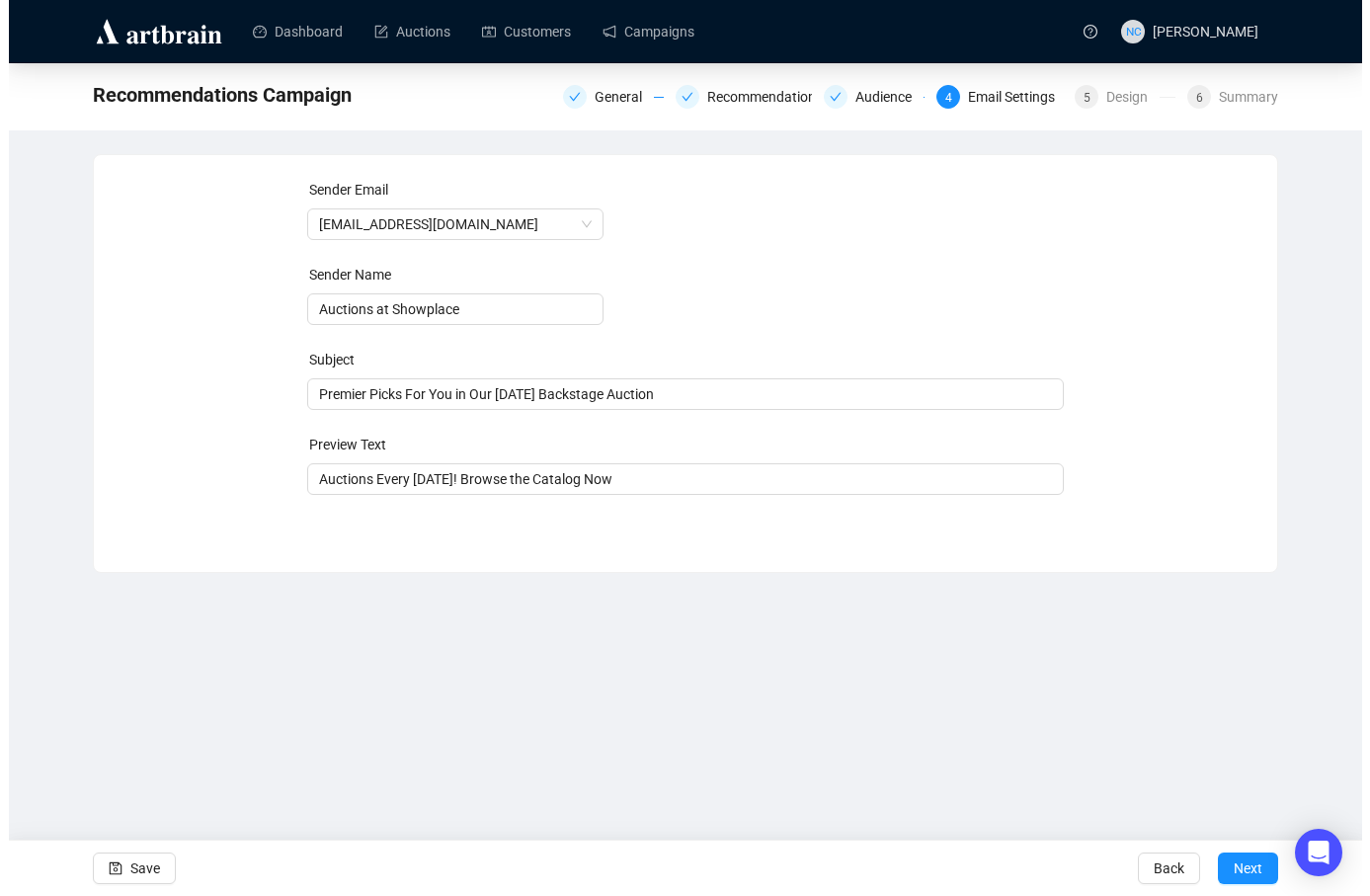 scroll, scrollTop: 0, scrollLeft: 0, axis: both 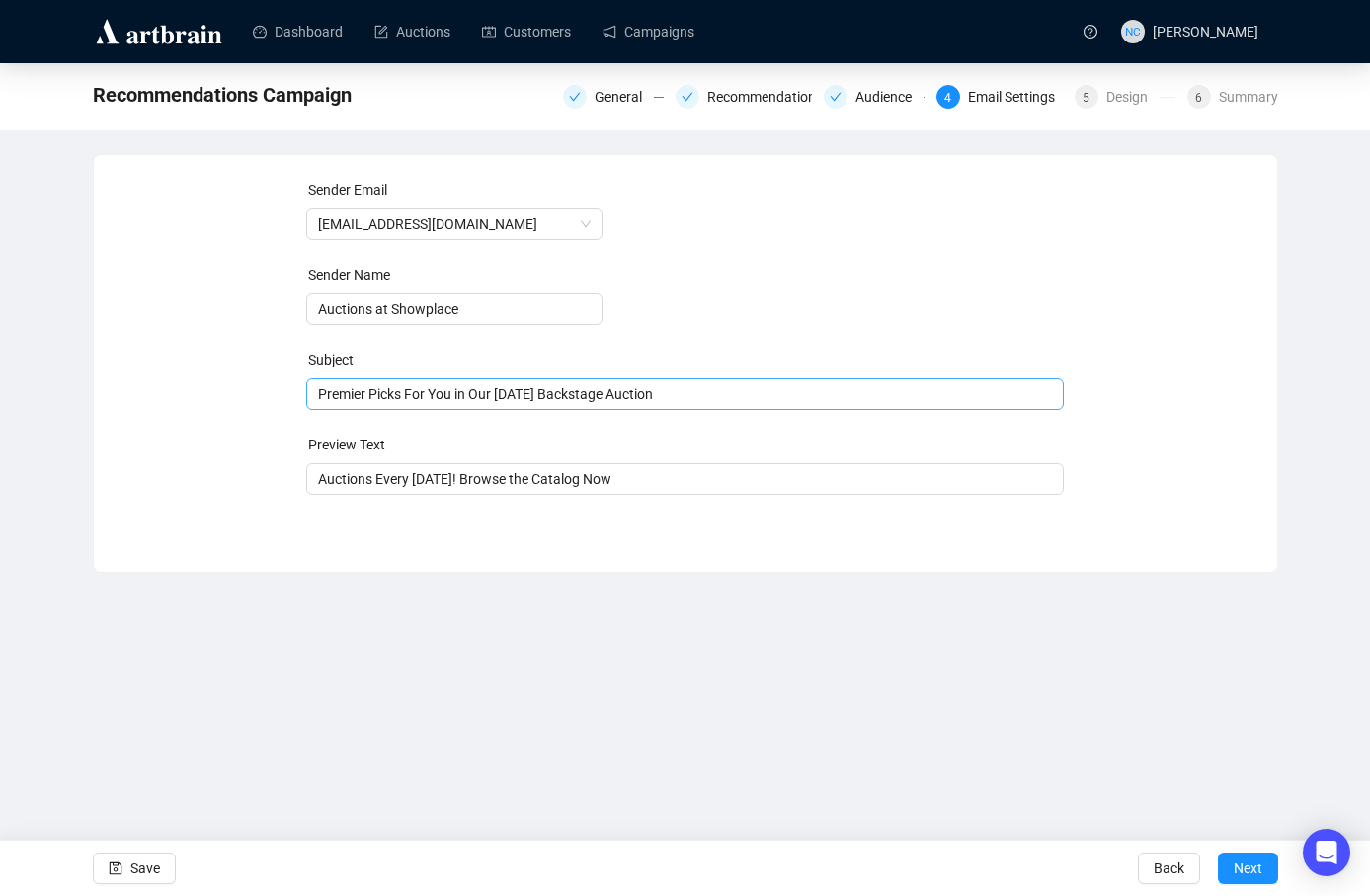 click on "Premier Picks For You in Our [DATE] Backstage Auction" at bounding box center (685, 394) 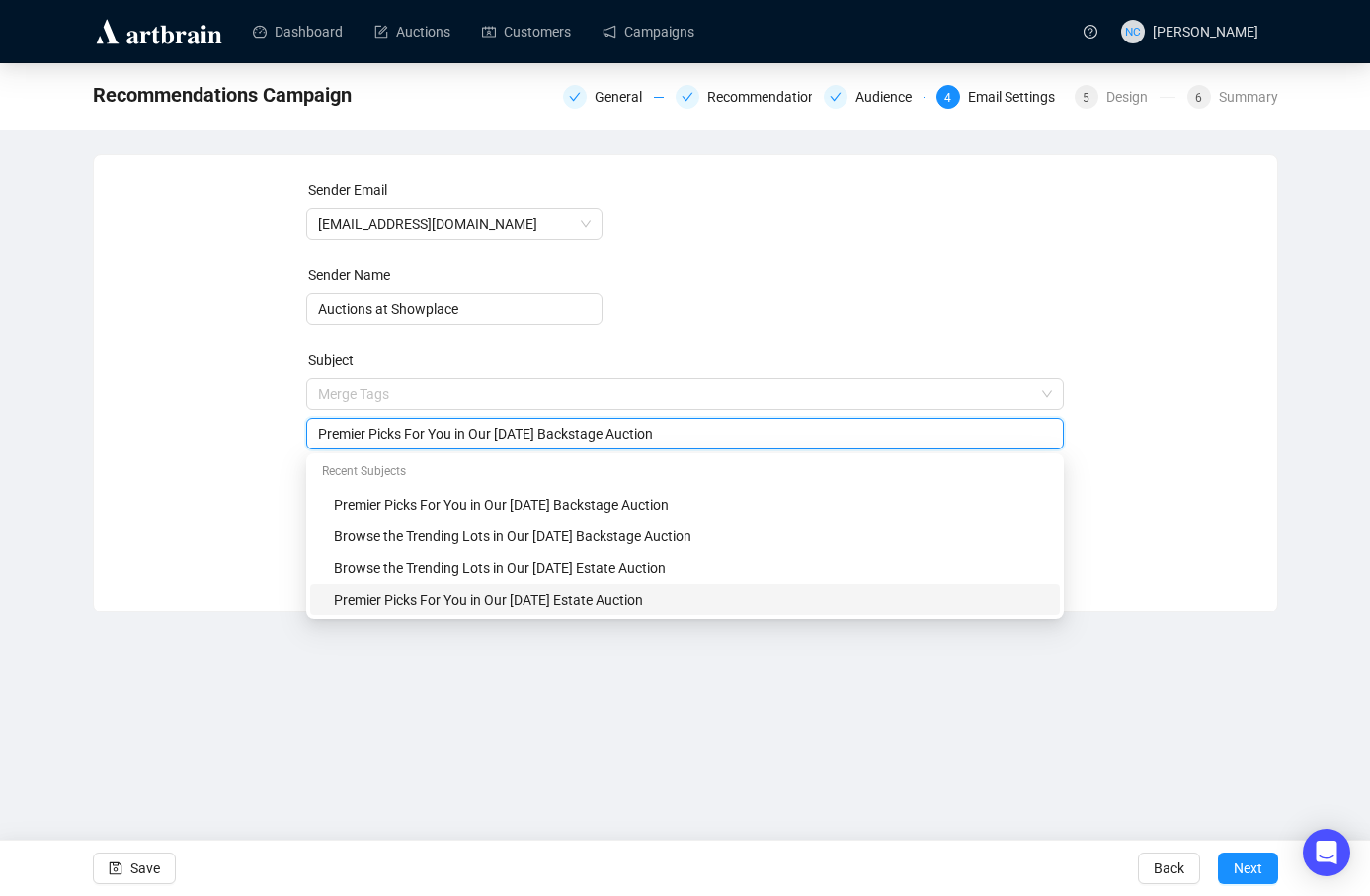 click on "Premier Picks For You in Our [DATE] Estate Auction" at bounding box center [690, 600] 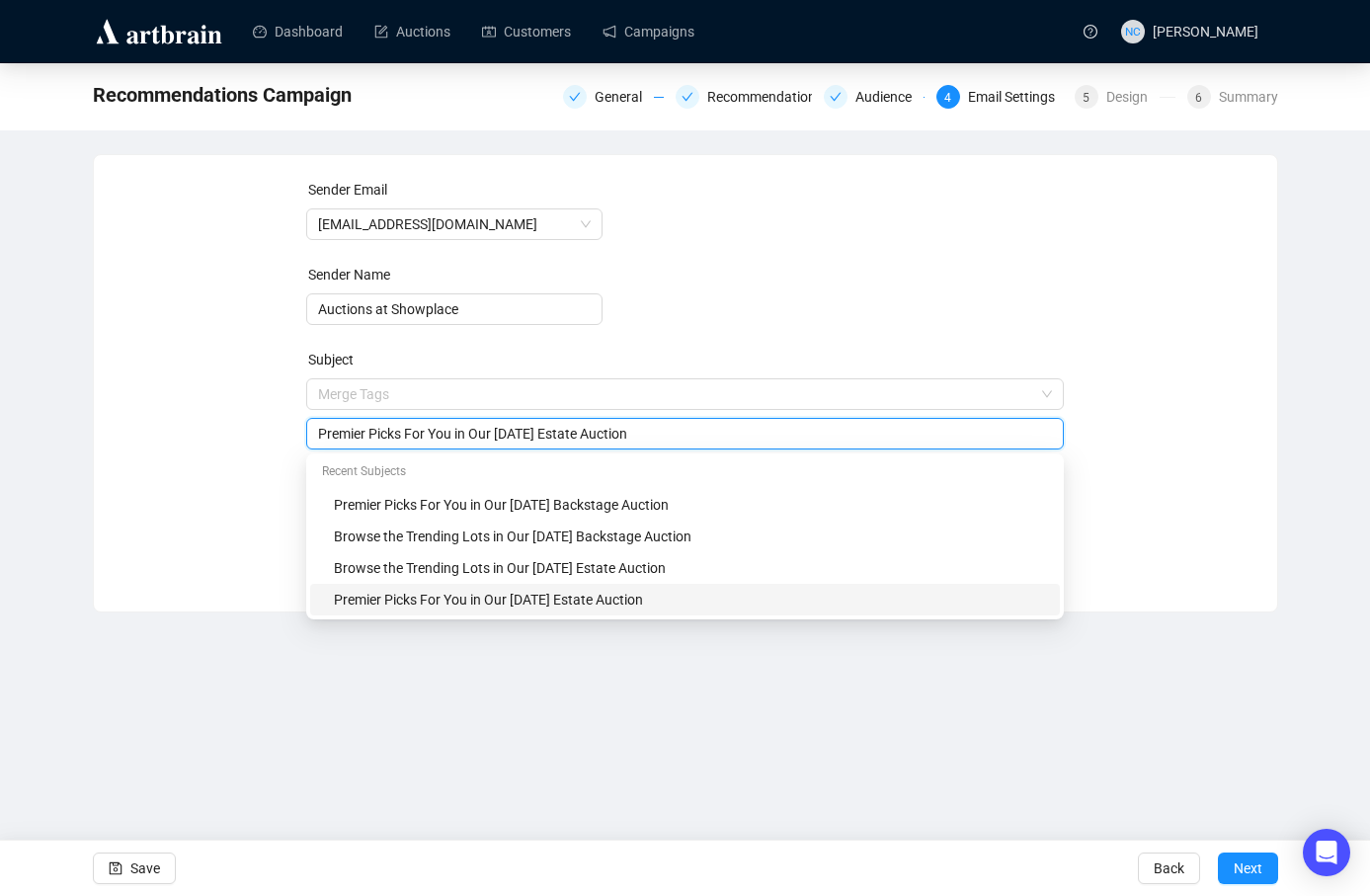 click on "Premier Picks For You in Our [DATE] Estate Auction" at bounding box center (685, 434) 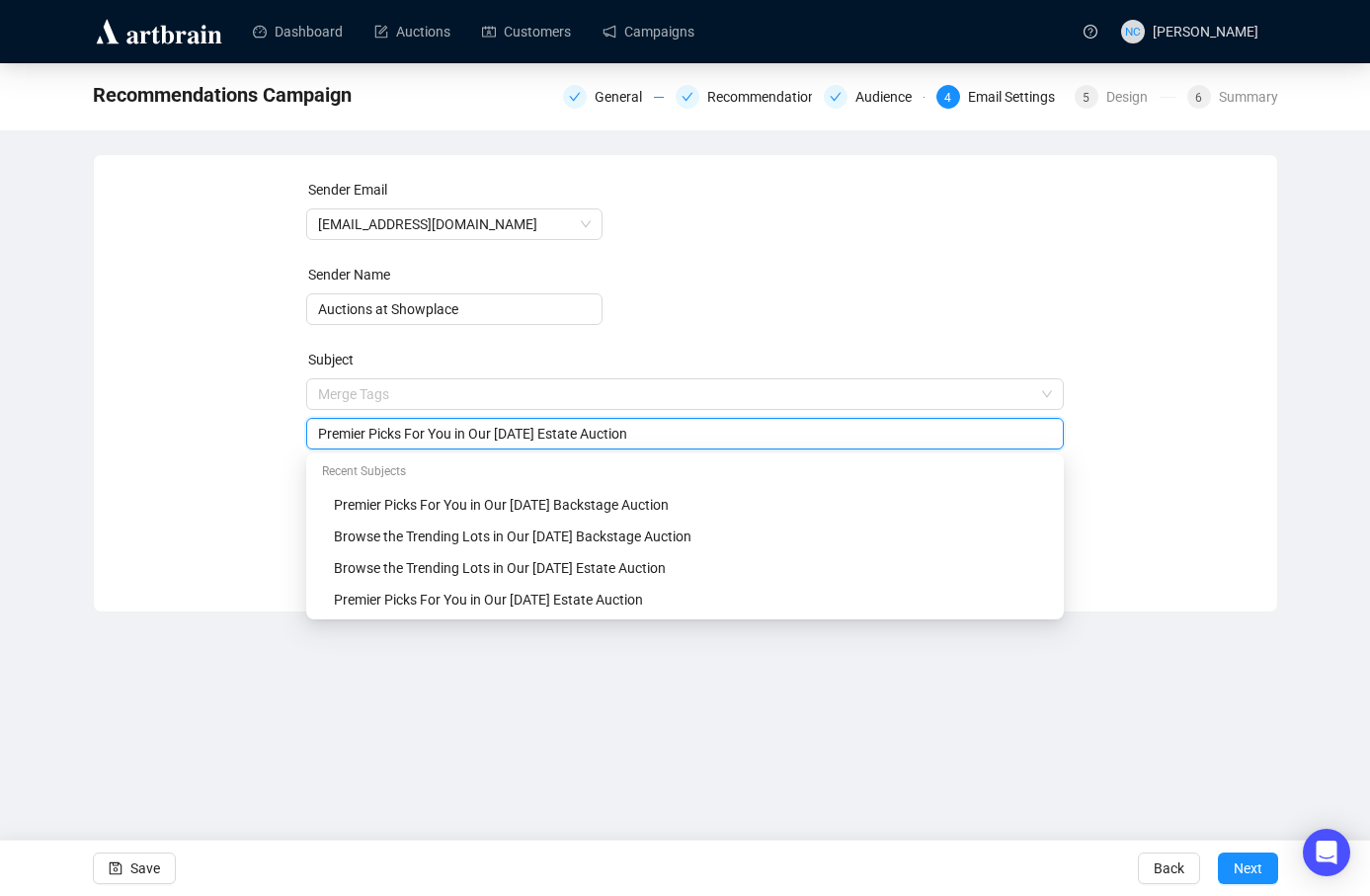 type on "Premier Picks For You in Our [DATE] Estate Auction" 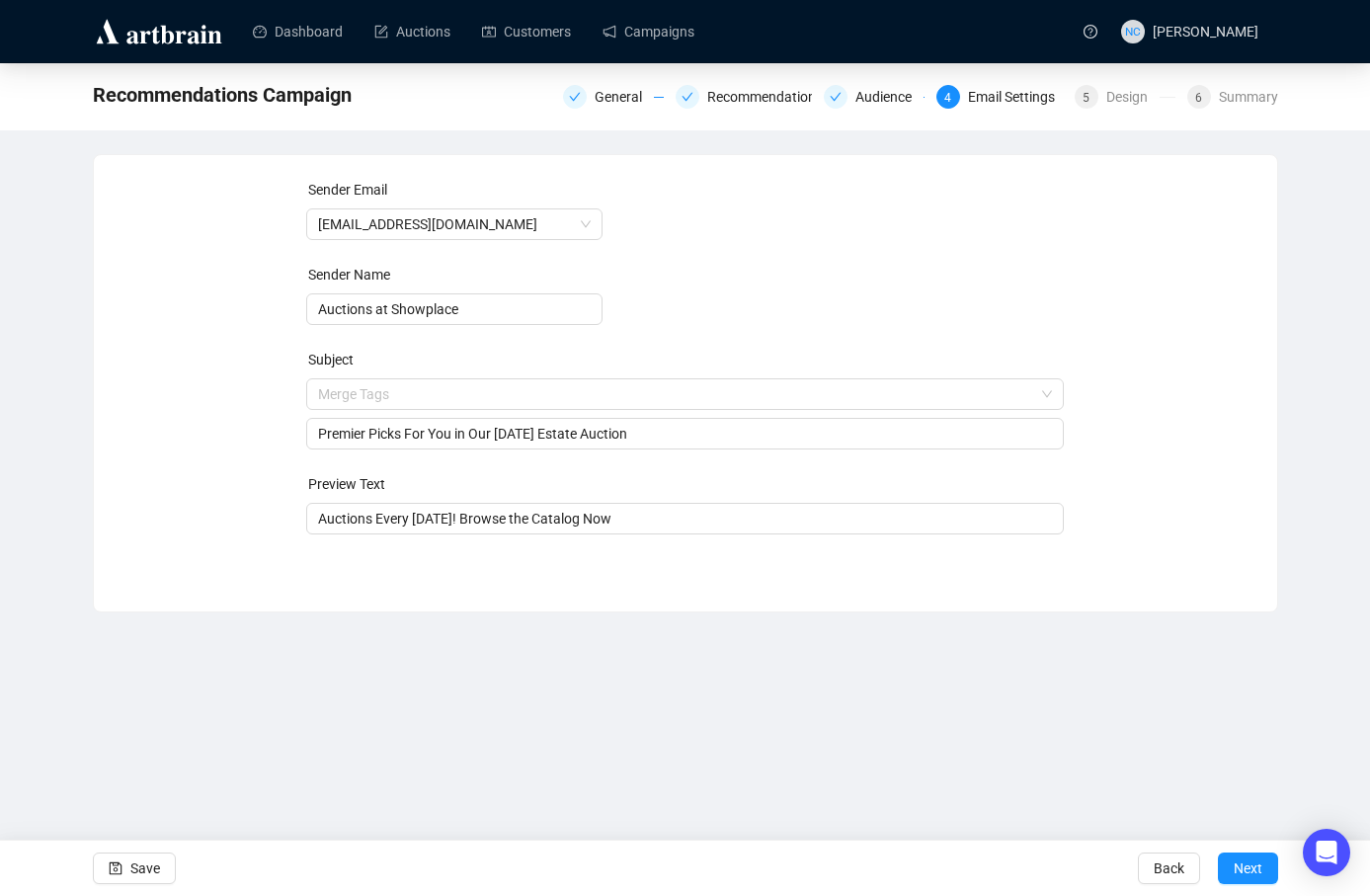click on "Sender Email [EMAIL_ADDRESS][DOMAIN_NAME] Sender Name Auctions at Showplace Subject Merge Tags Premier Picks For You in Our [DATE] Estate Auction Preview Text Auctions Every [DATE]! Browse the Catalog Now Save Back Next" at bounding box center [685, 368] 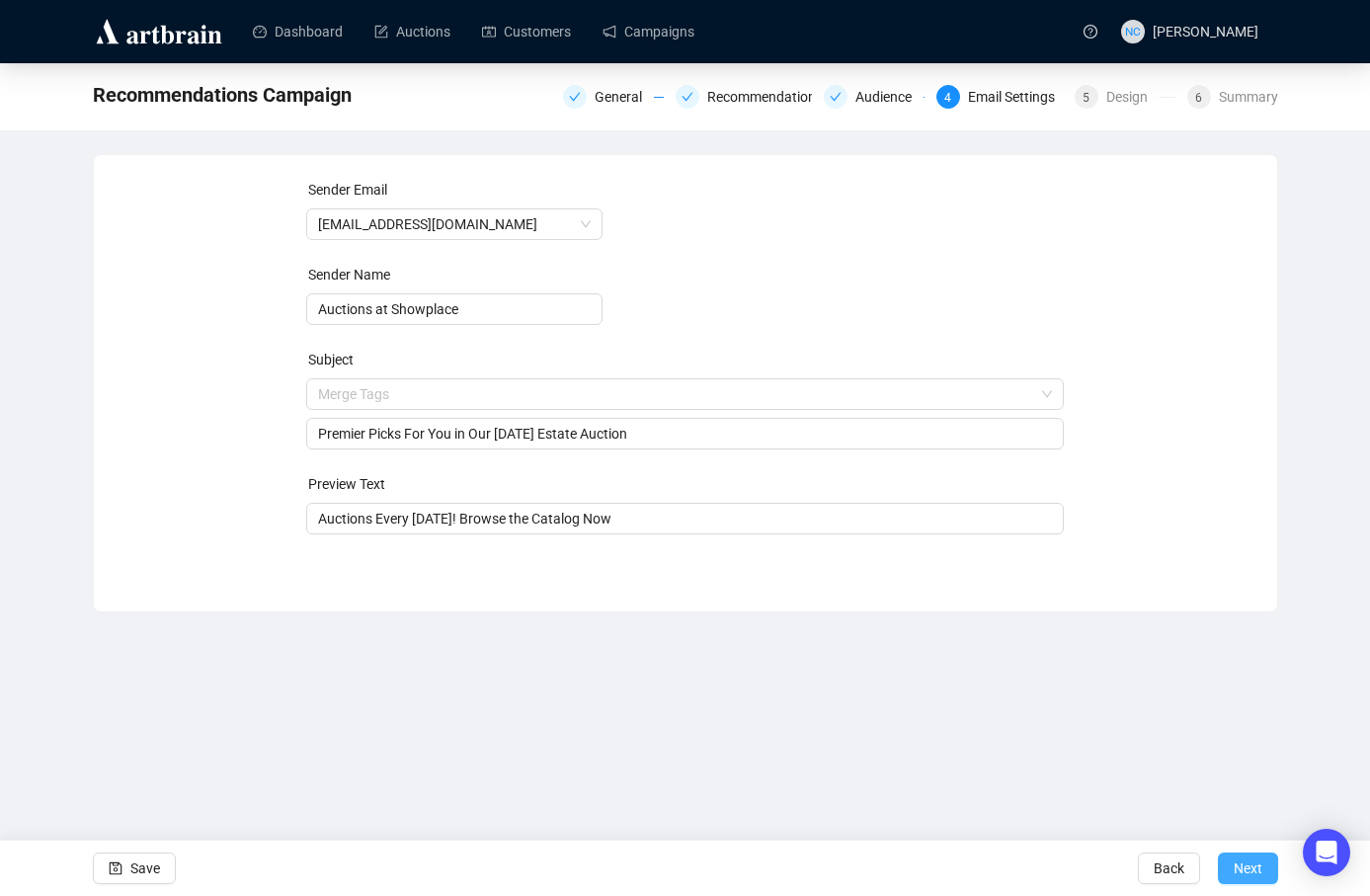 click on "Next" at bounding box center (1248, 868) 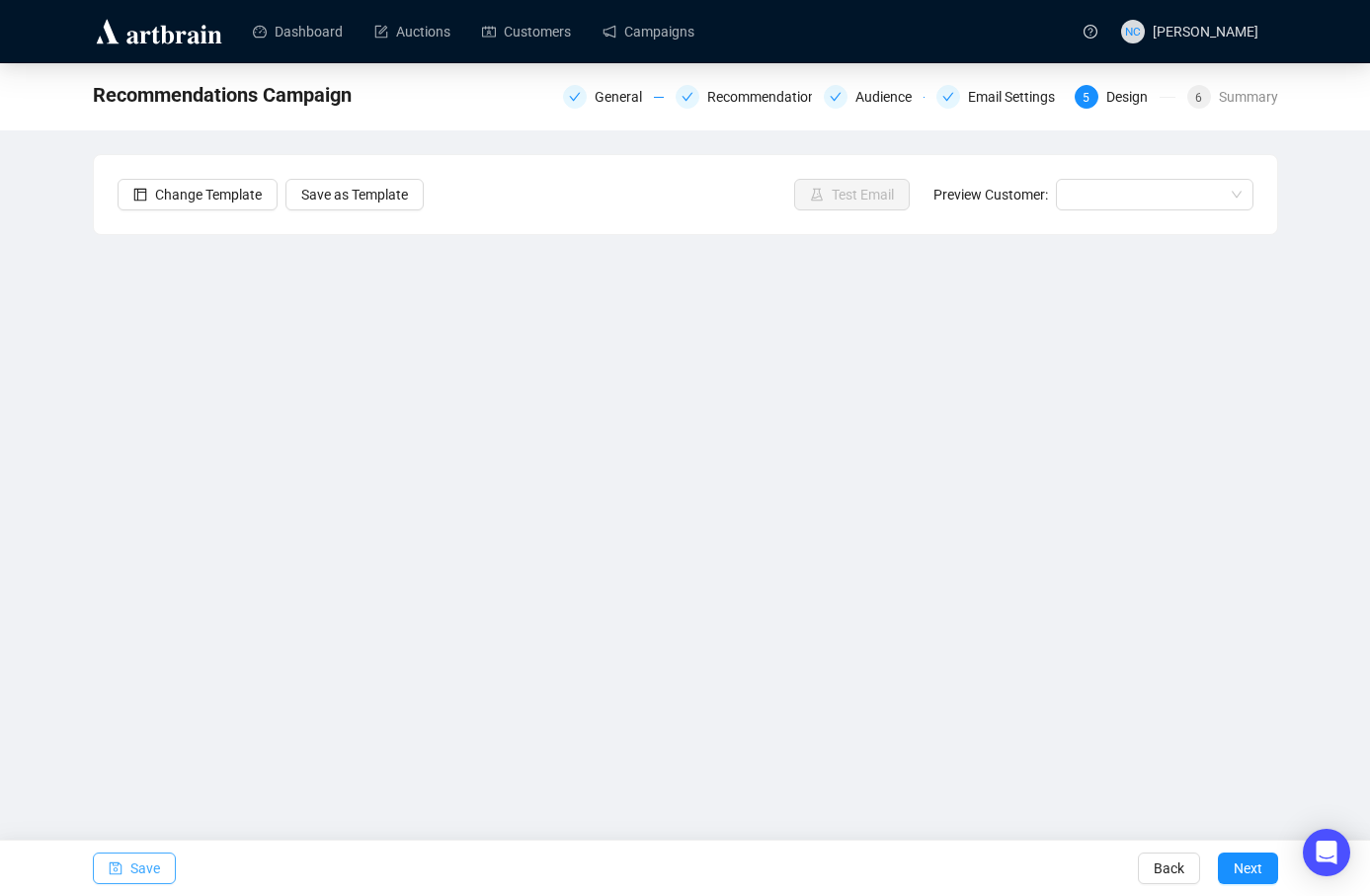 click on "Save" at bounding box center [145, 868] 